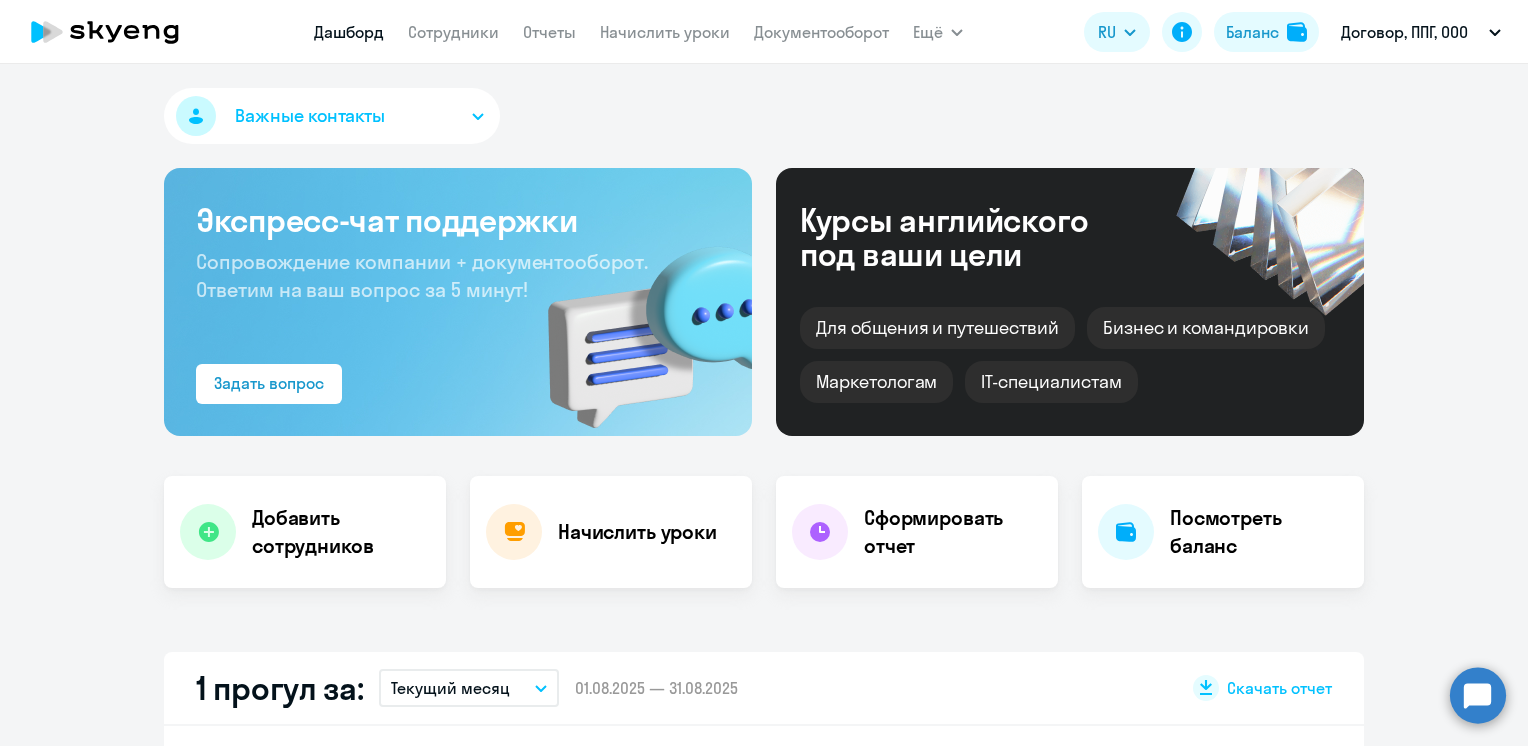select on "30" 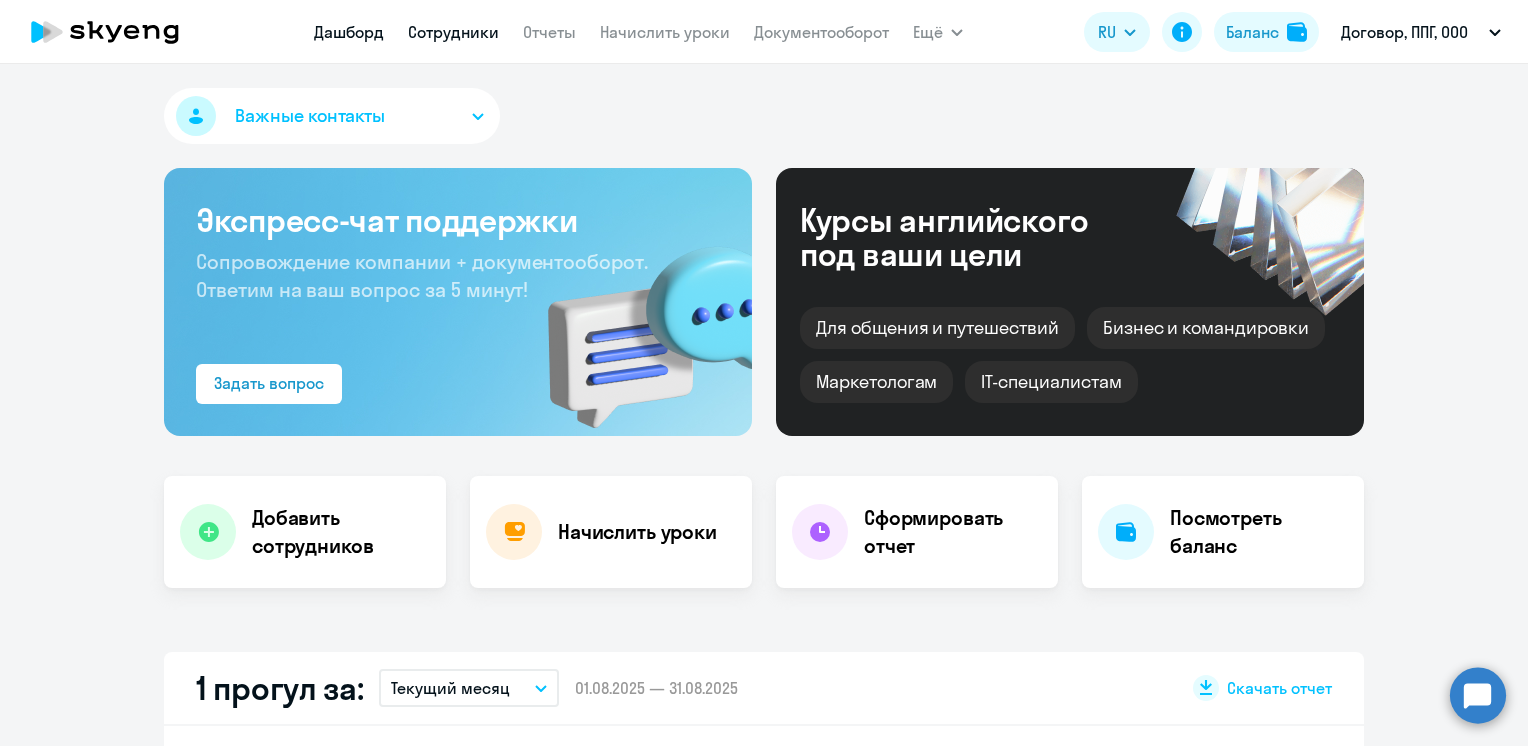 click on "Сотрудники" at bounding box center (453, 32) 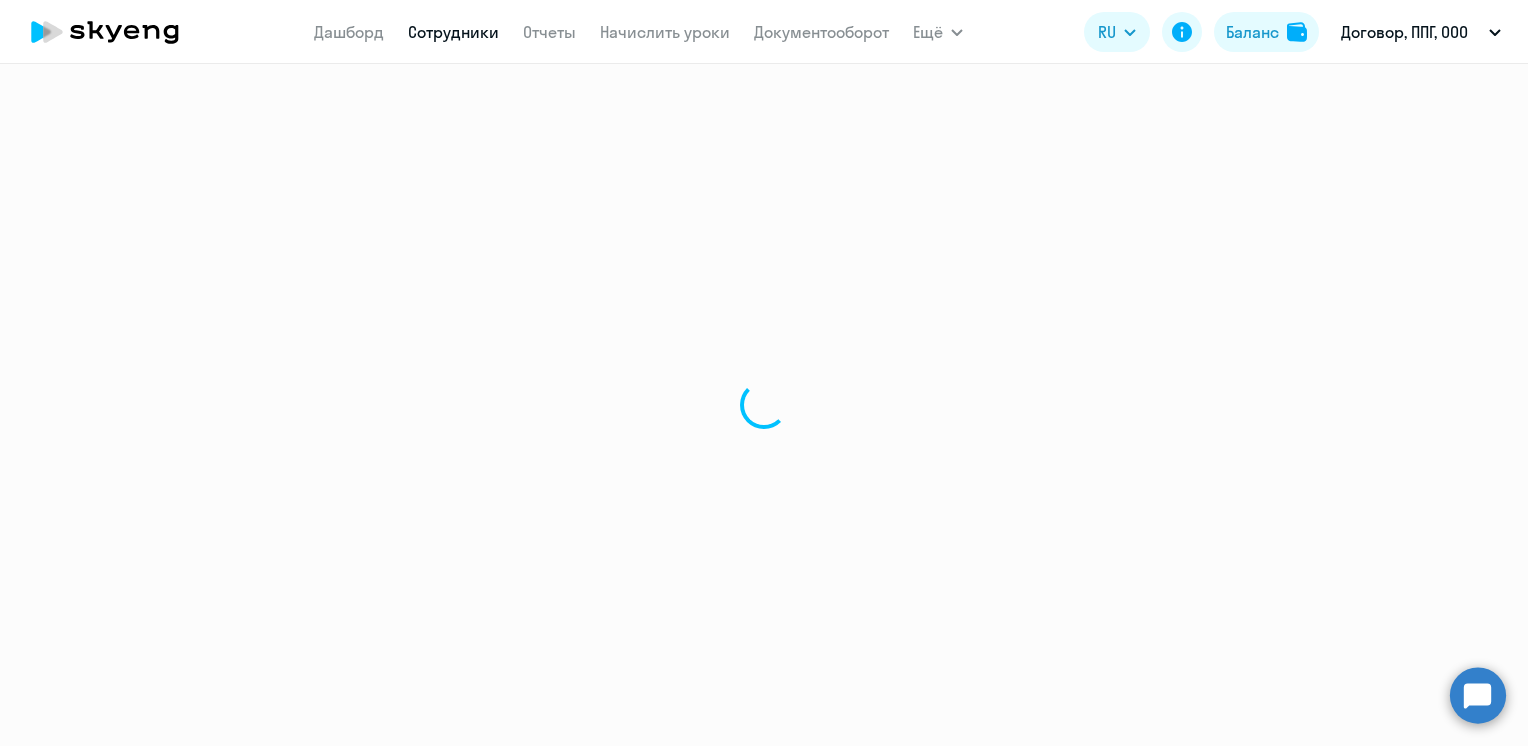 select on "30" 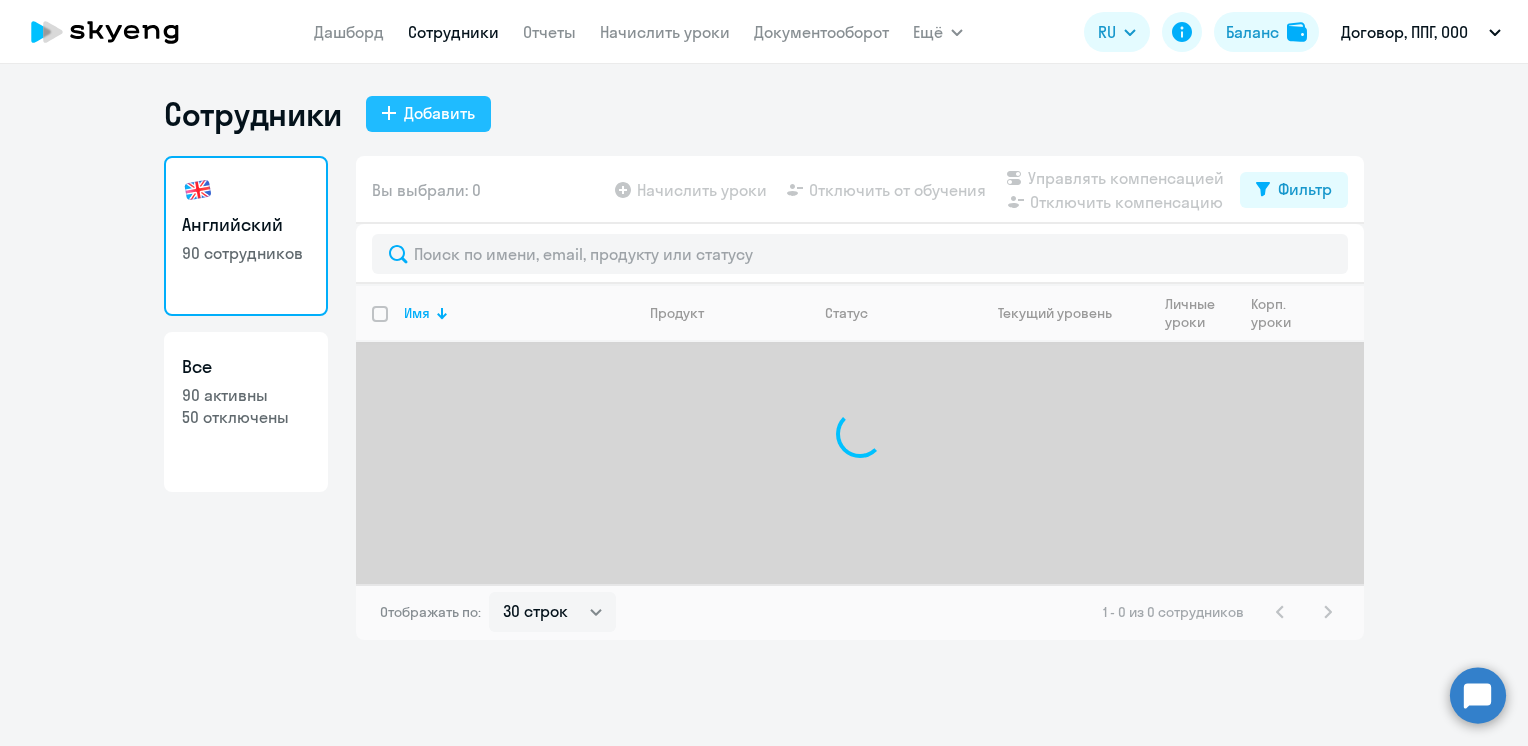 click on "Добавить" 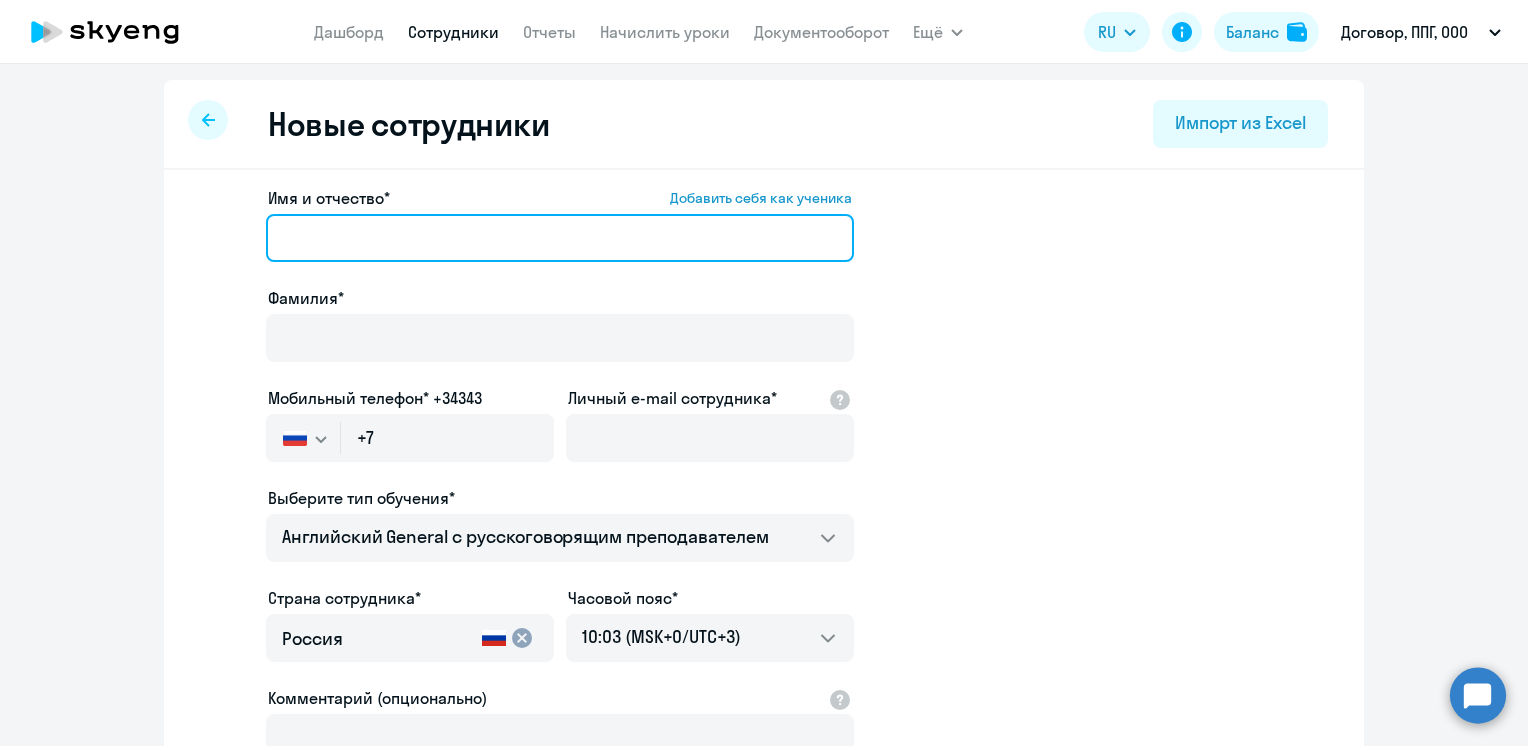 click on "Имя и отчество*  Добавить себя как ученика" at bounding box center (560, 238) 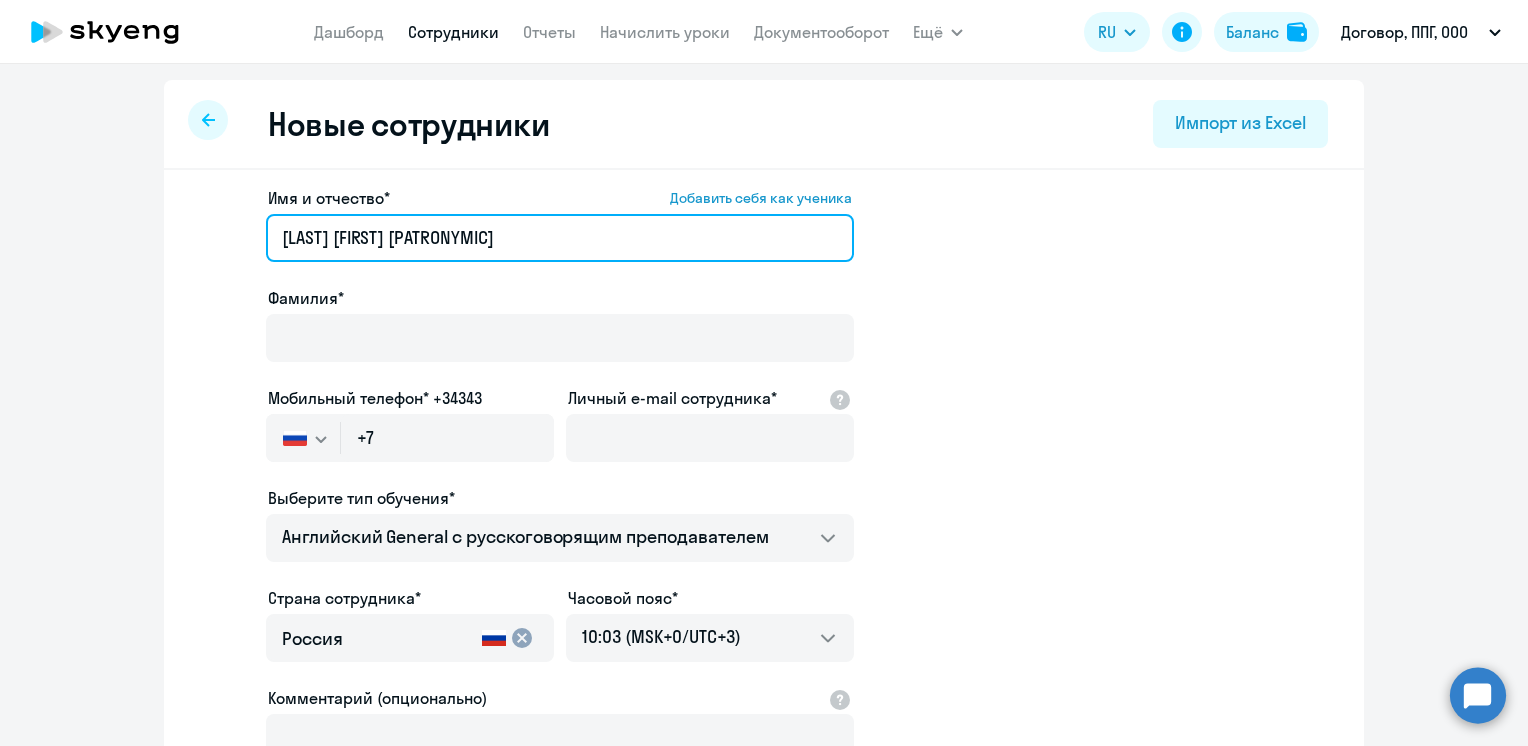 drag, startPoint x: 560, startPoint y: 236, endPoint x: 447, endPoint y: 236, distance: 113 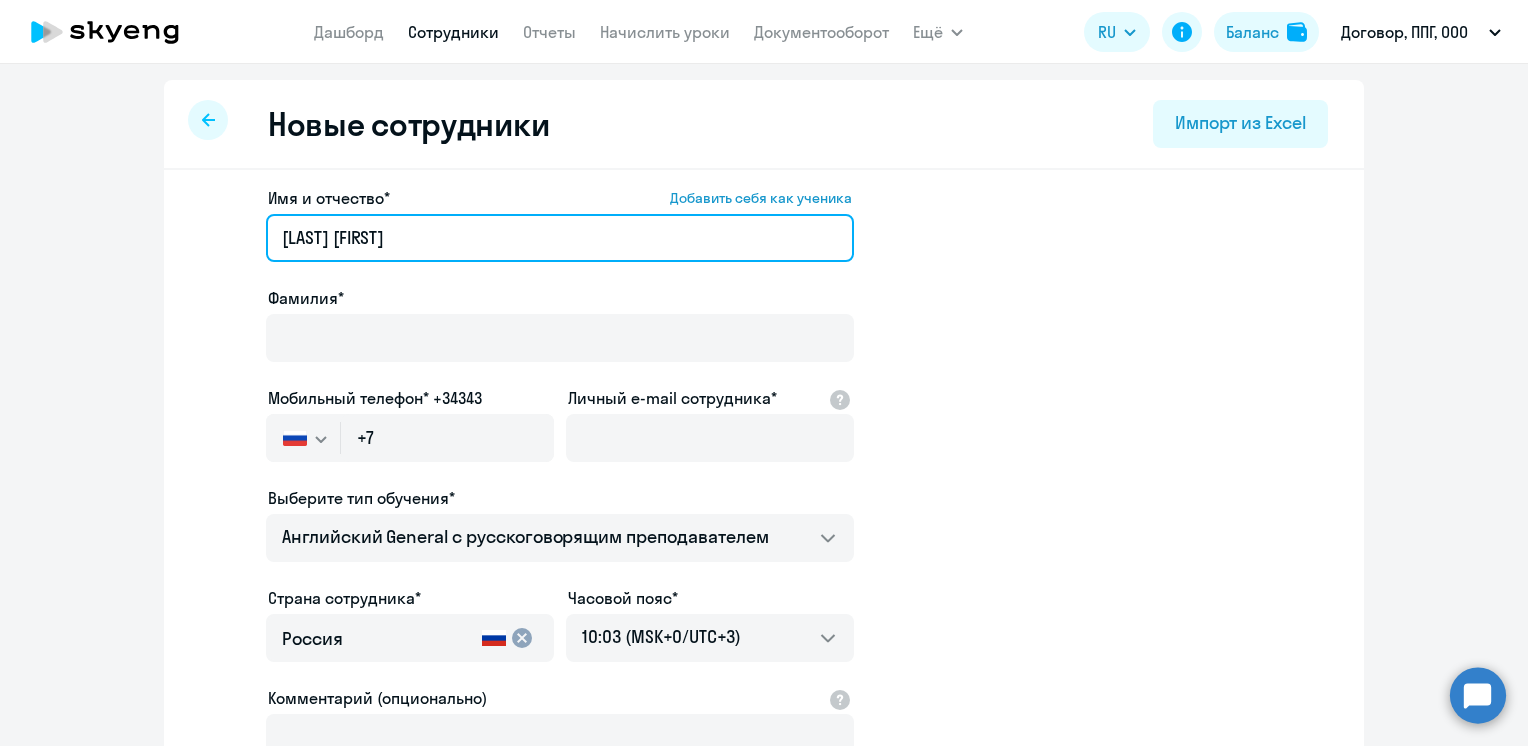 drag, startPoint x: 388, startPoint y: 236, endPoint x: 277, endPoint y: 240, distance: 111.07205 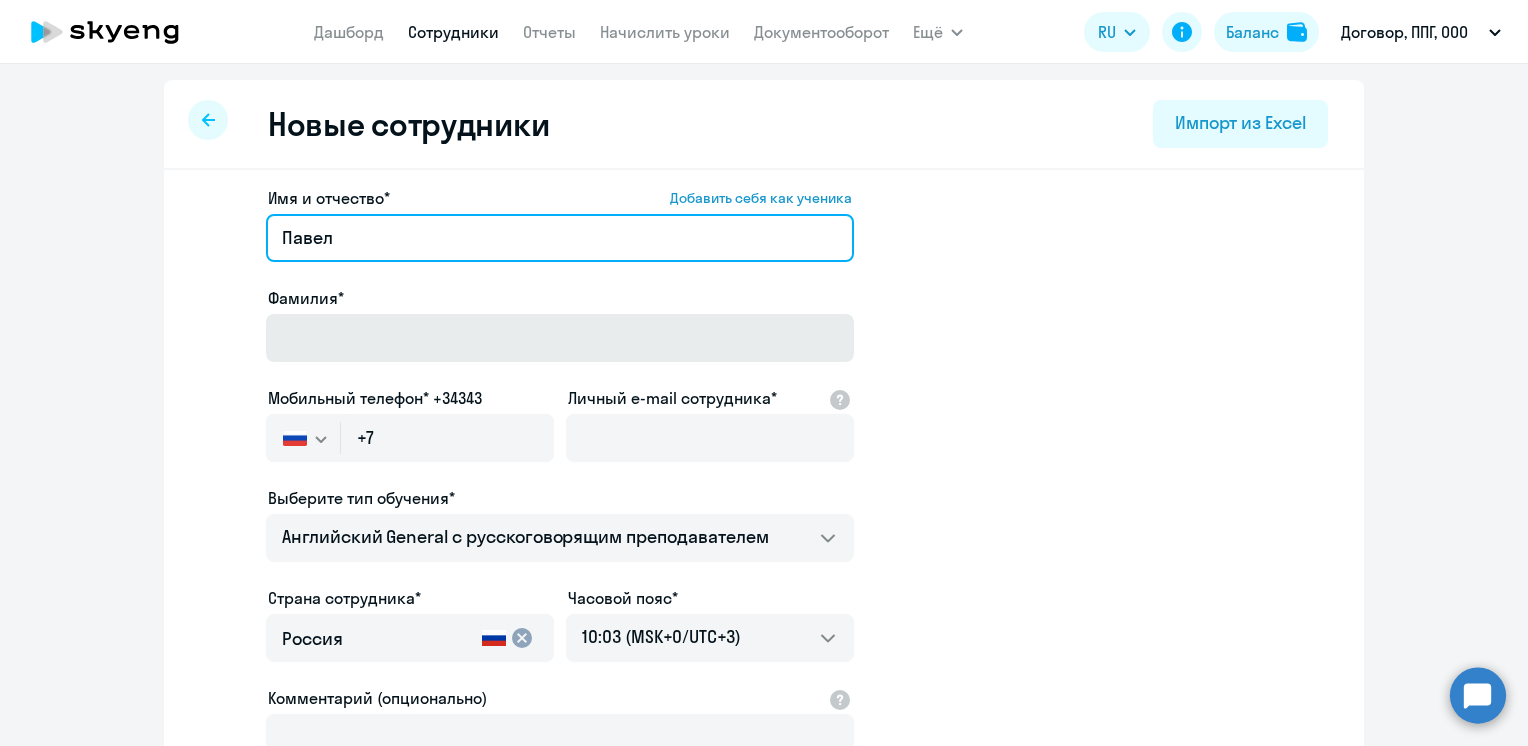 type on "Павел" 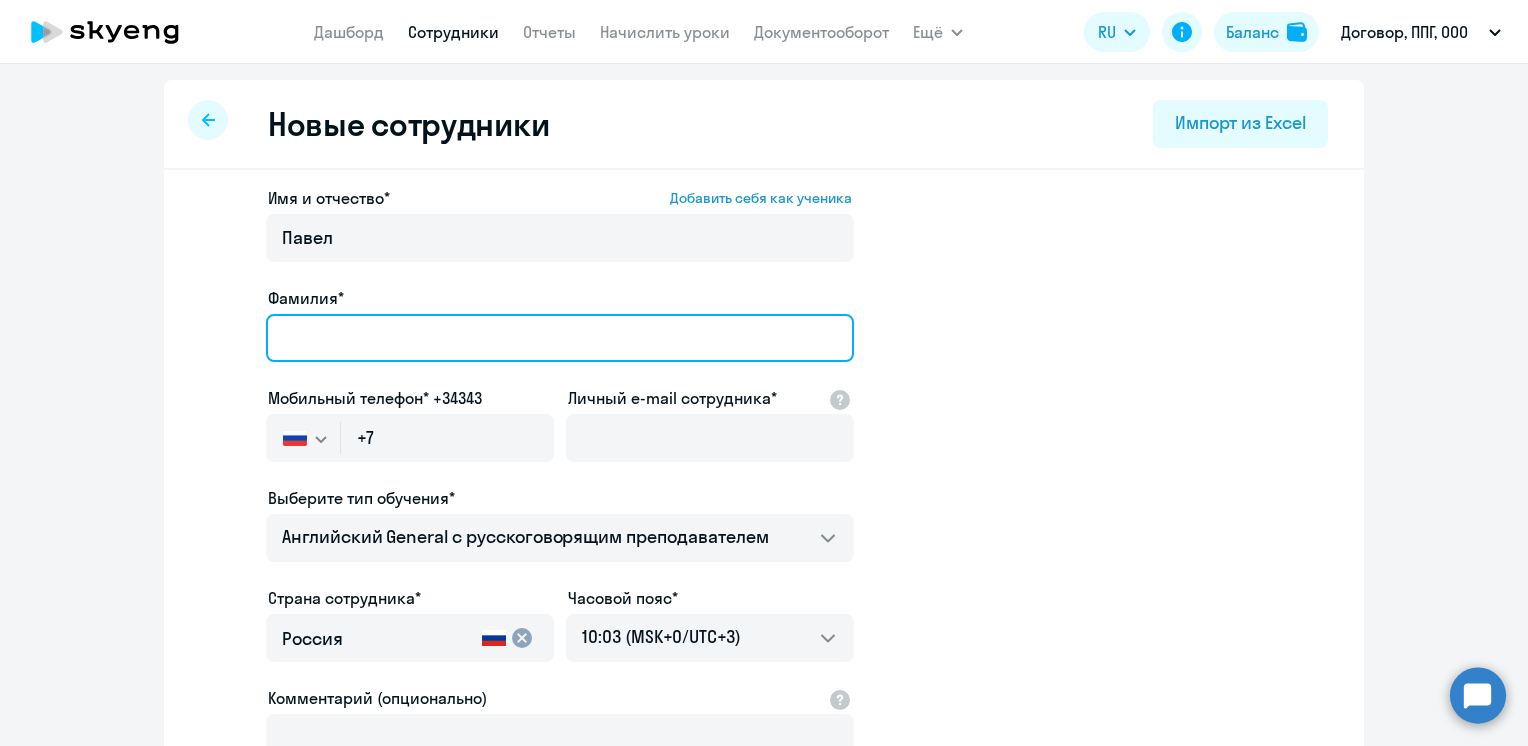click on "Фамилия*" at bounding box center (560, 338) 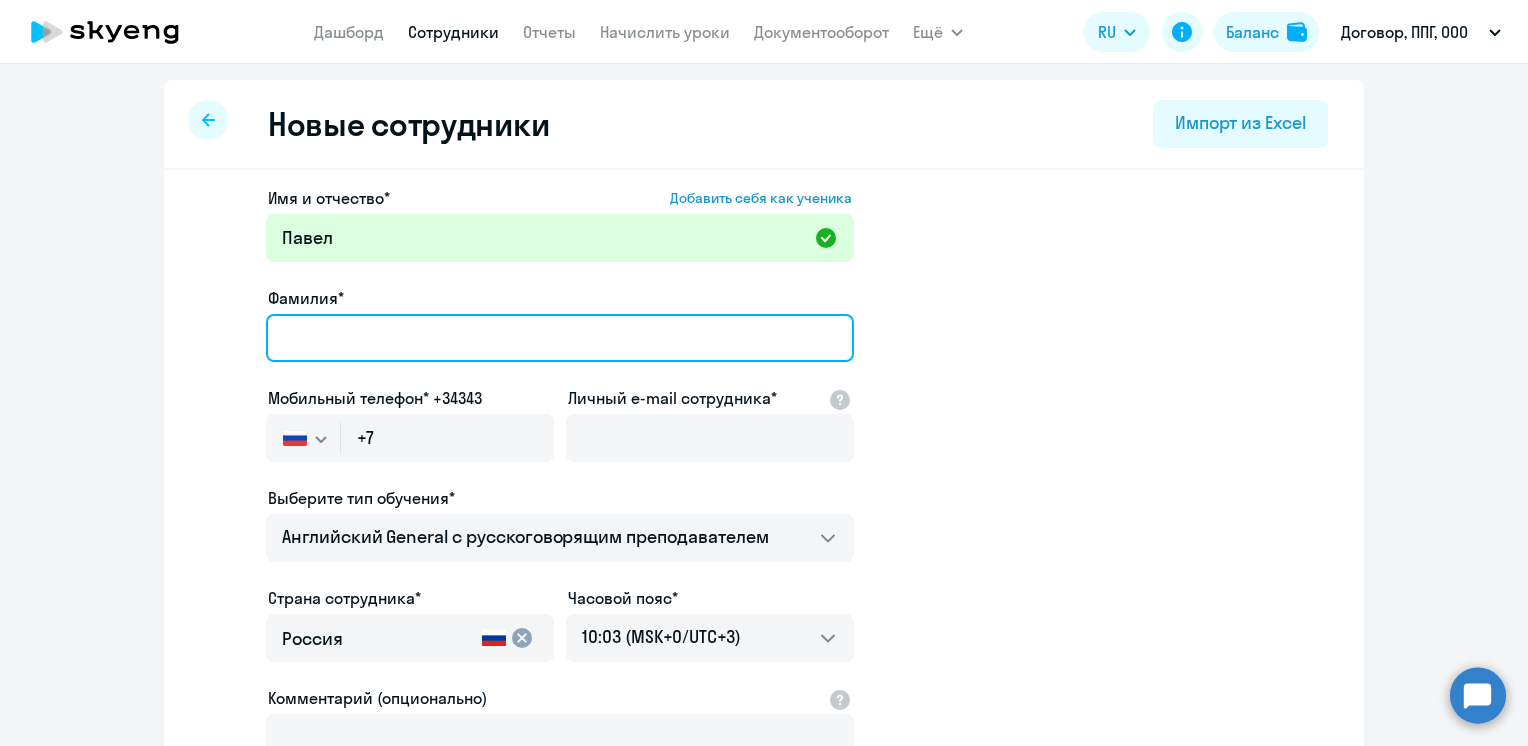 paste on "[LAST]" 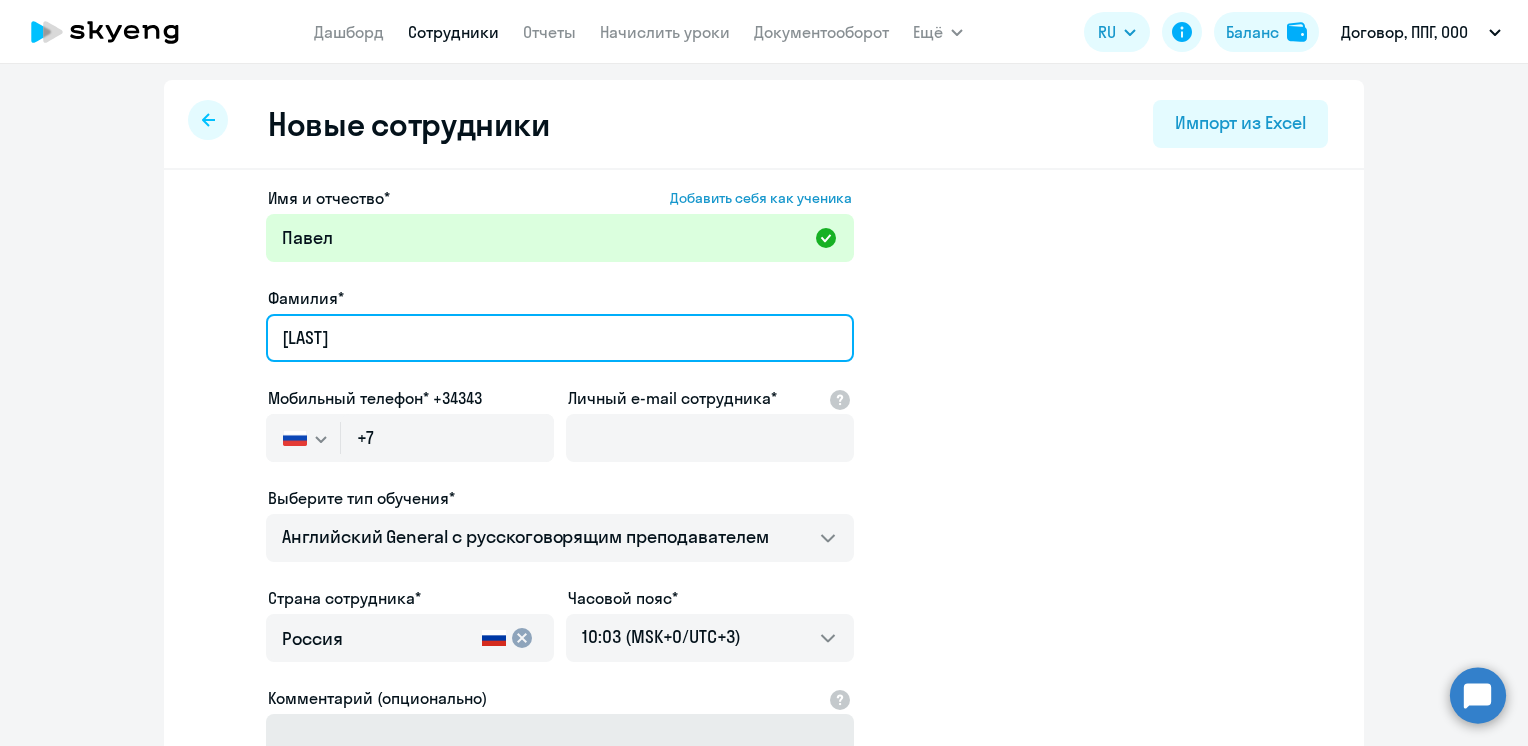 type on "[LAST]" 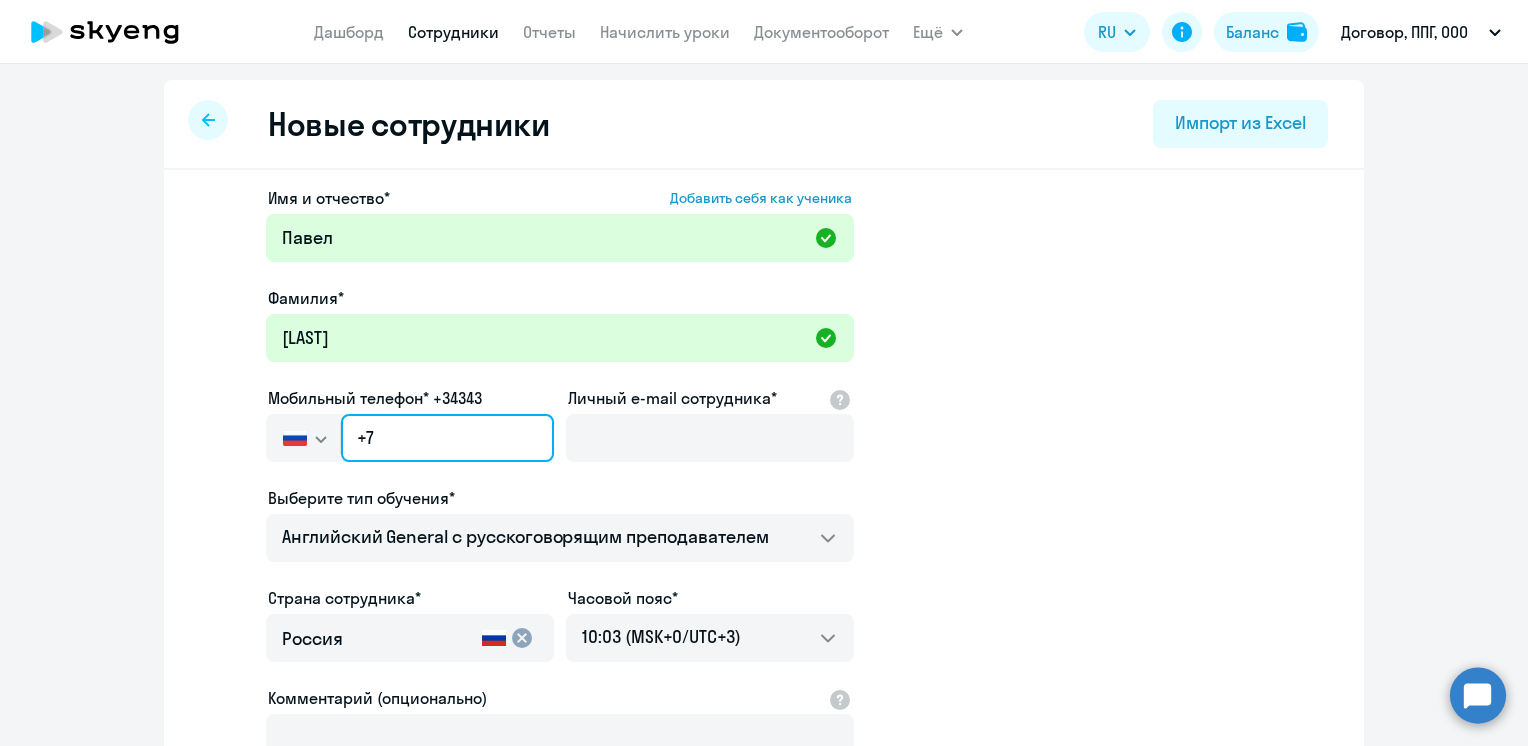 click on "+7" 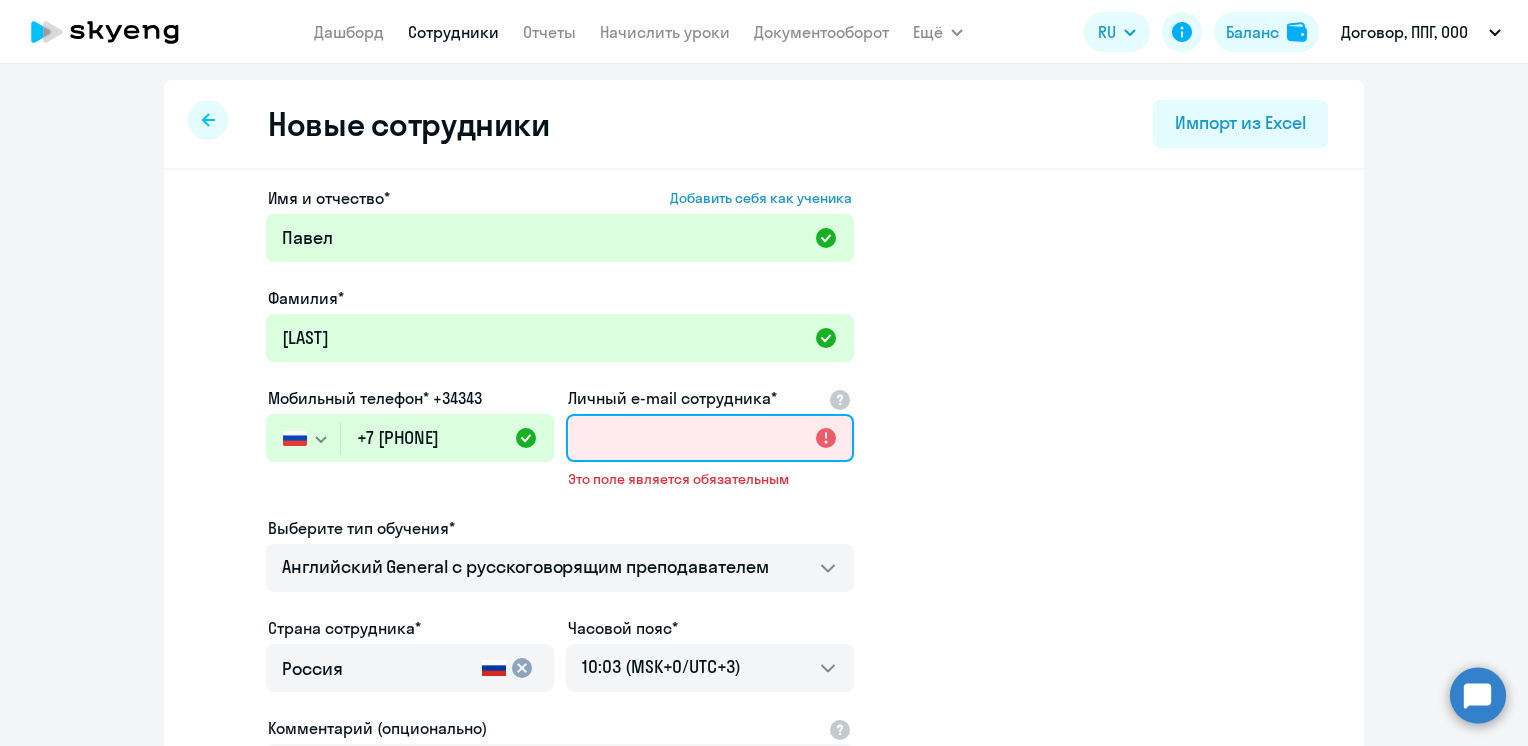 paste on "[EMAIL]" 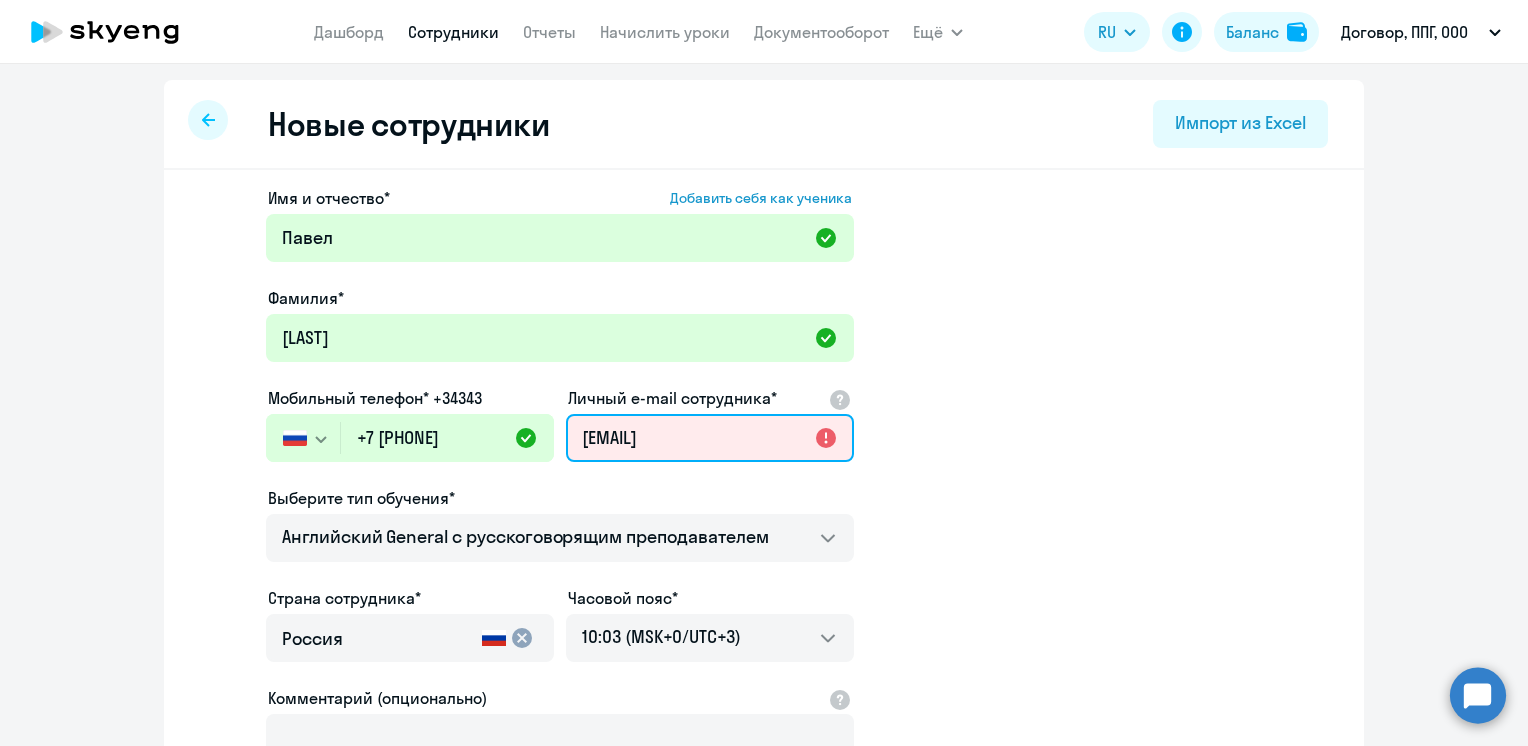 scroll, scrollTop: 0, scrollLeft: 45, axis: horizontal 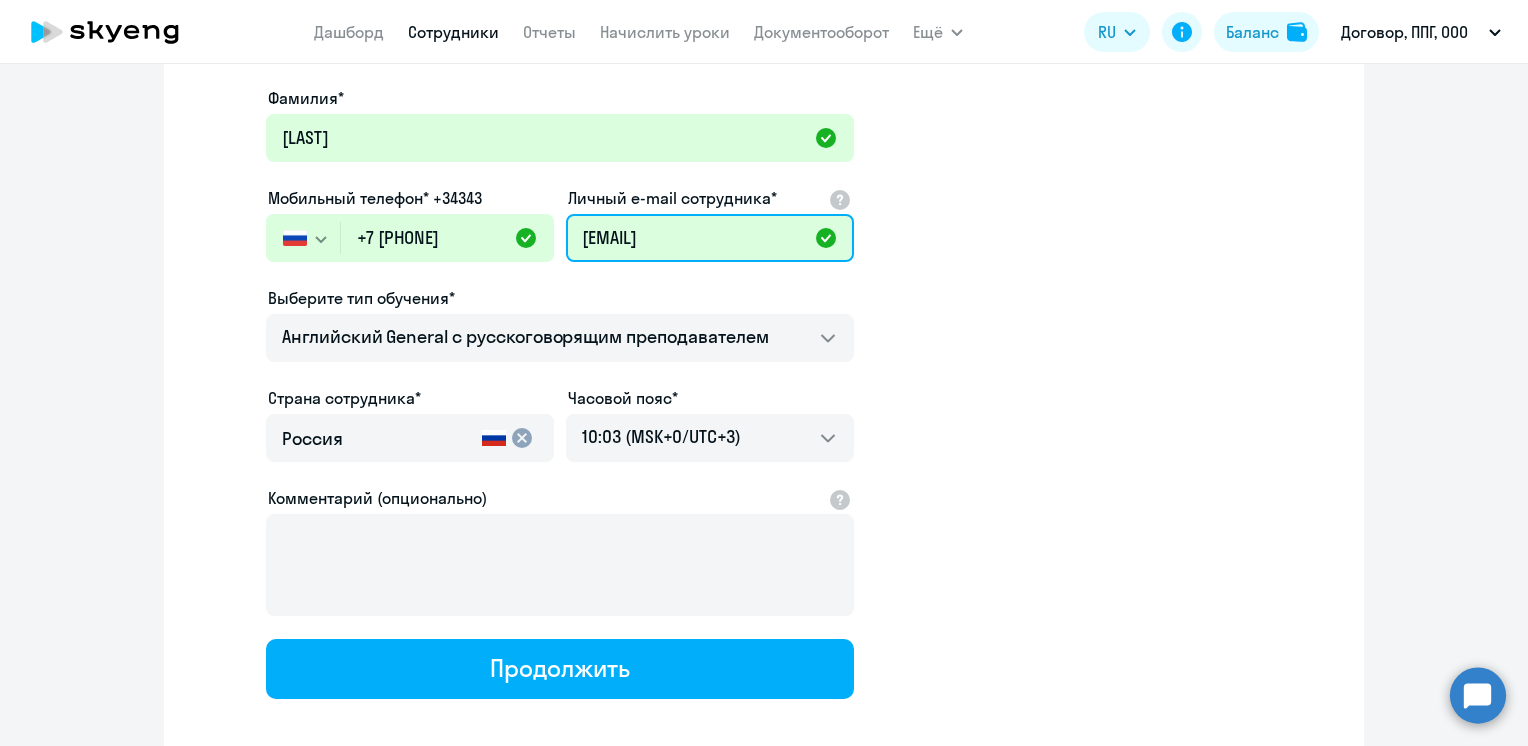 type on "[EMAIL]" 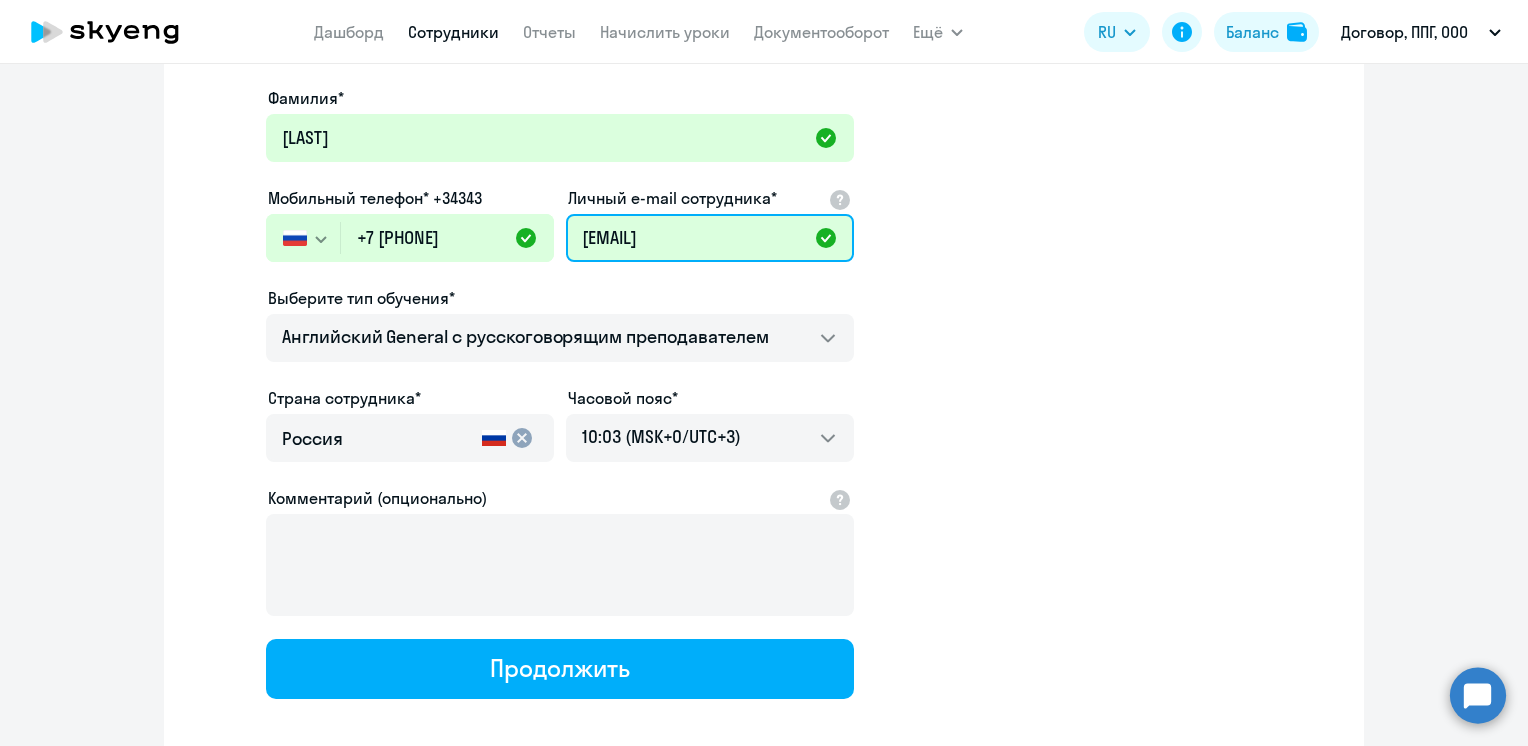 scroll, scrollTop: 0, scrollLeft: 0, axis: both 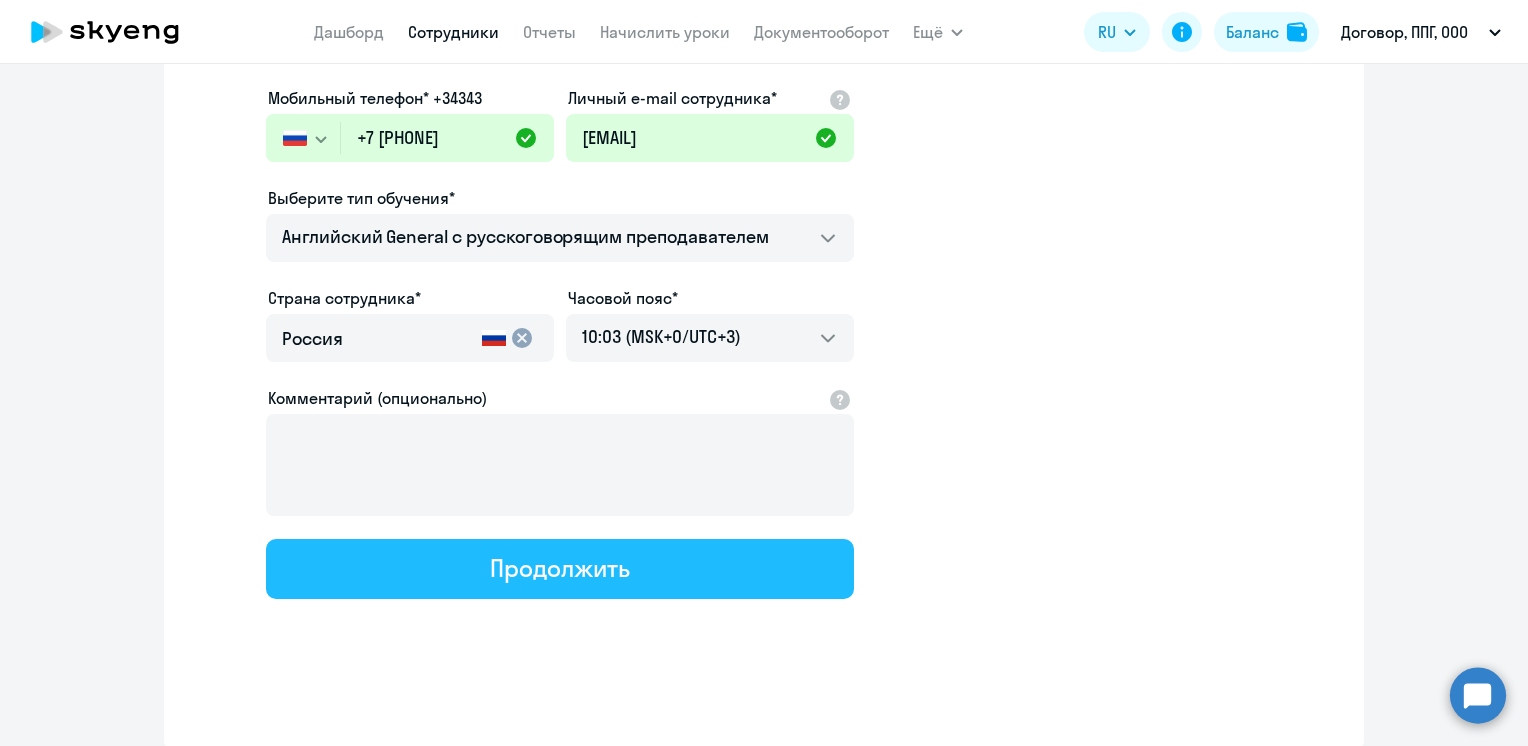 click on "Продолжить" 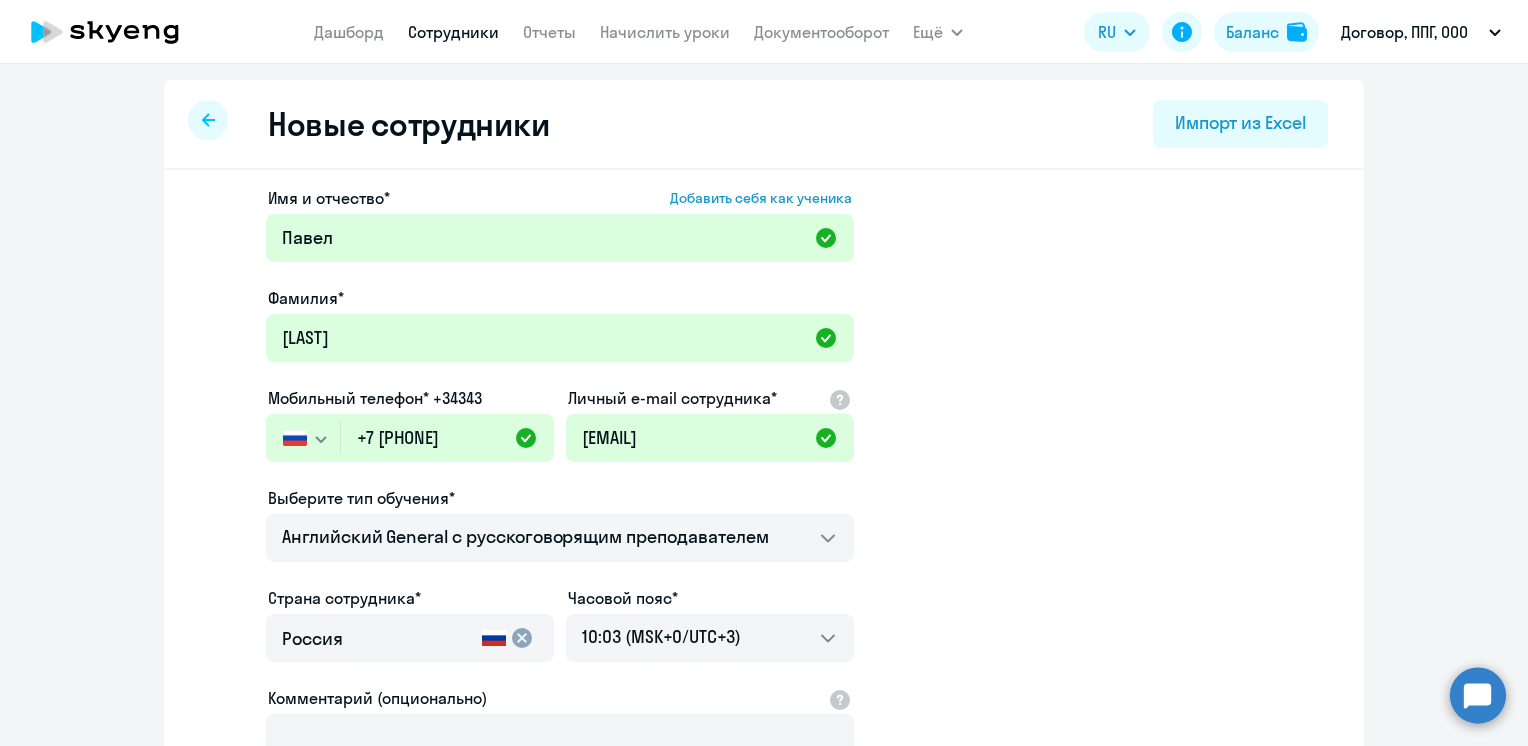 select on "english_adult_not_native_speaker" 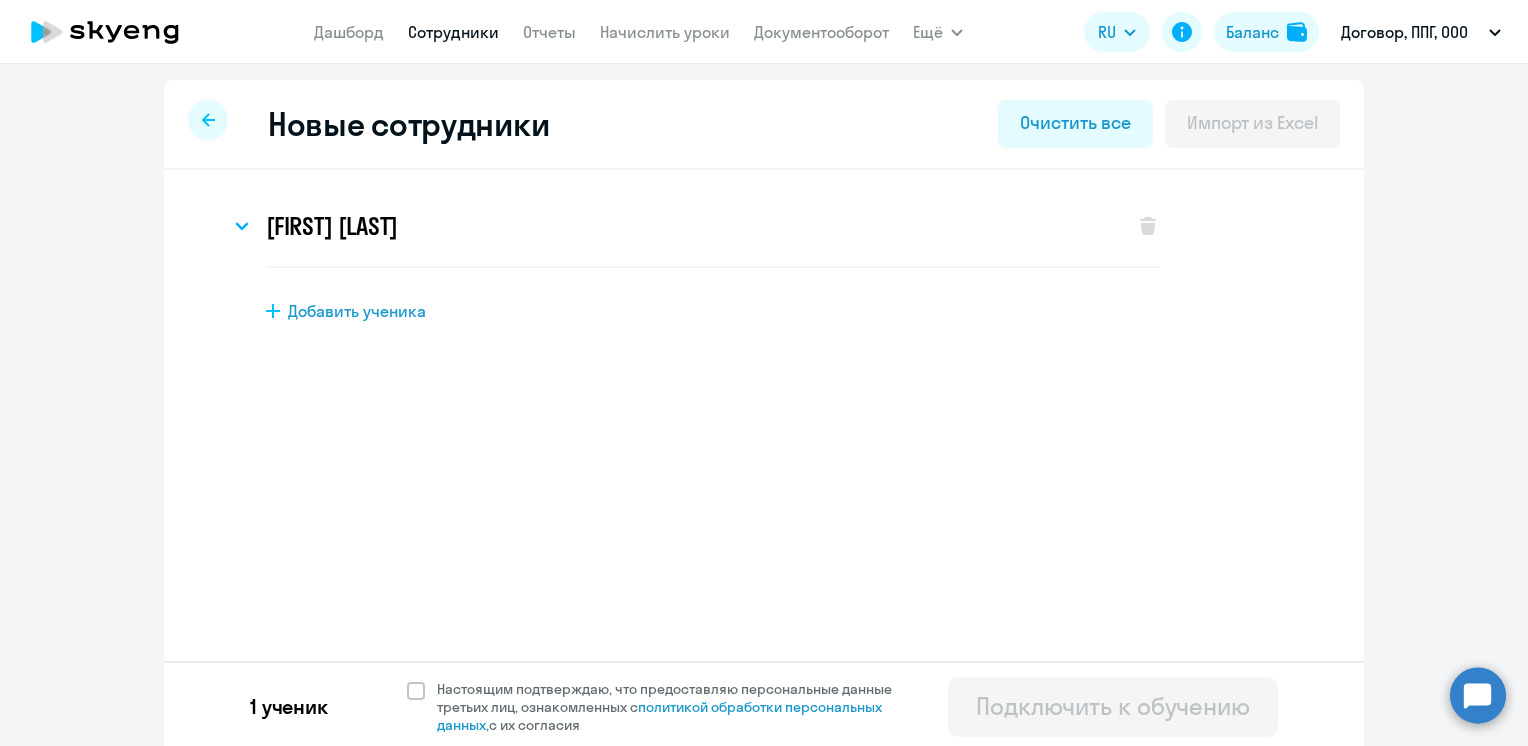 scroll, scrollTop: 0, scrollLeft: 0, axis: both 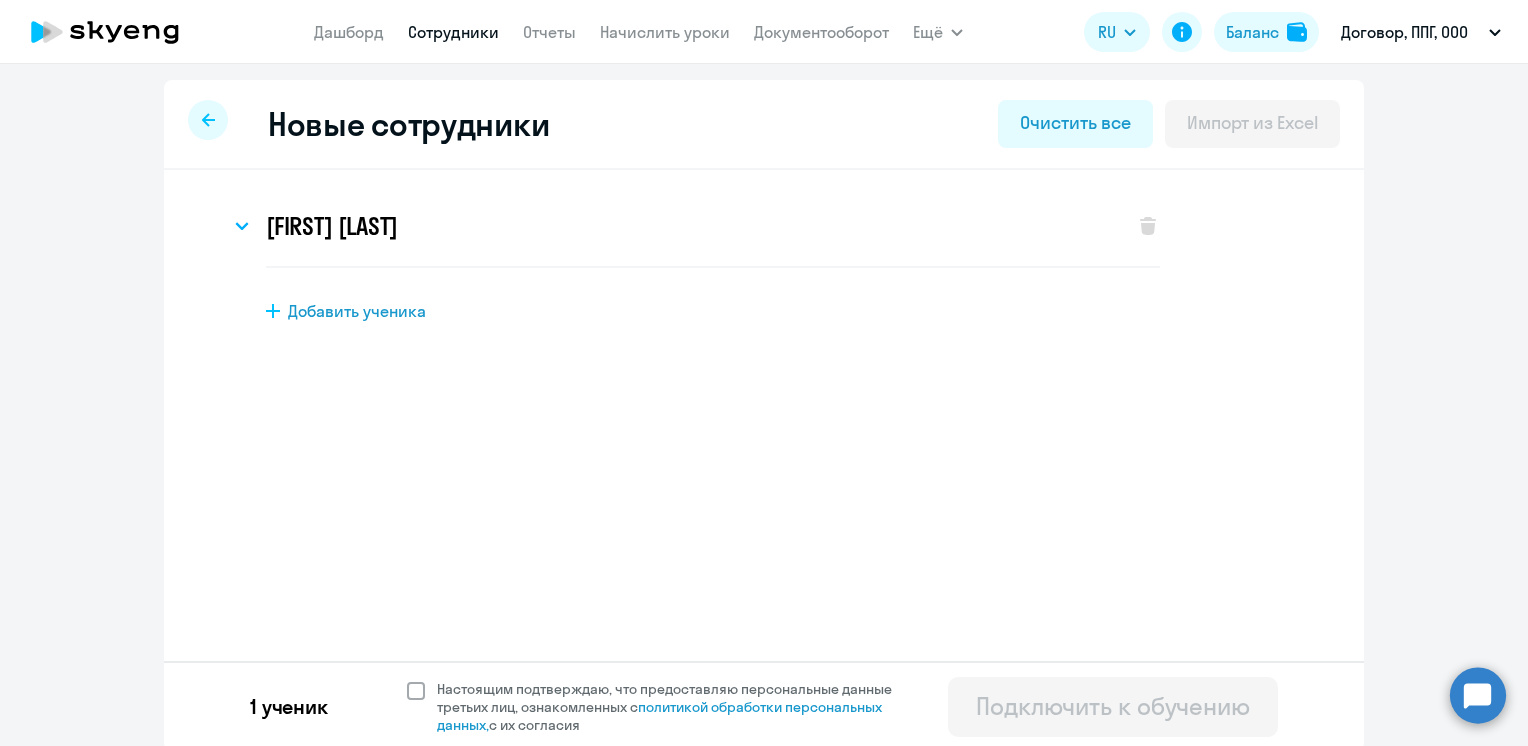 click 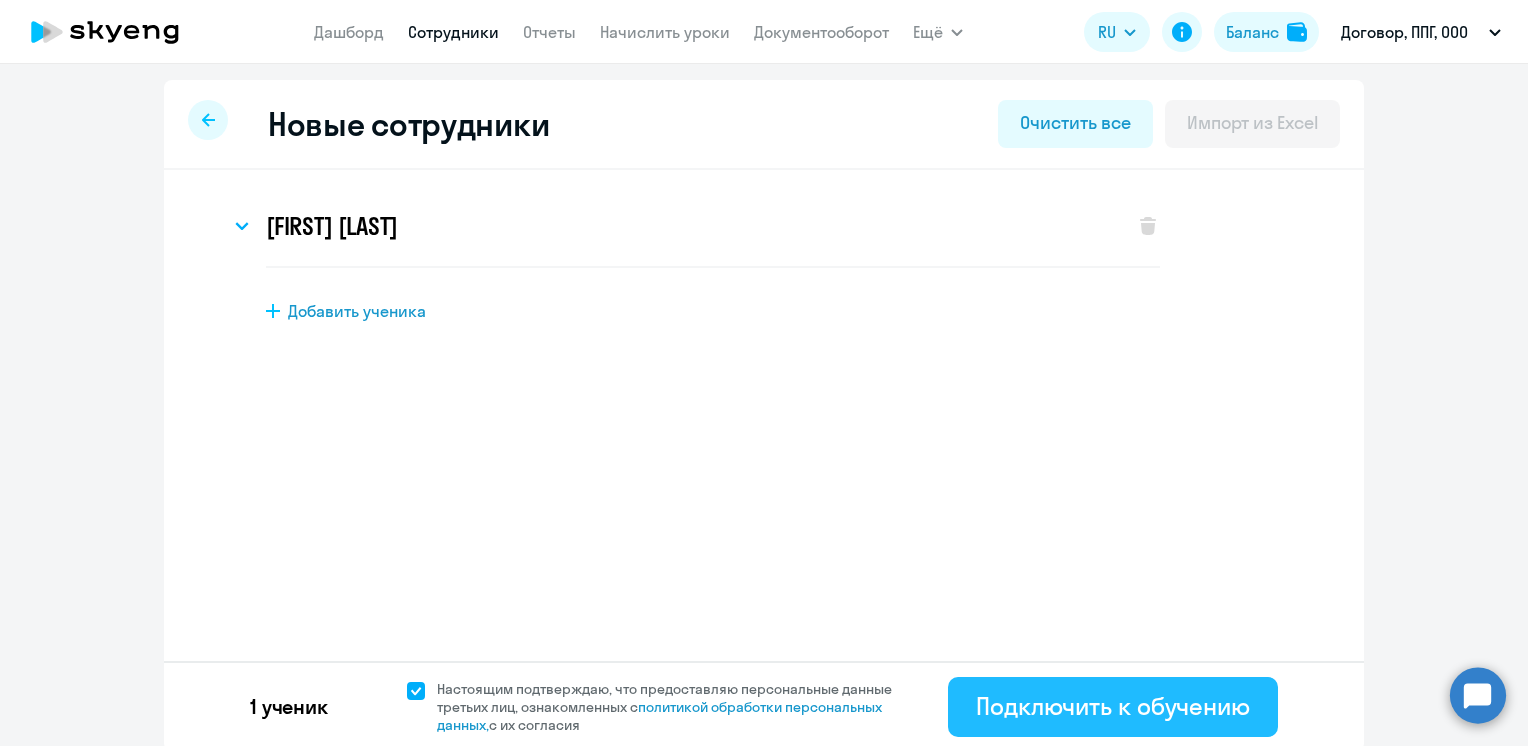 click on "Подключить к обучению" 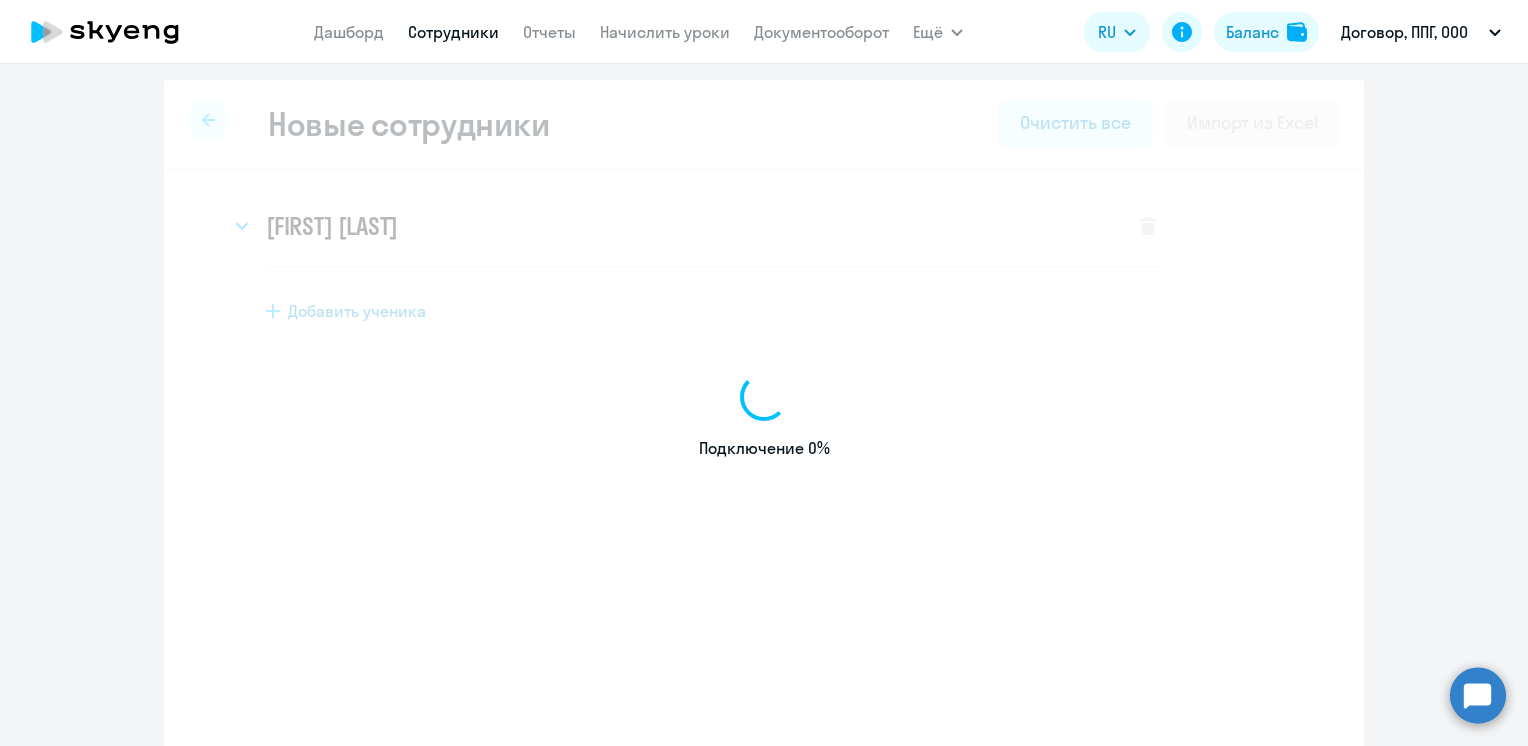select on "english_adult_not_native_speaker" 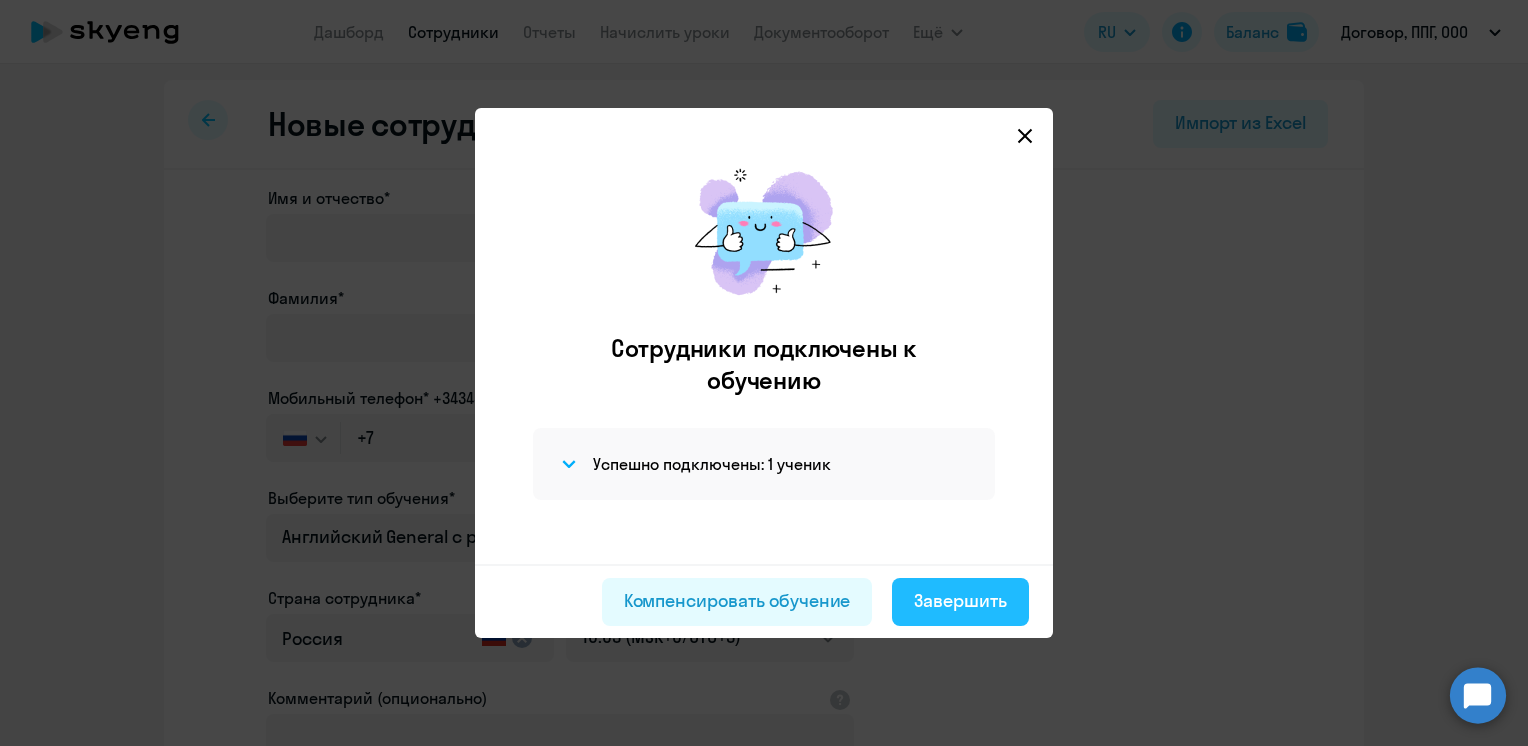 click on "Завершить" at bounding box center (960, 601) 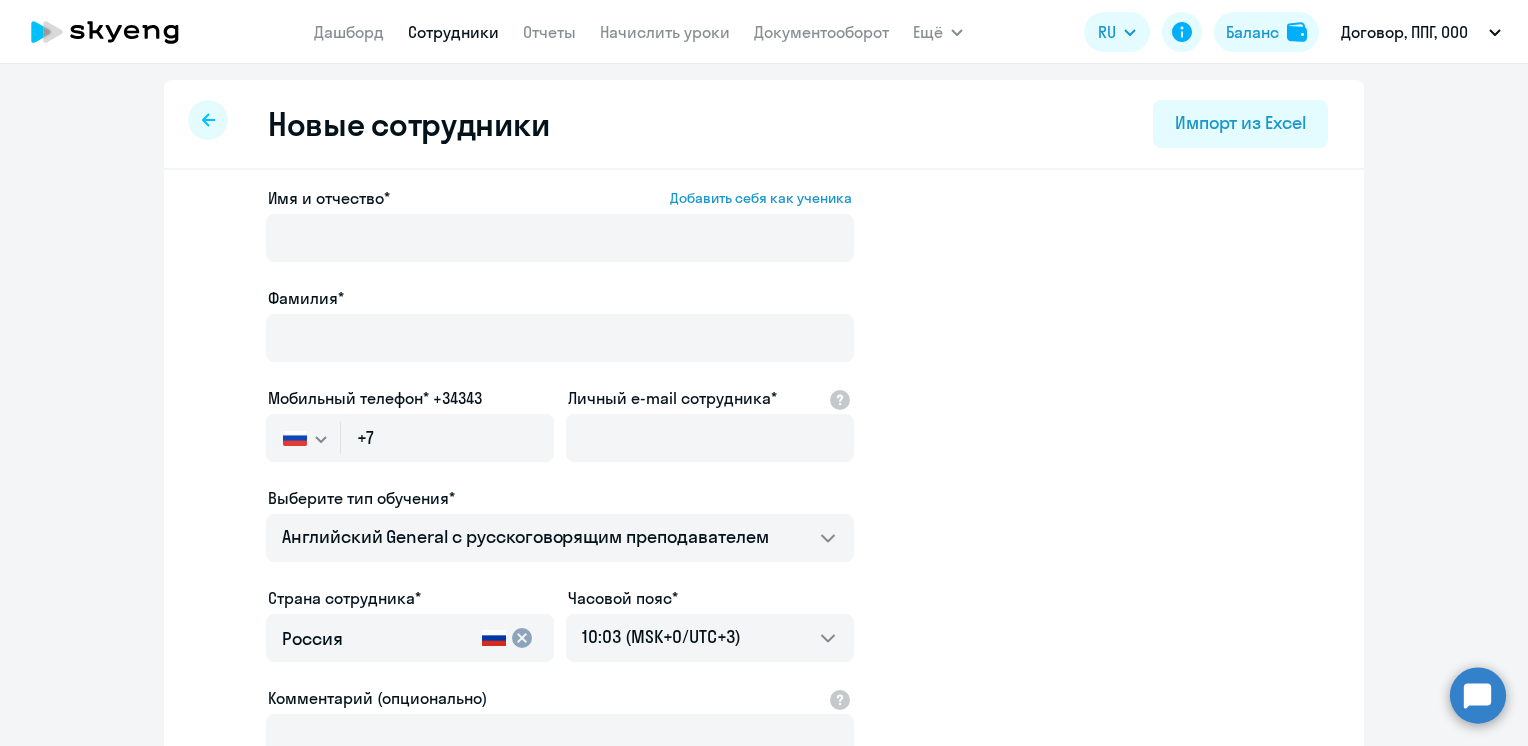 select on "30" 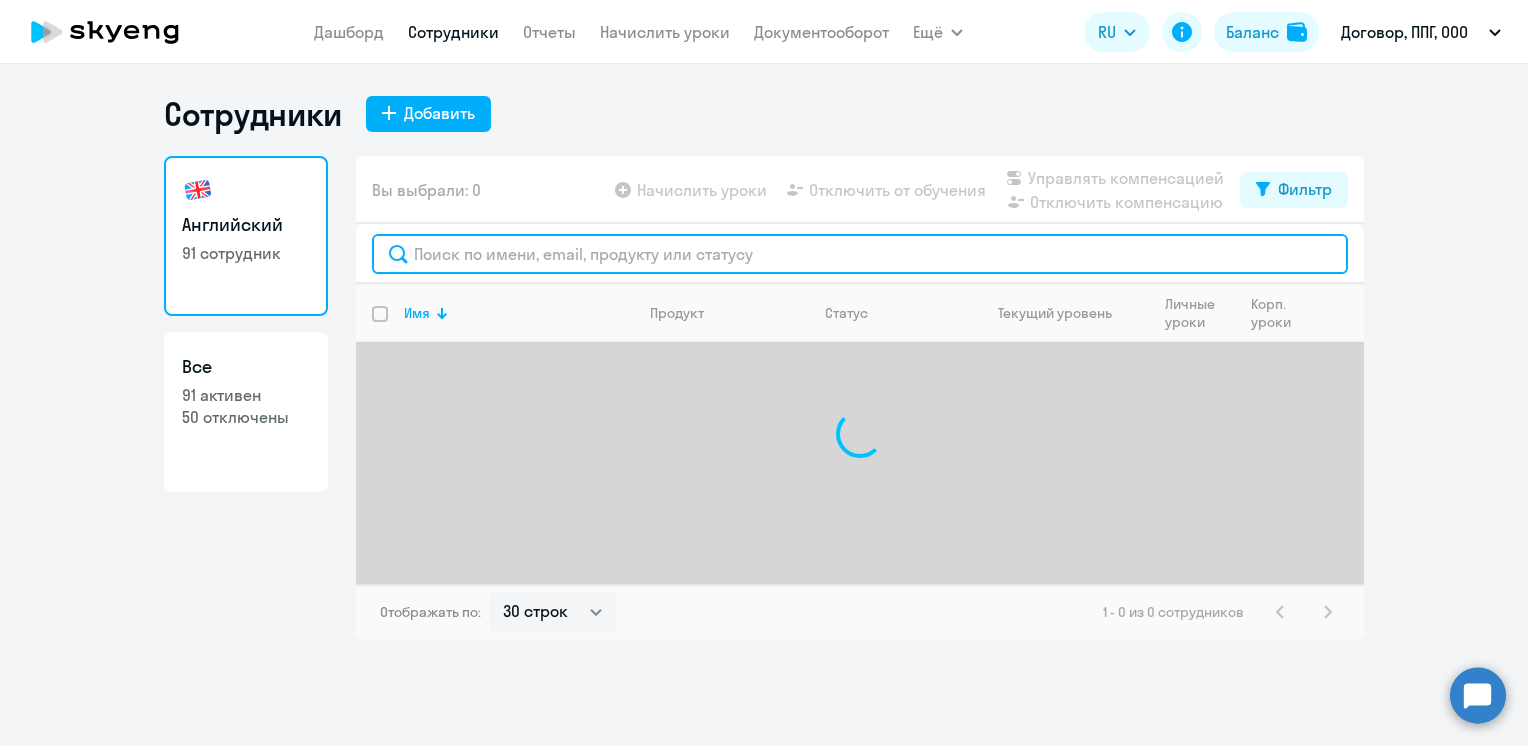 click 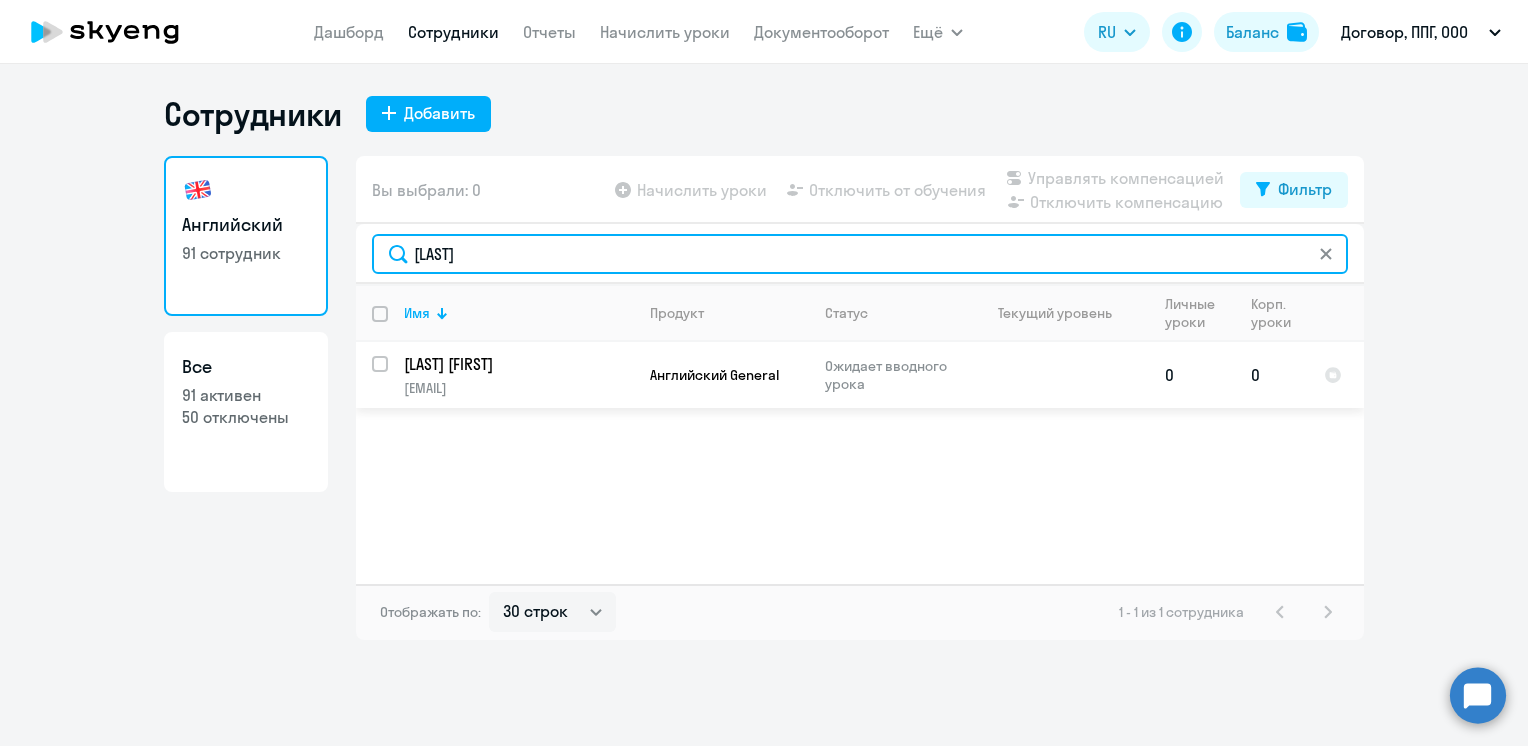 type on "[LAST]" 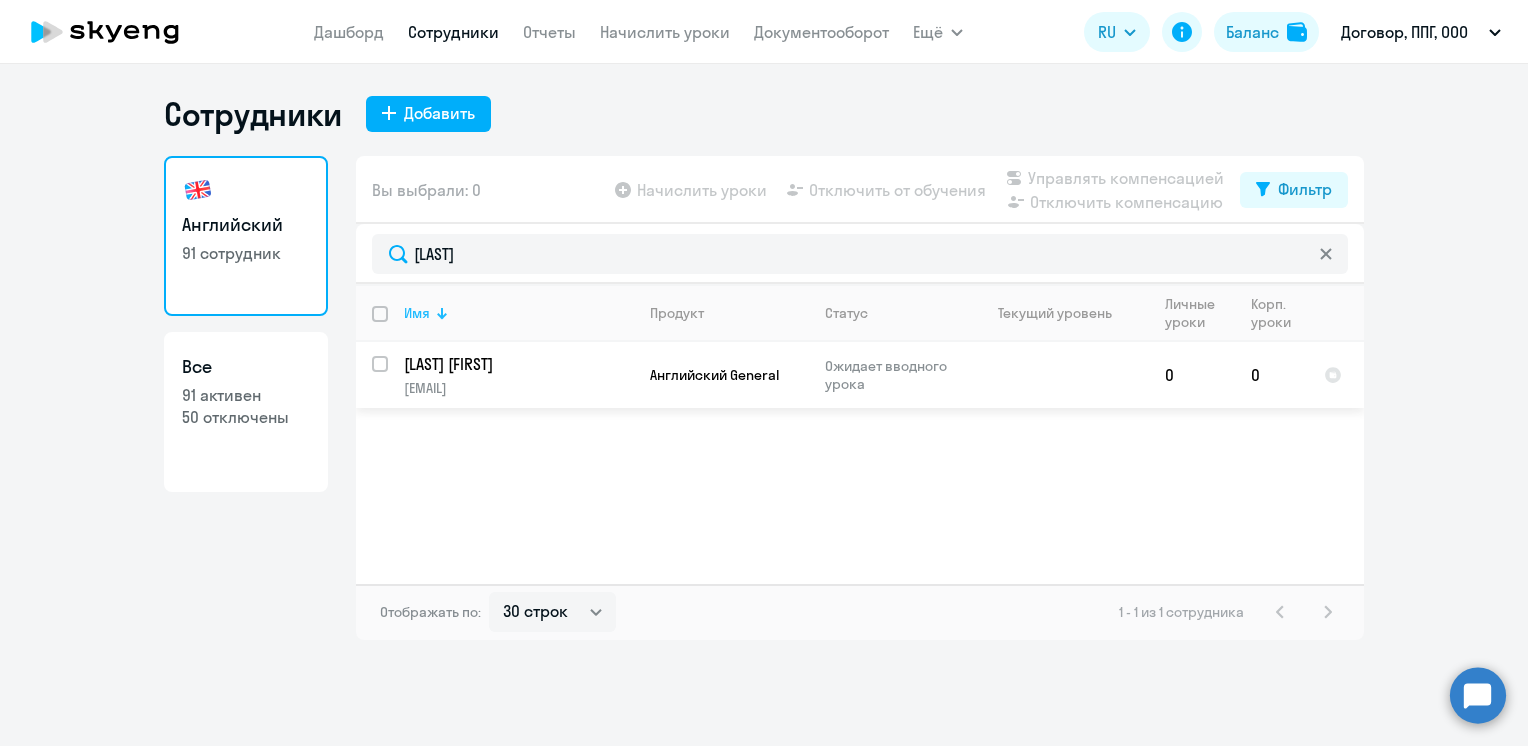 drag, startPoint x: 381, startPoint y: 359, endPoint x: 559, endPoint y: 295, distance: 189.15602 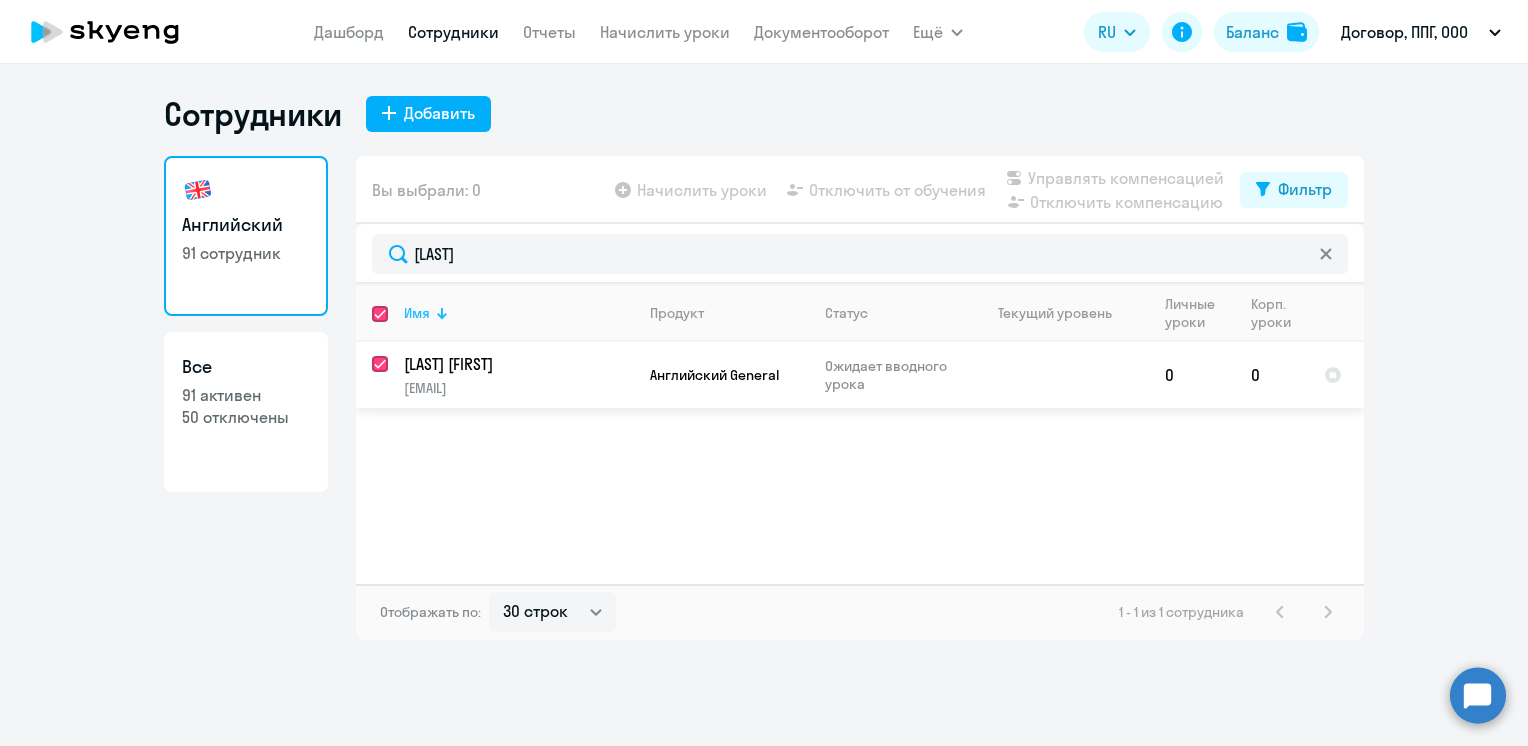 checkbox on "true" 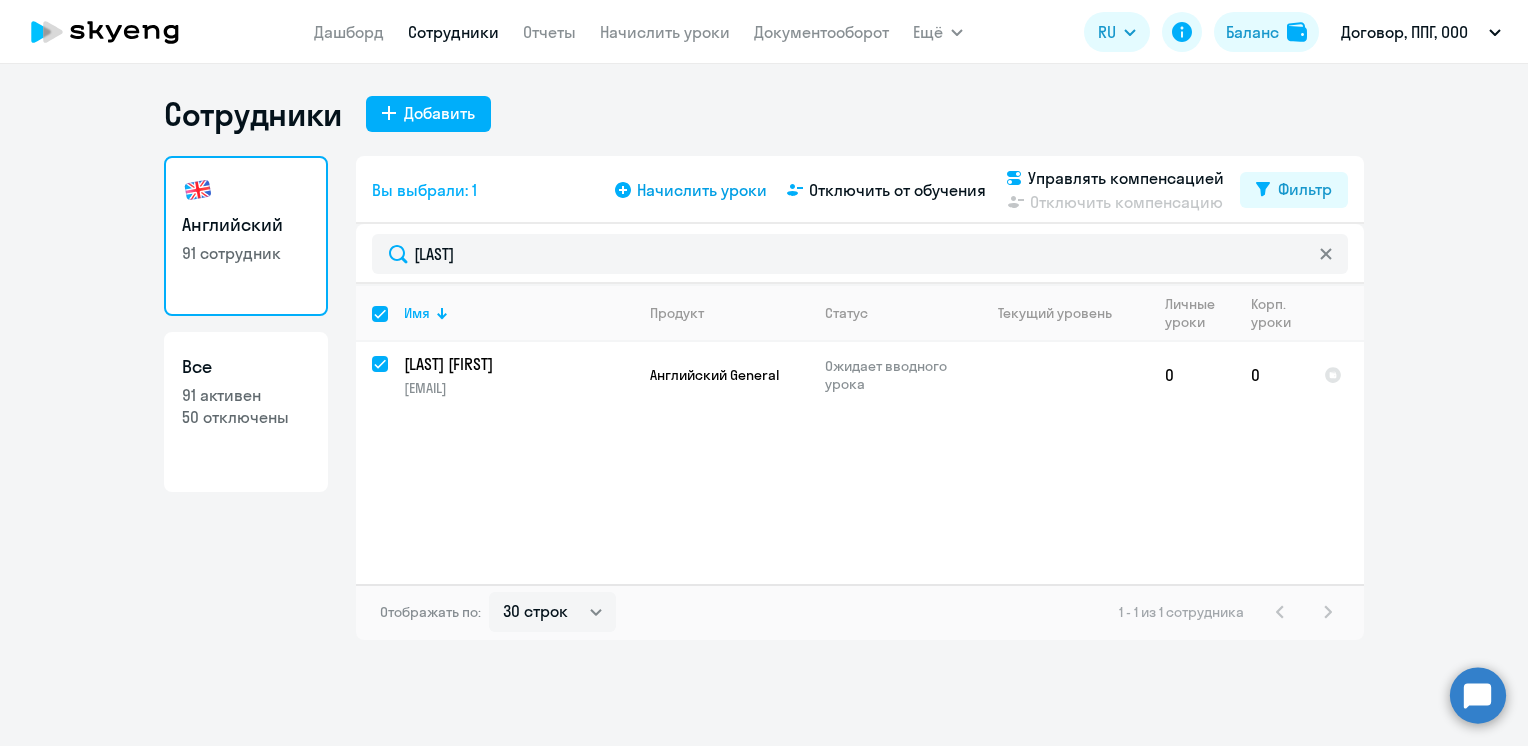 click on "Начислить уроки" 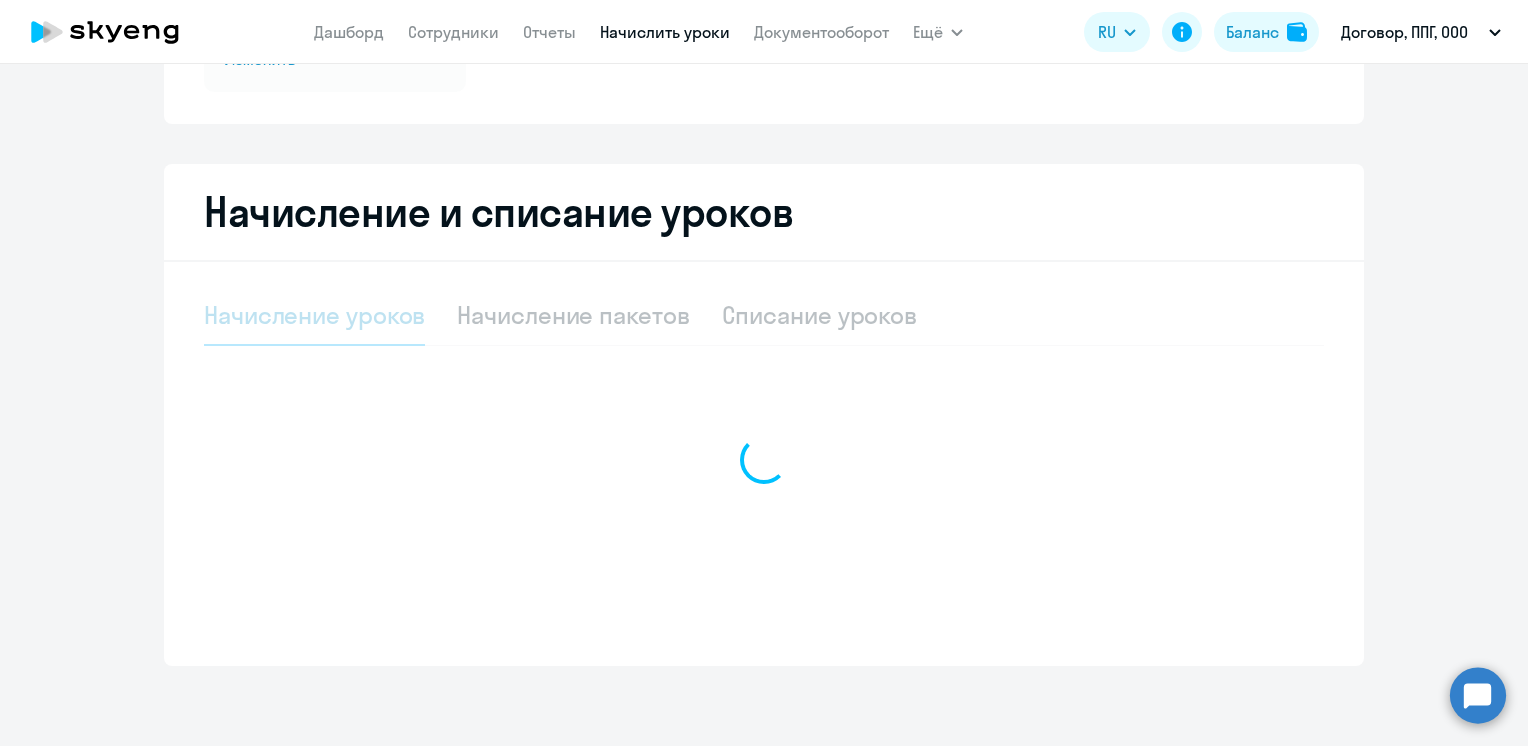 select on "10" 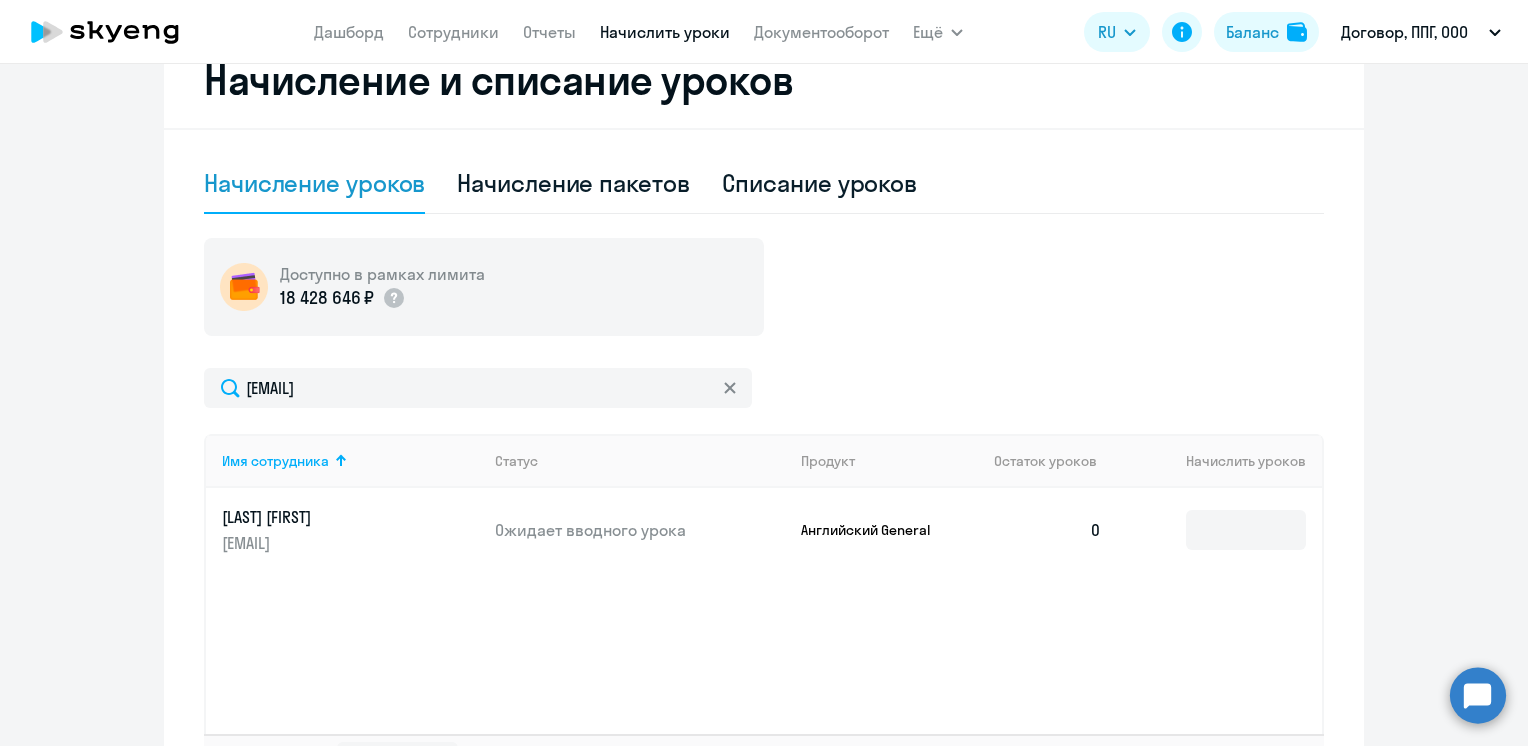 scroll, scrollTop: 540, scrollLeft: 0, axis: vertical 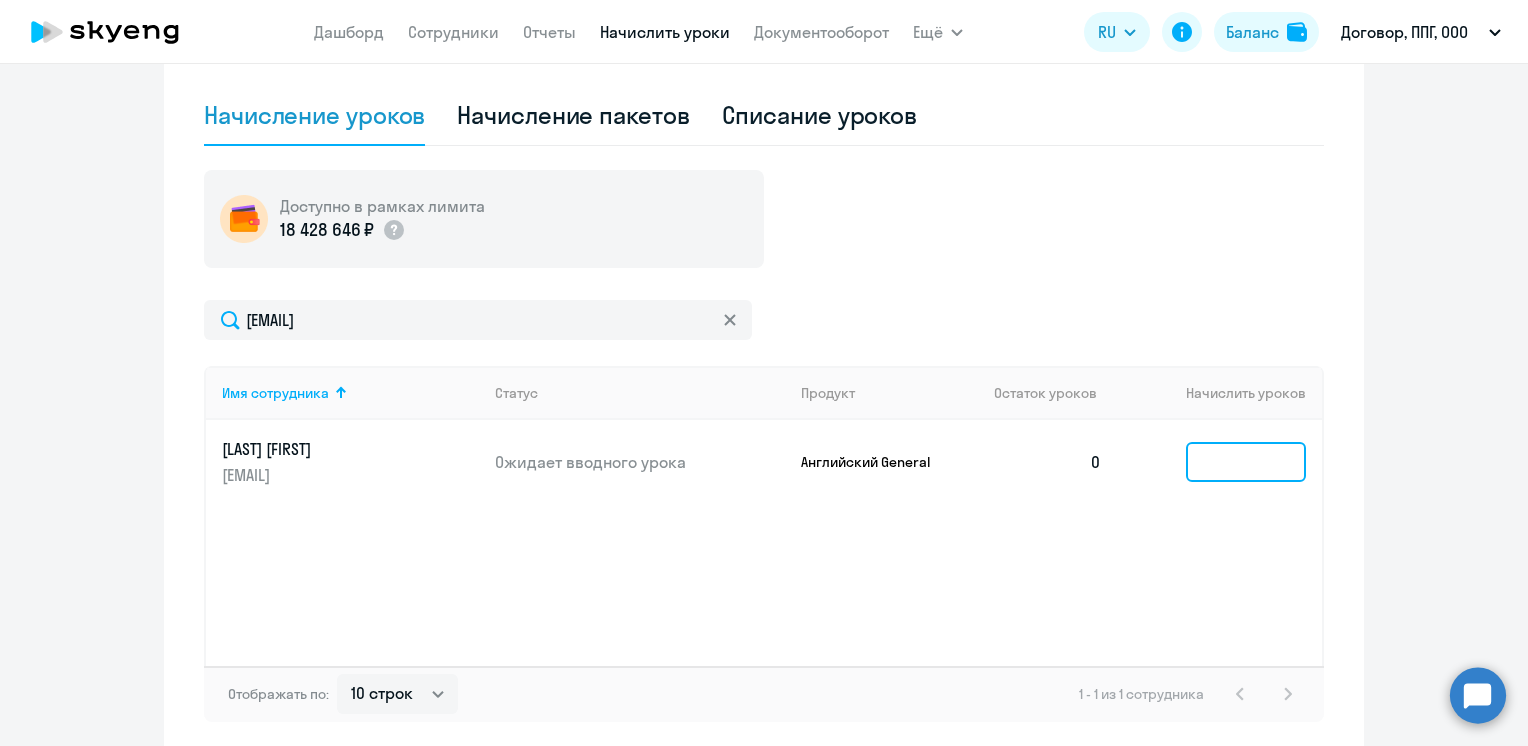 click 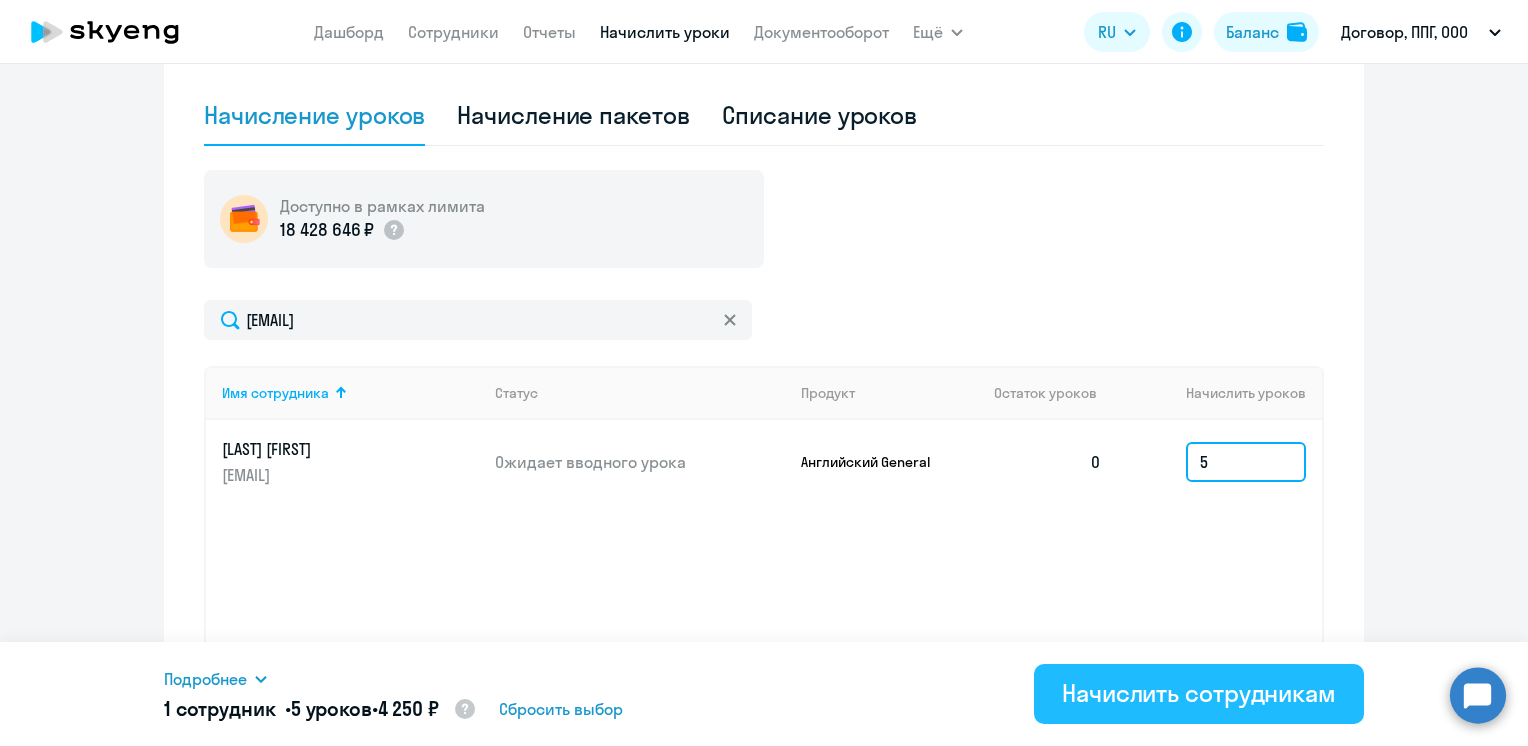 type on "5" 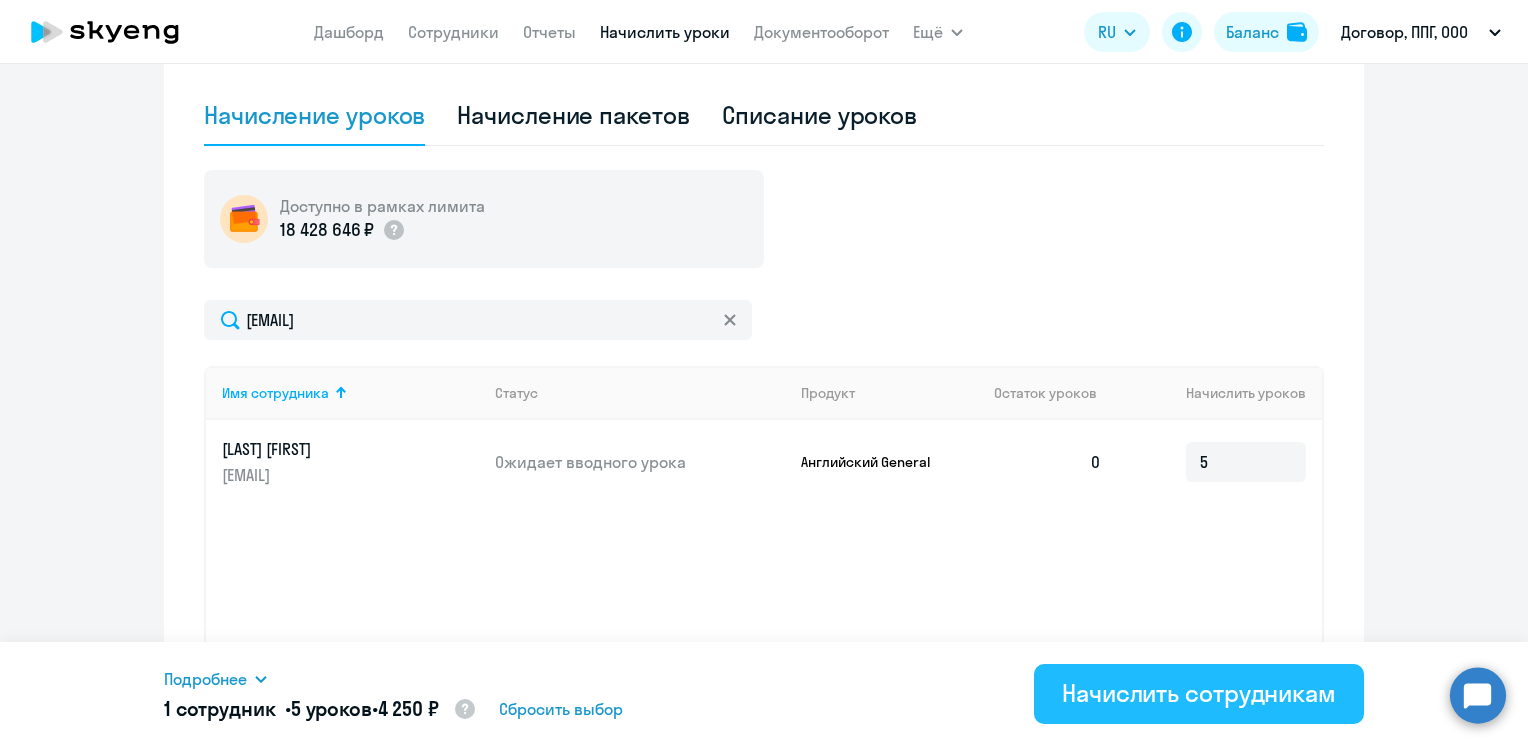 click on "Начислить сотрудникам" at bounding box center [1199, 693] 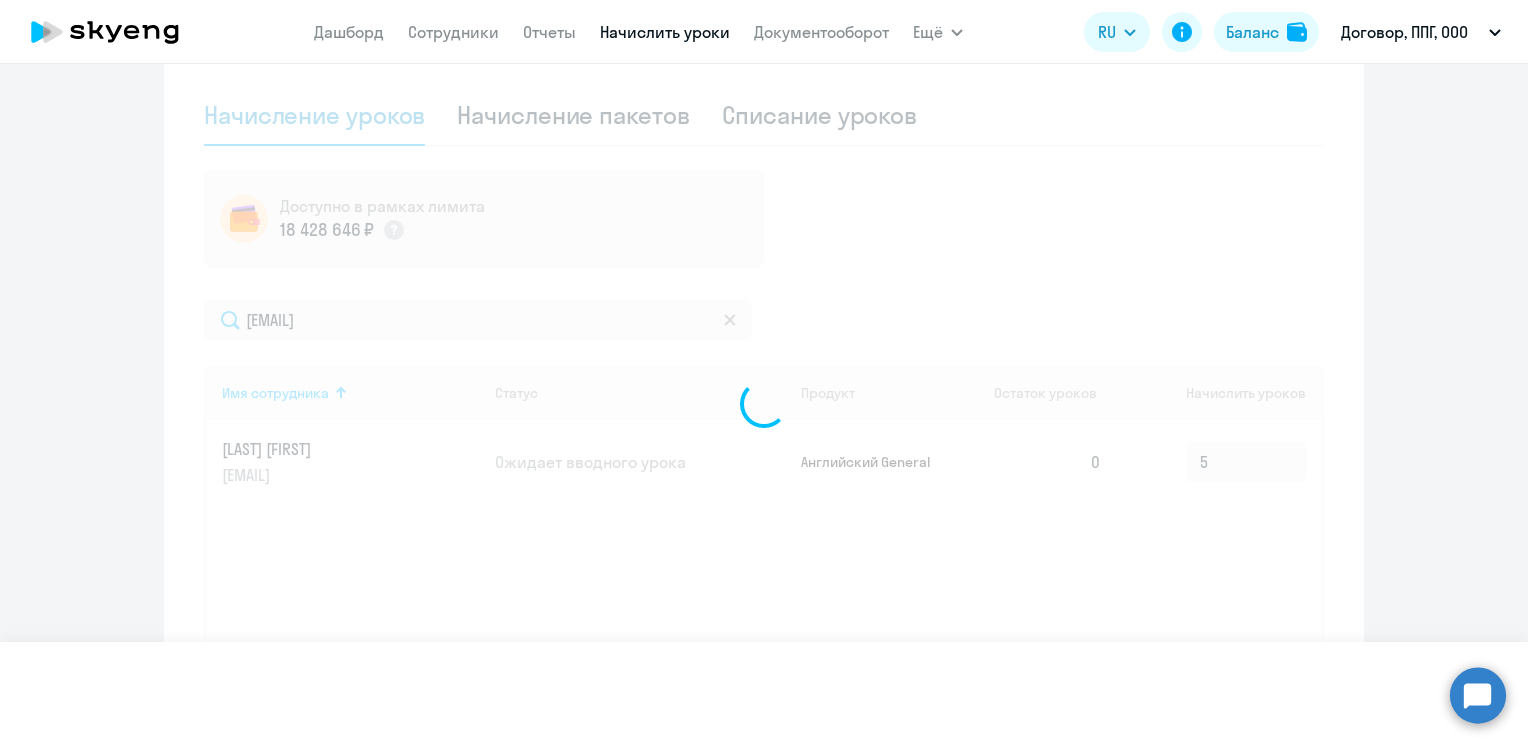 type 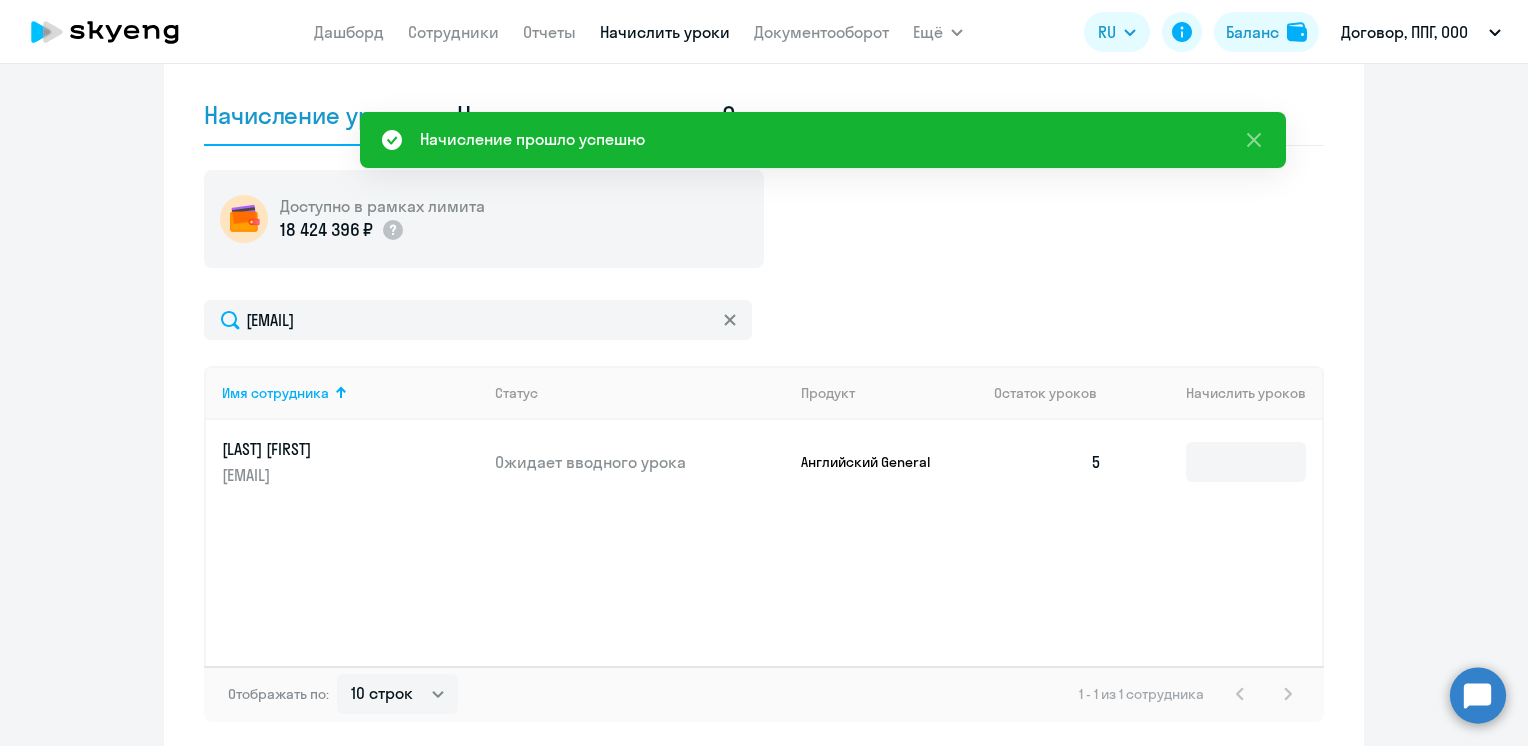 scroll, scrollTop: 40, scrollLeft: 0, axis: vertical 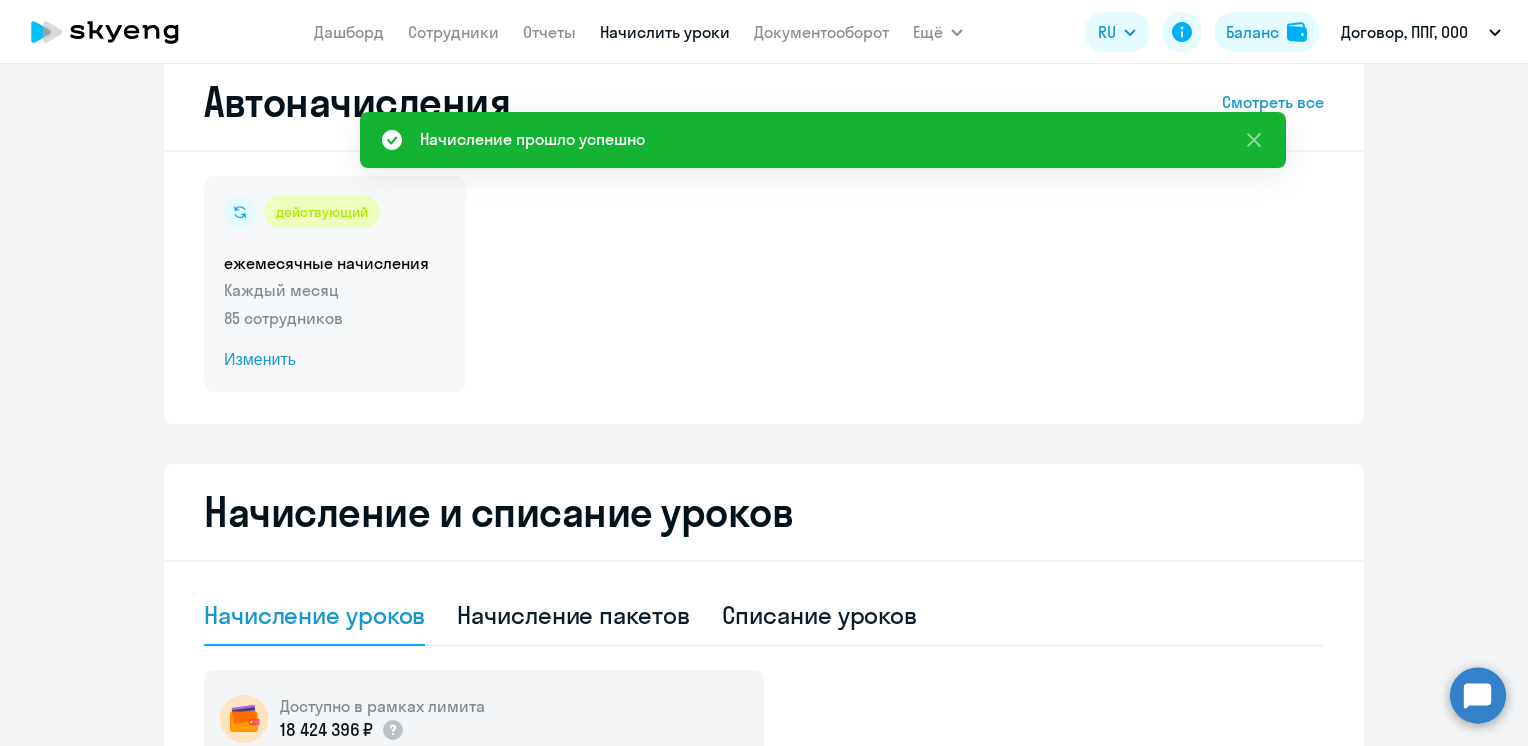 click on "Изменить" 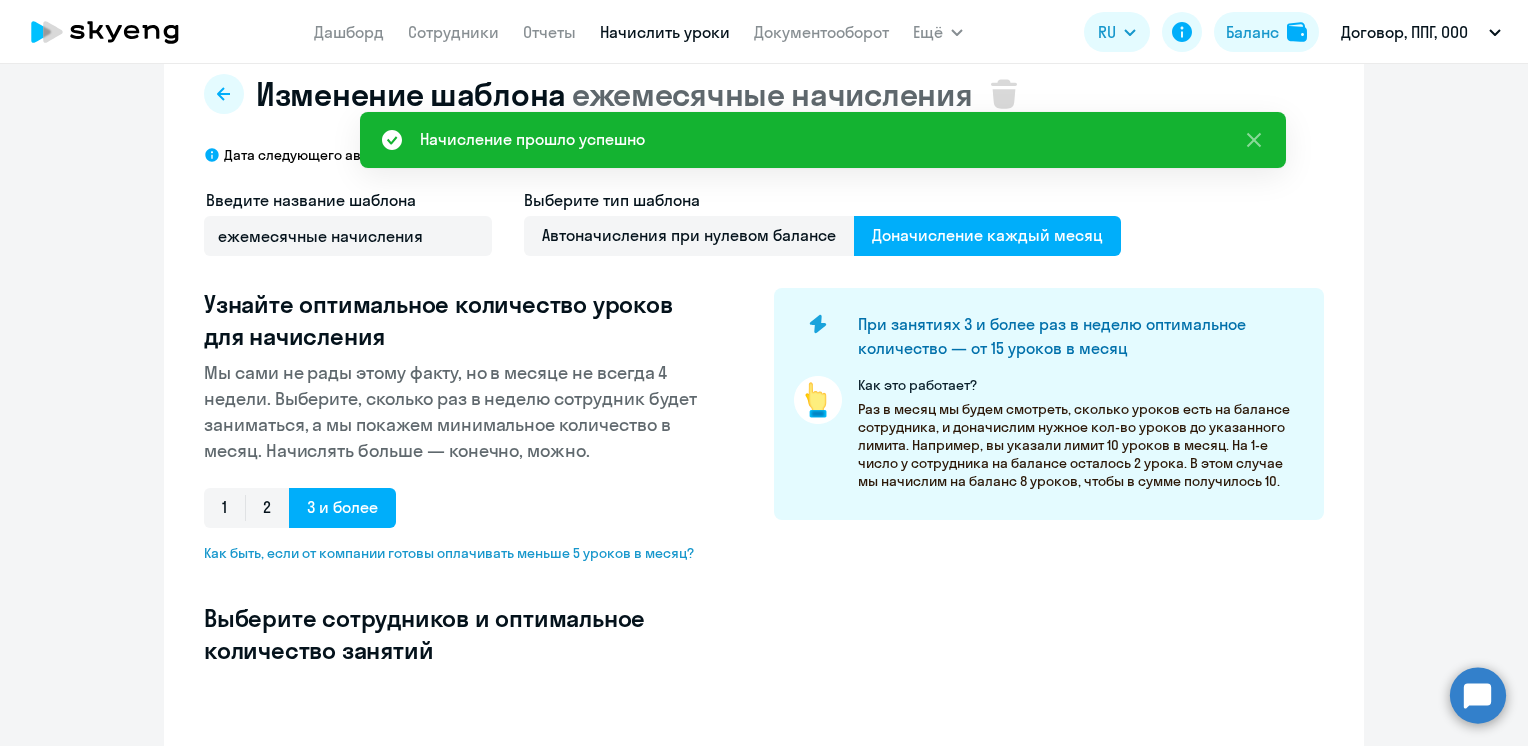 scroll, scrollTop: 517, scrollLeft: 0, axis: vertical 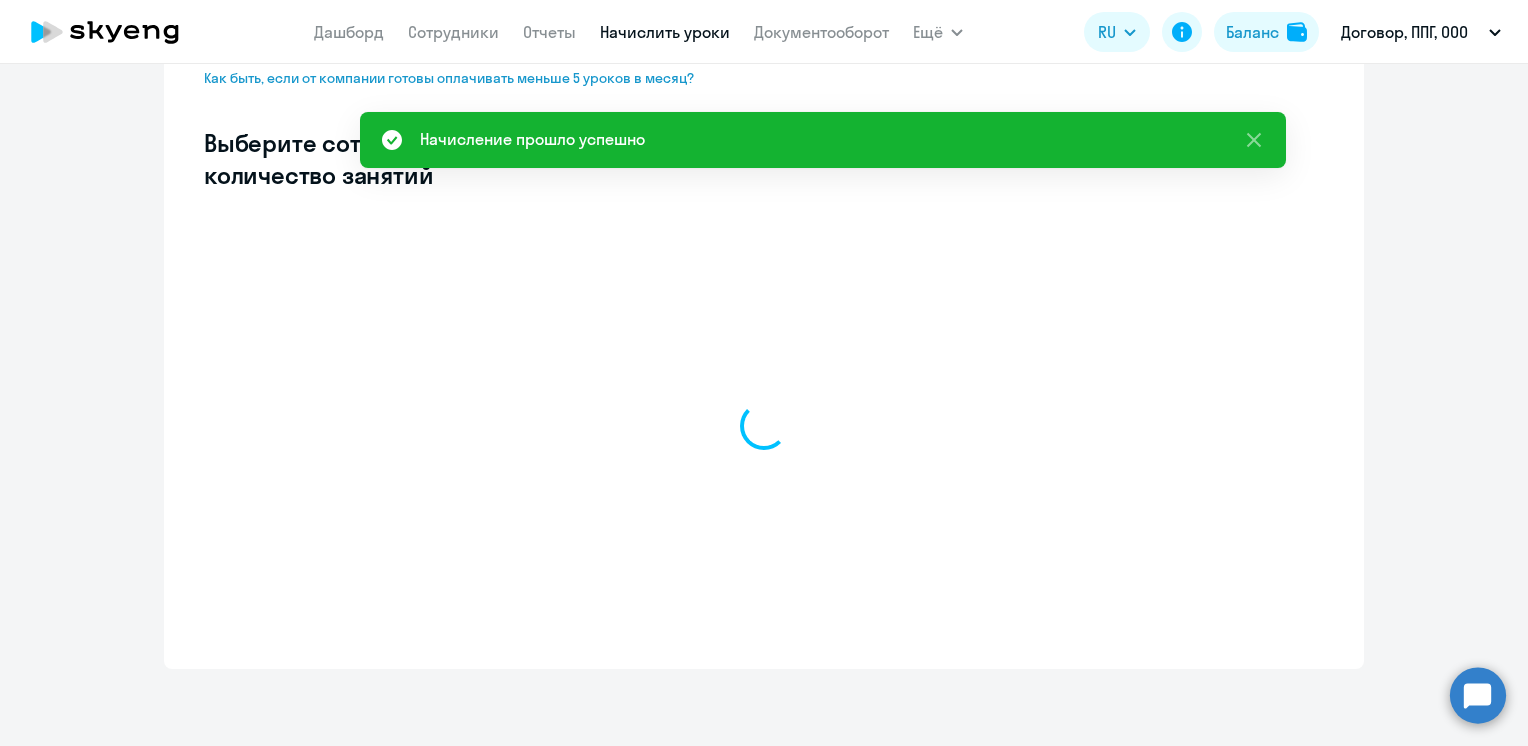 select on "10" 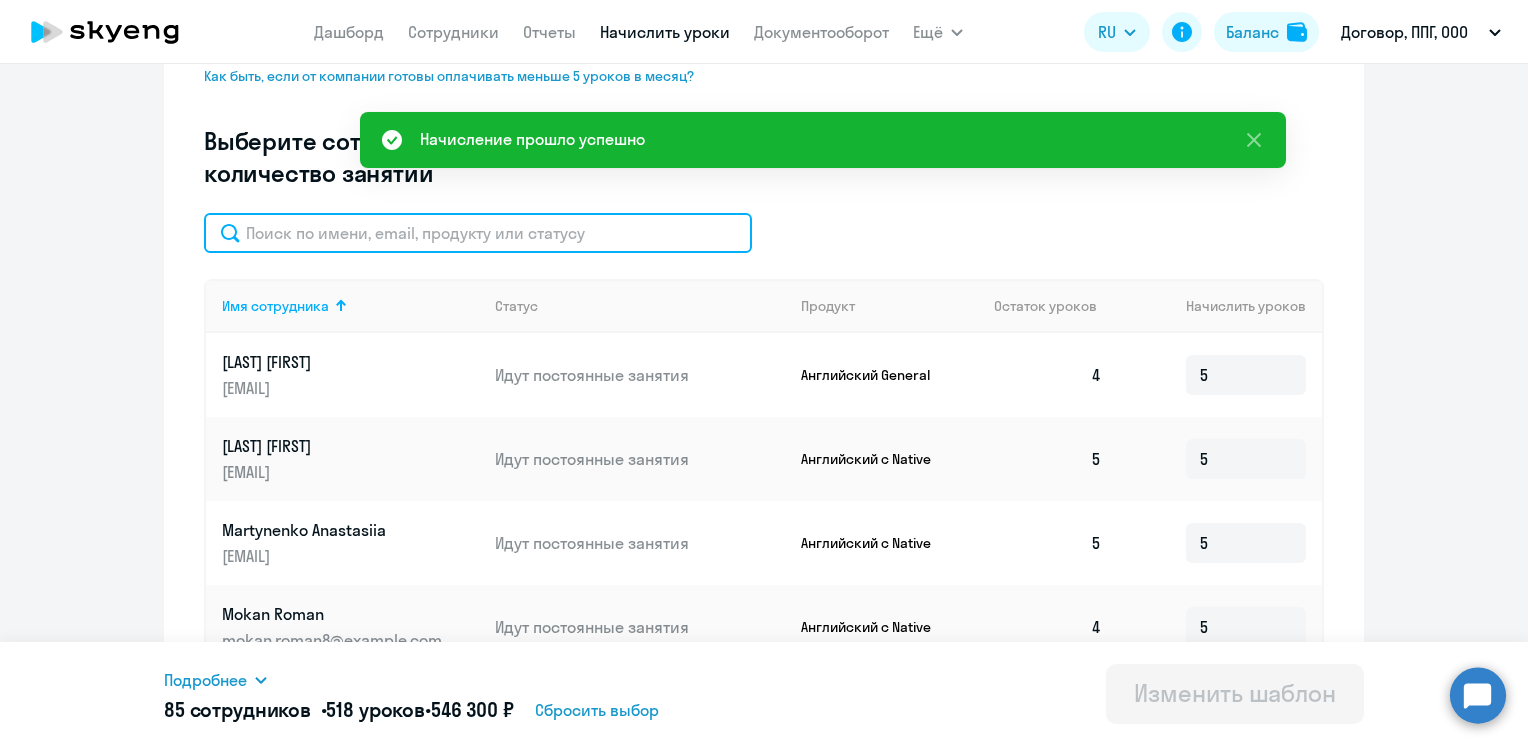click 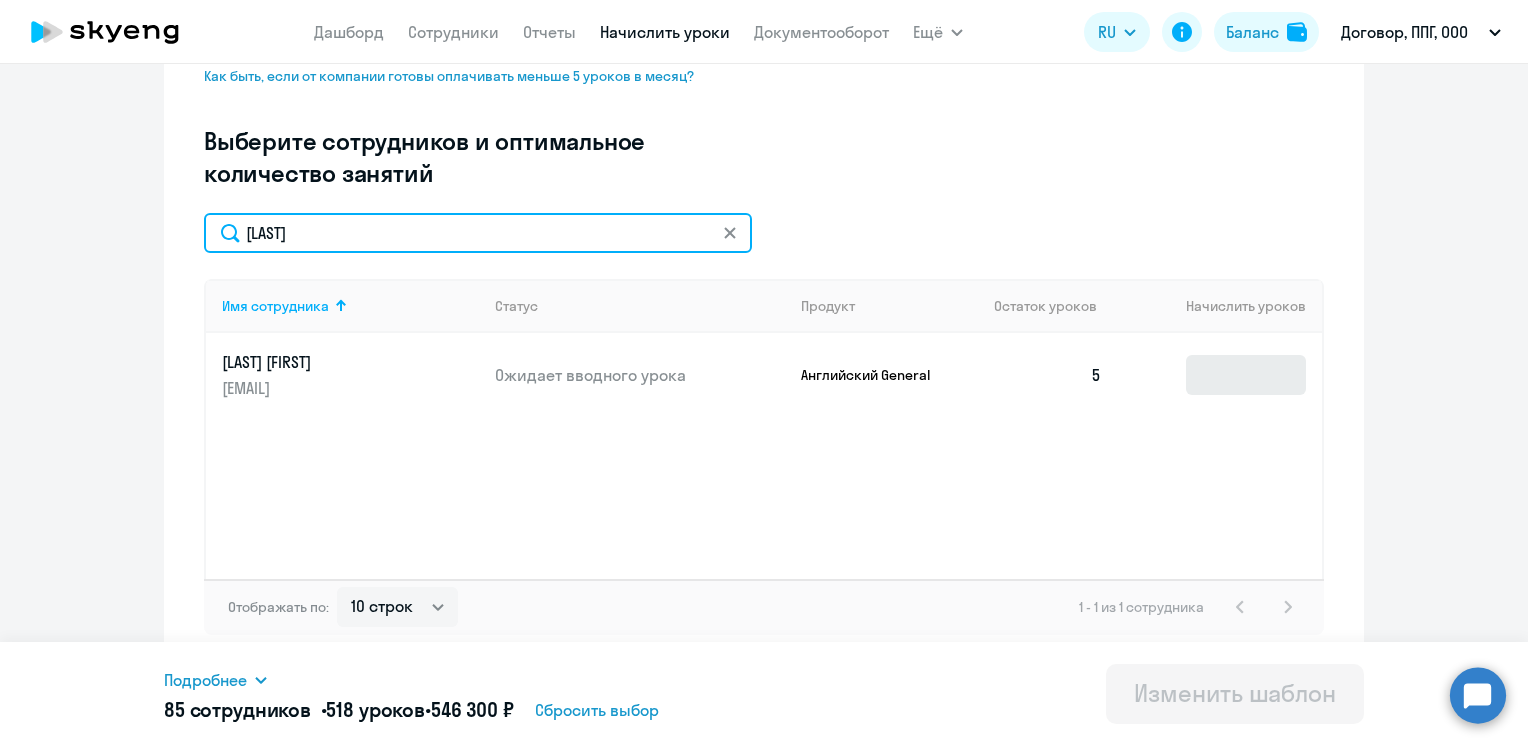 type on "[LAST]" 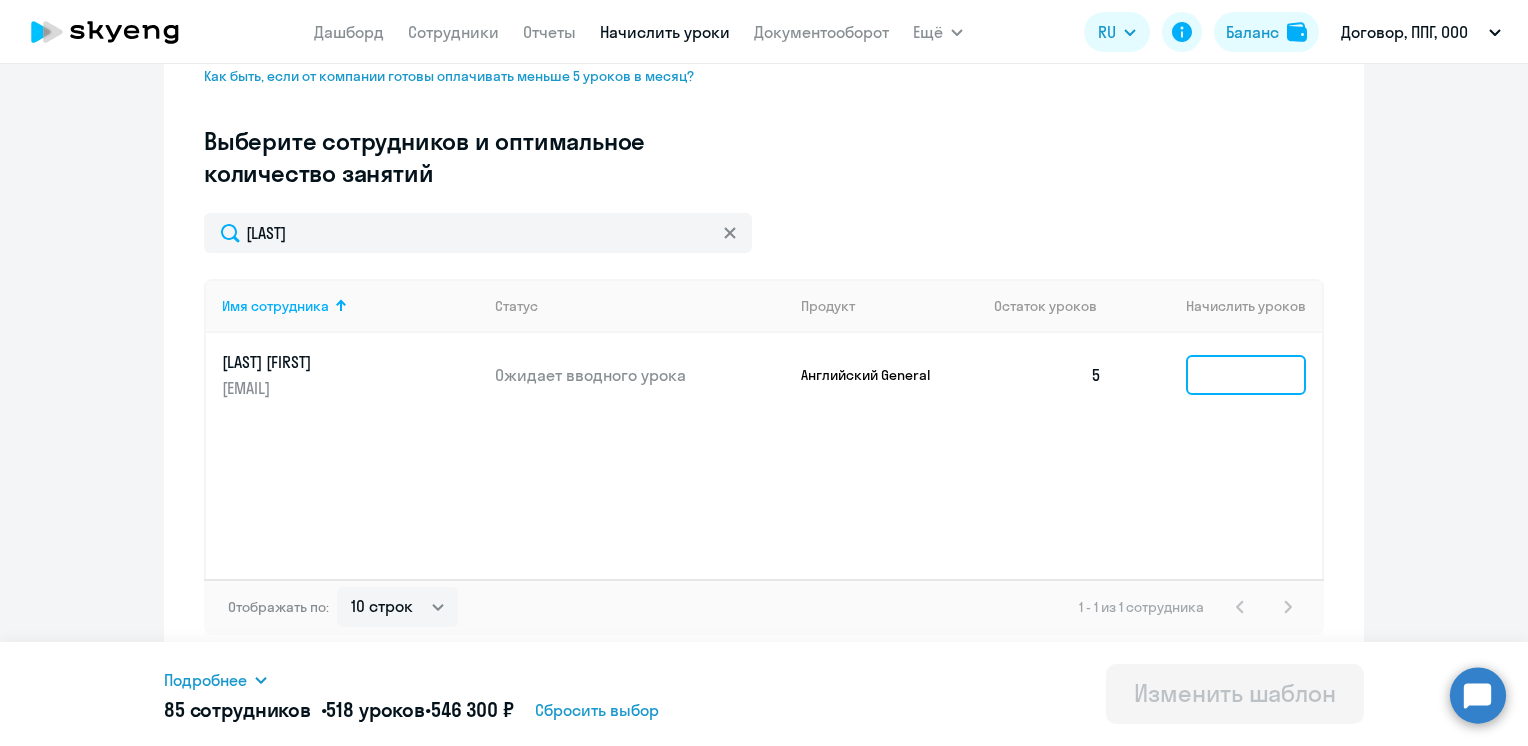 click 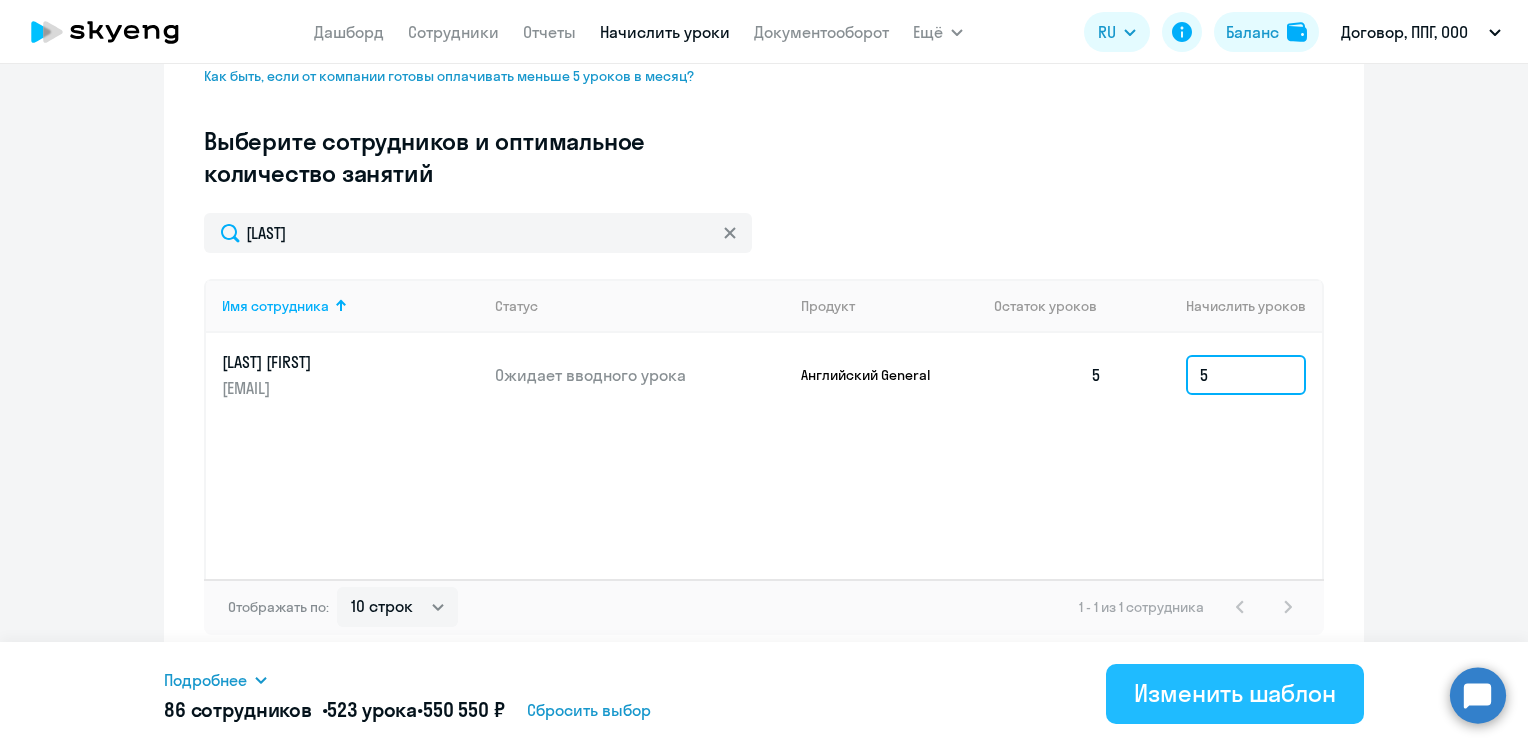 type on "5" 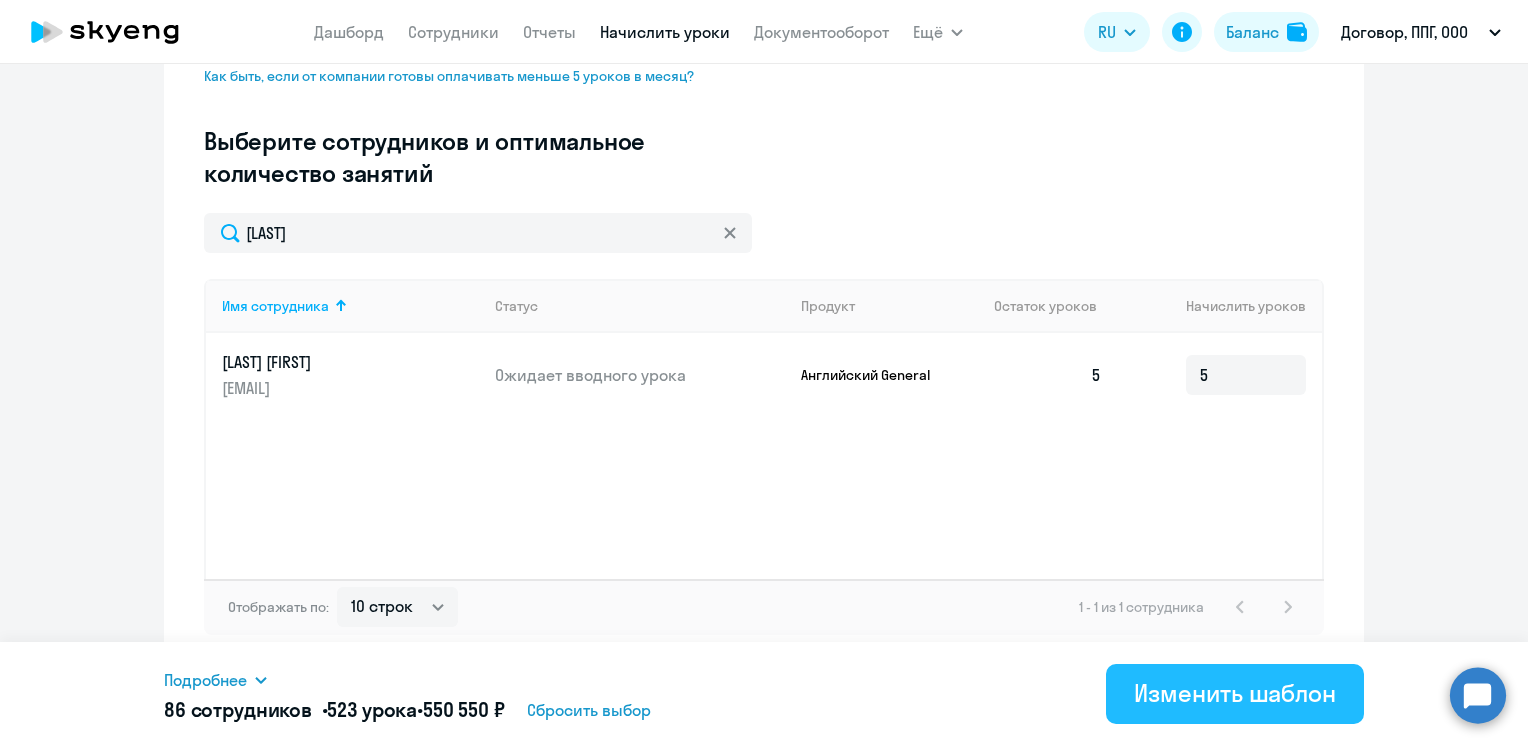 click on "Изменить шаблон" at bounding box center [1235, 693] 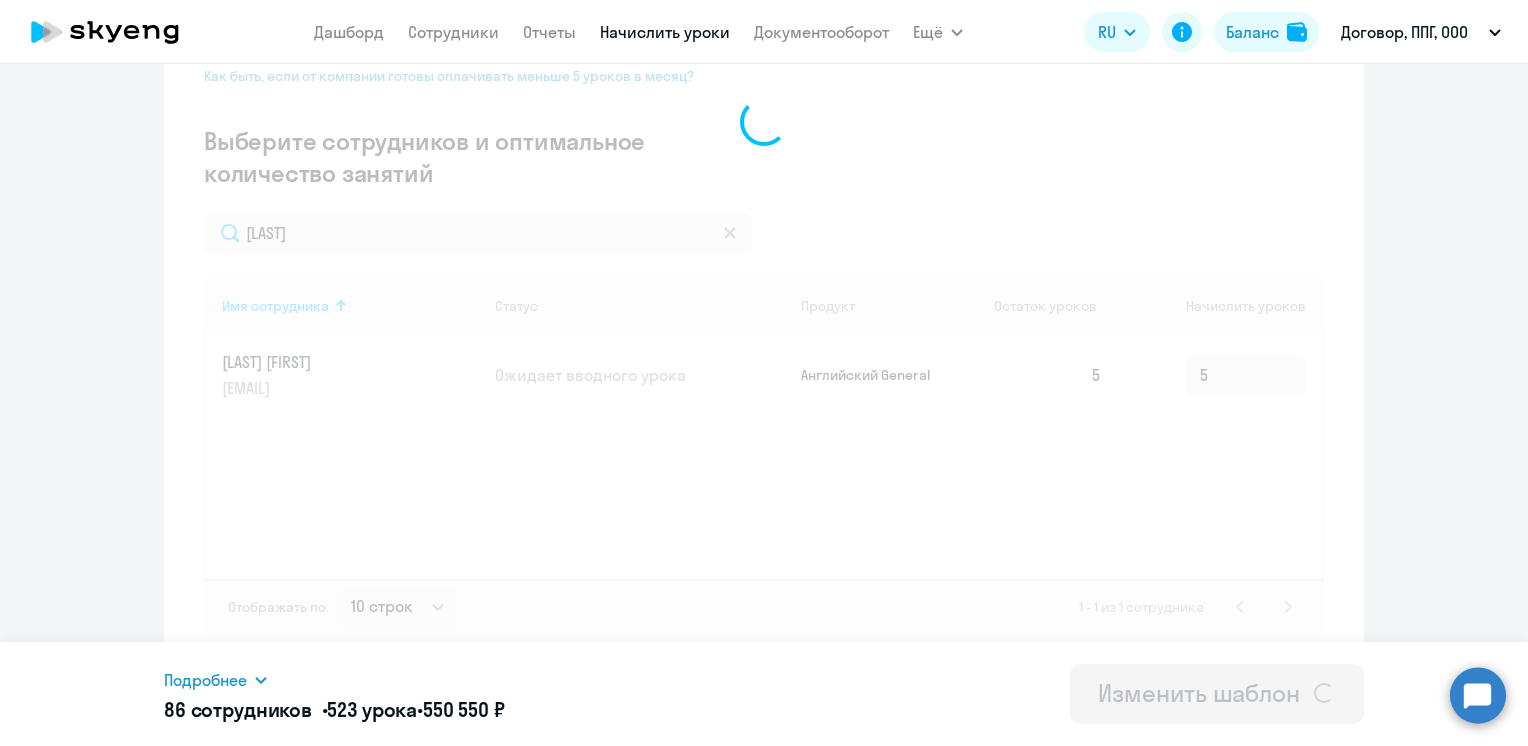 scroll, scrollTop: 0, scrollLeft: 0, axis: both 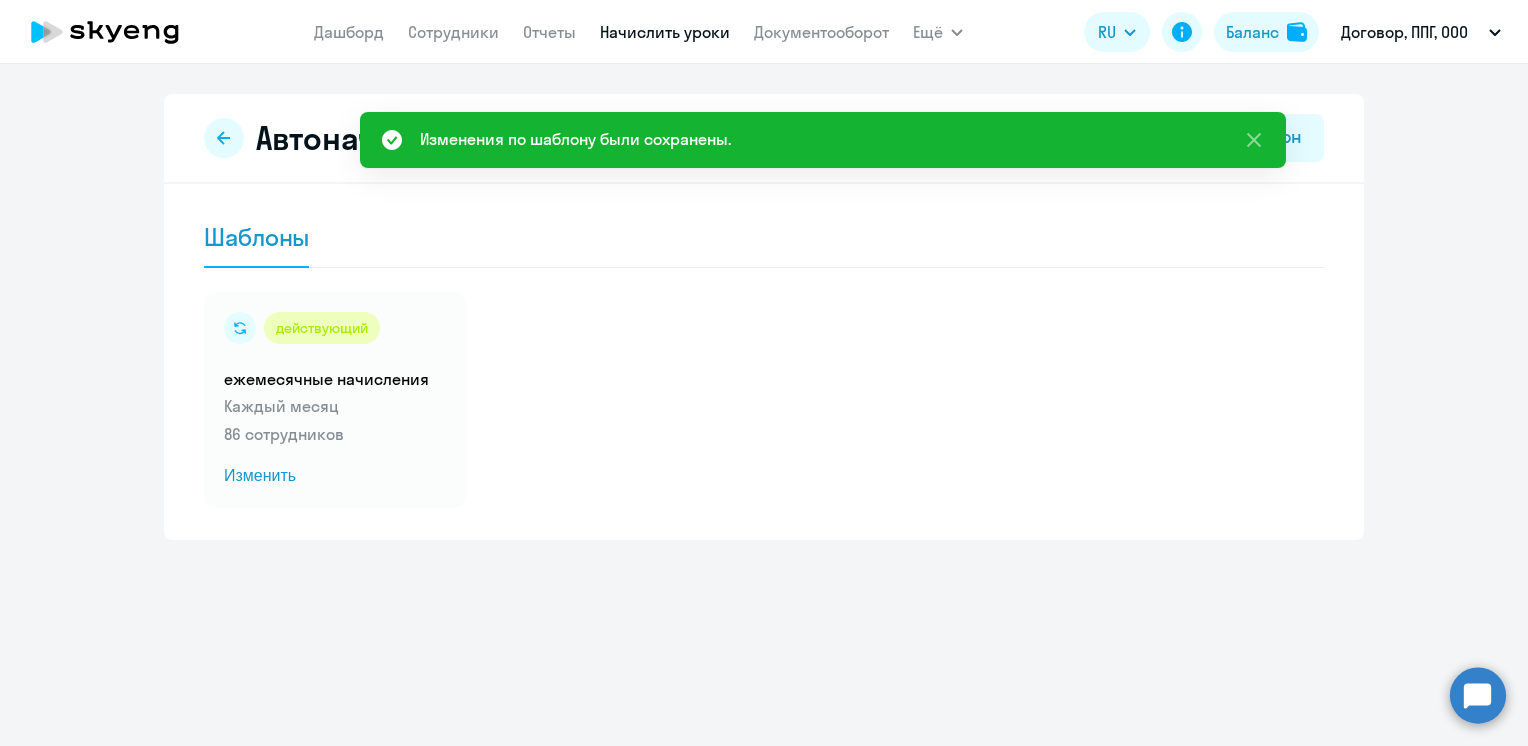 click 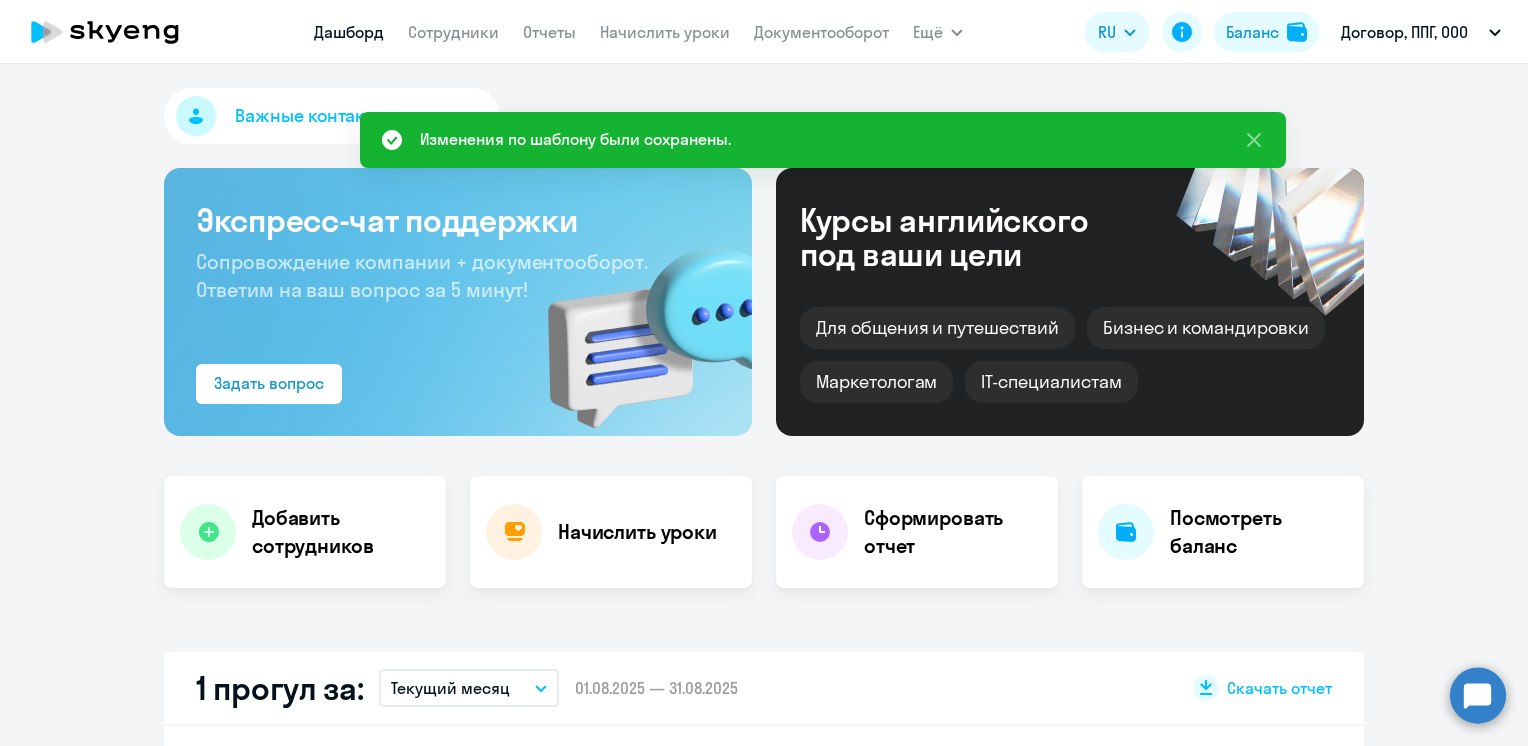 select on "30" 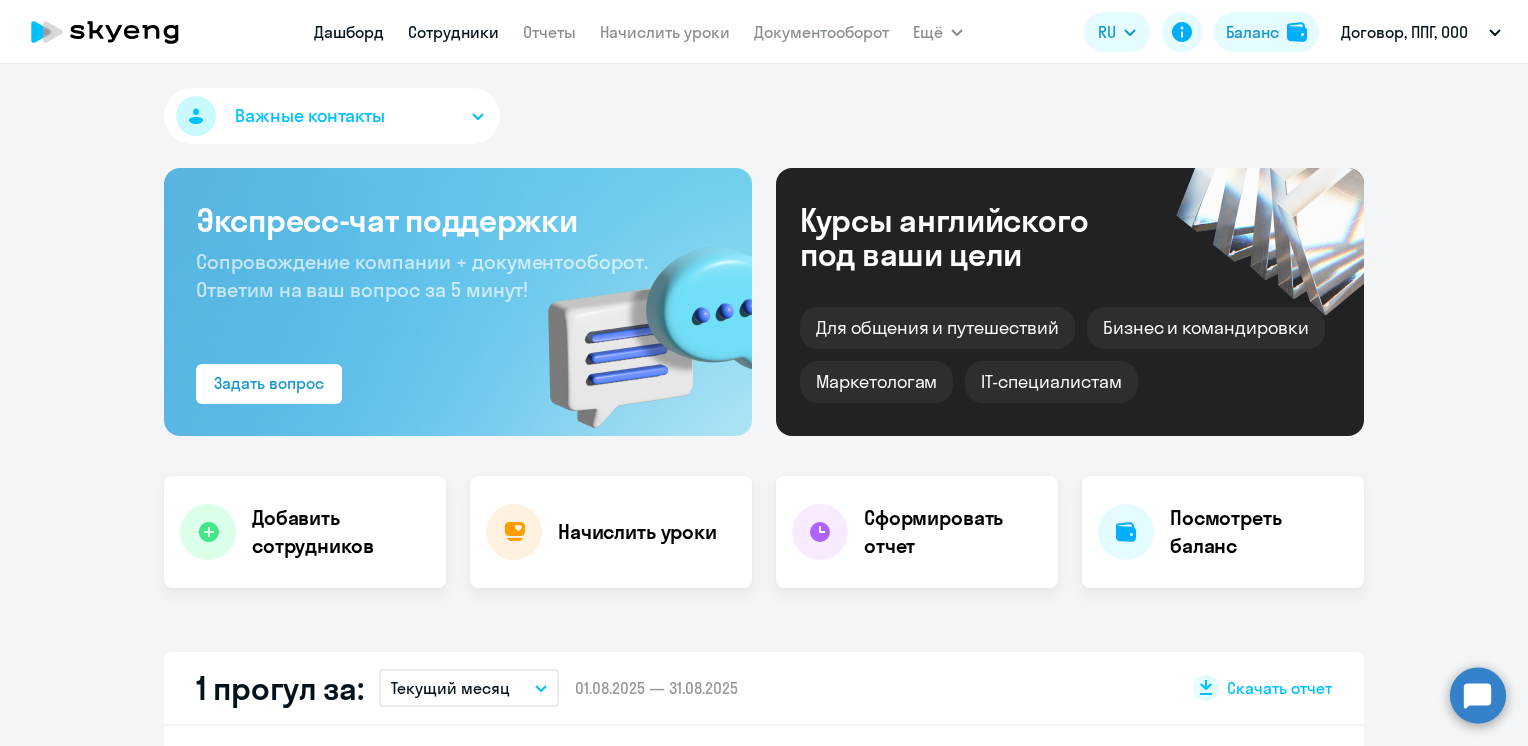 click on "Сотрудники" at bounding box center [453, 32] 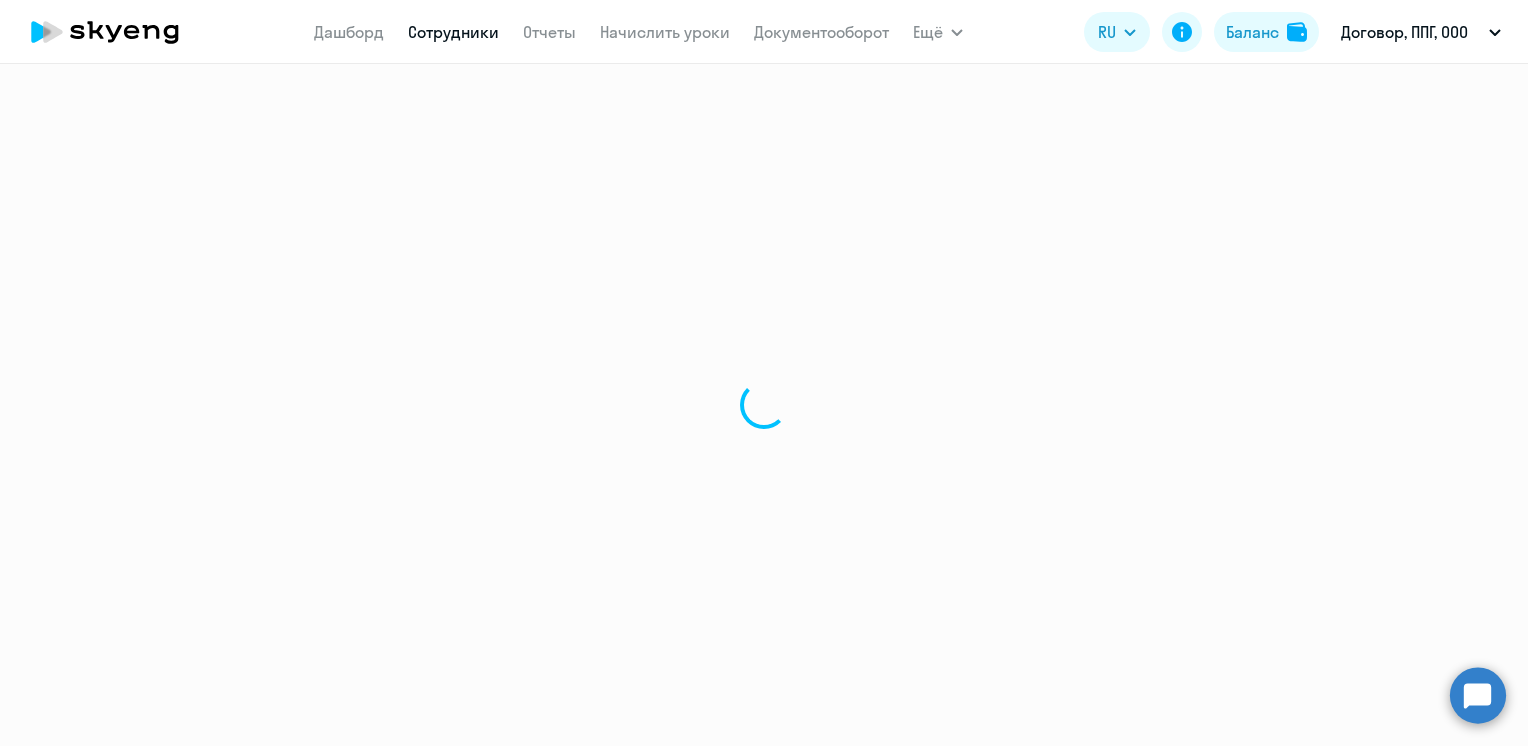 select on "30" 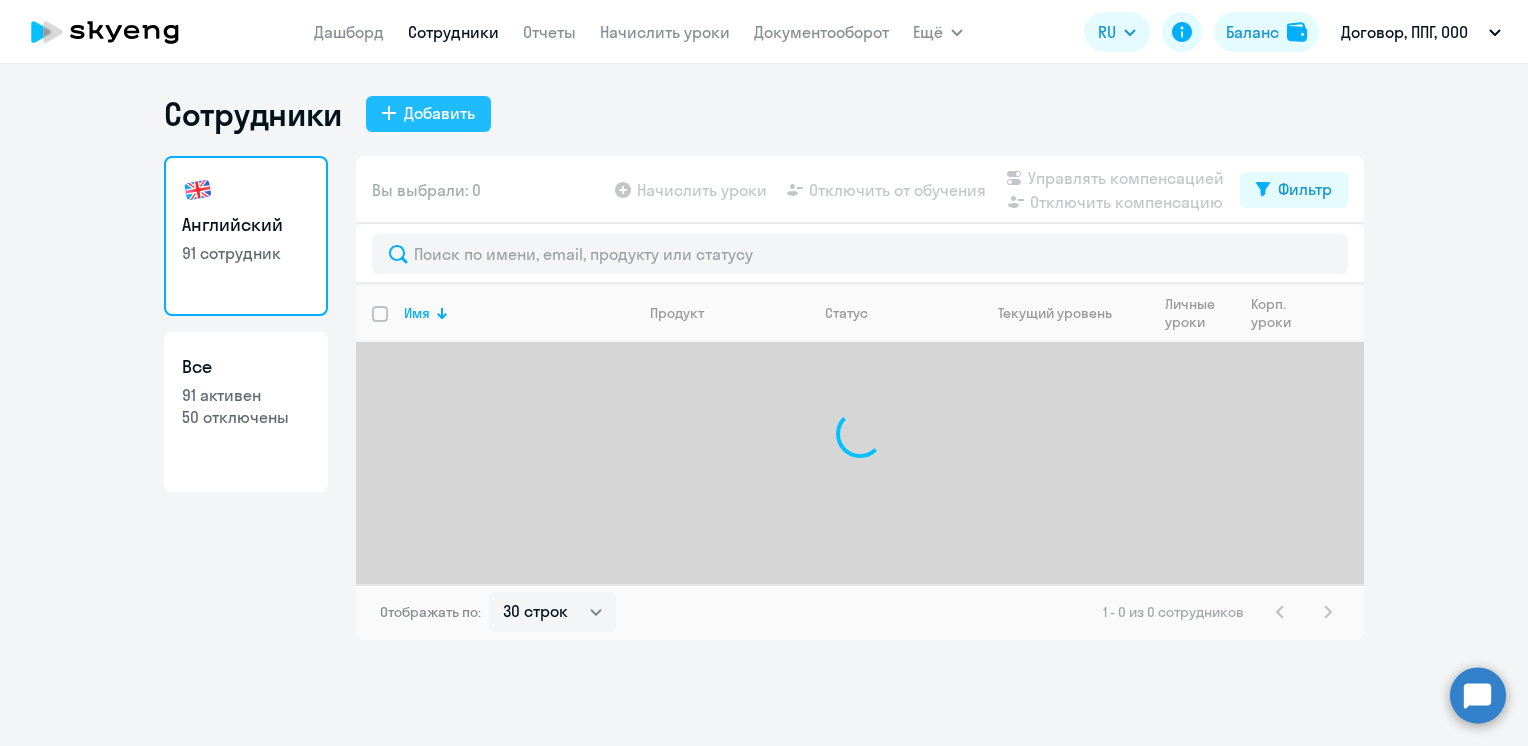 click on "Добавить" 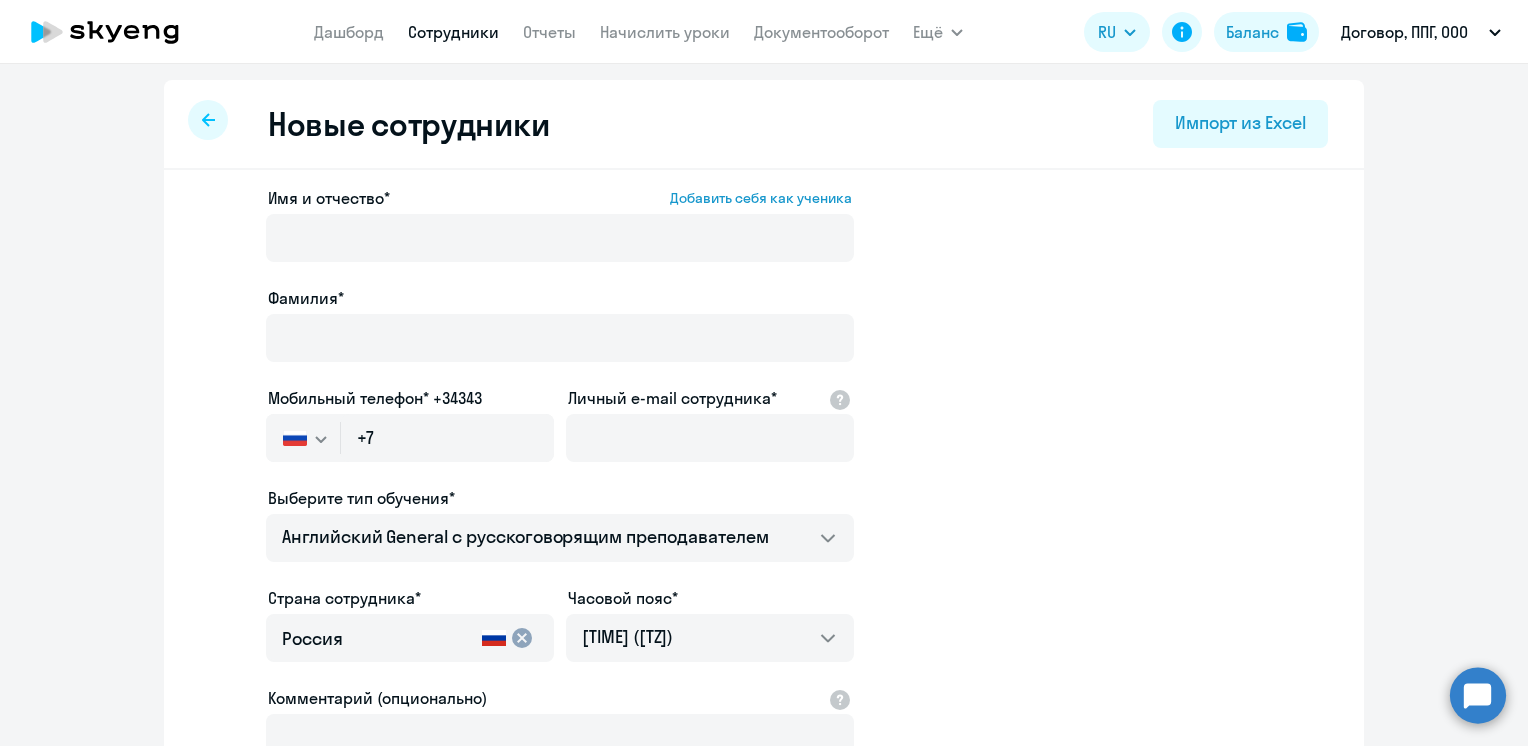 click 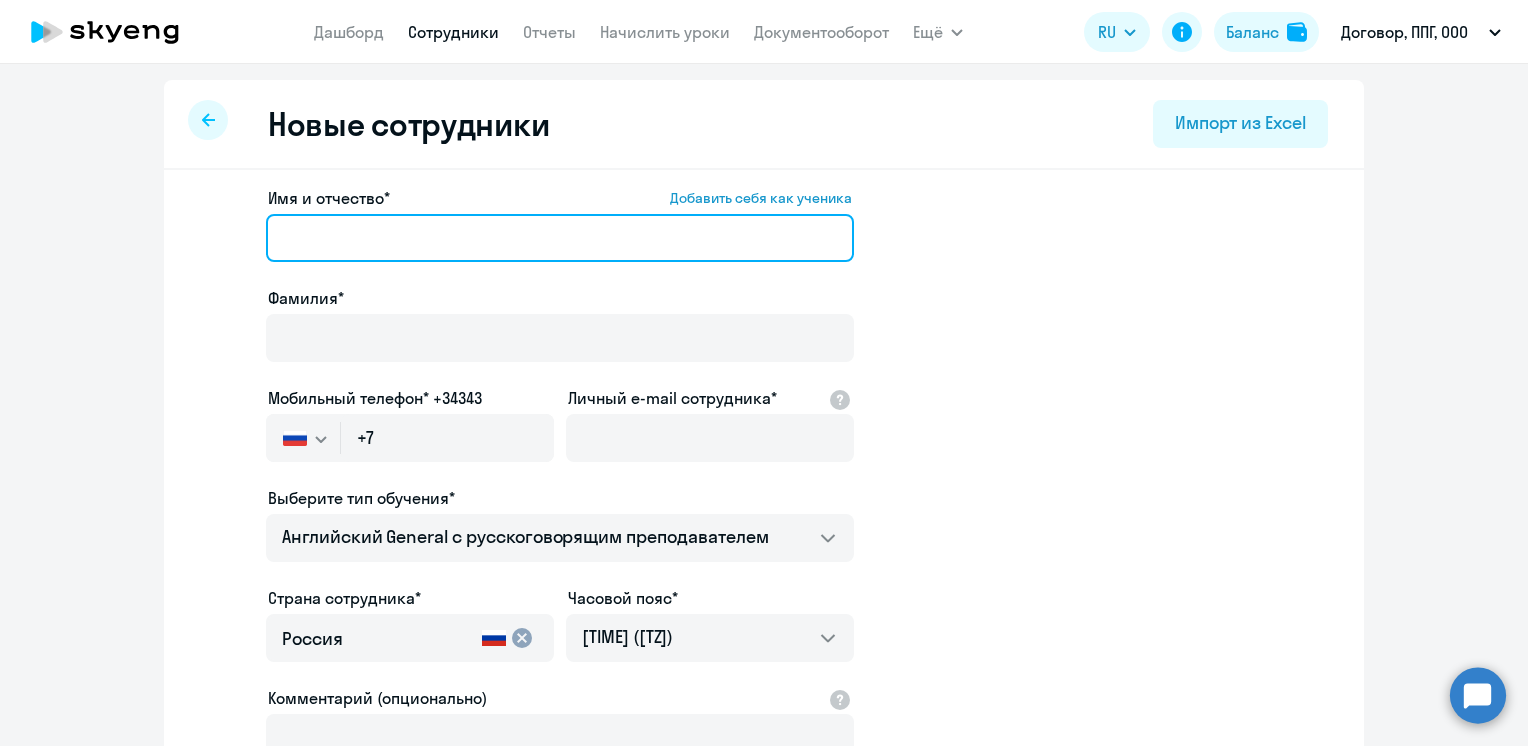 click on "Имя и отчество*  Добавить себя как ученика" at bounding box center (560, 238) 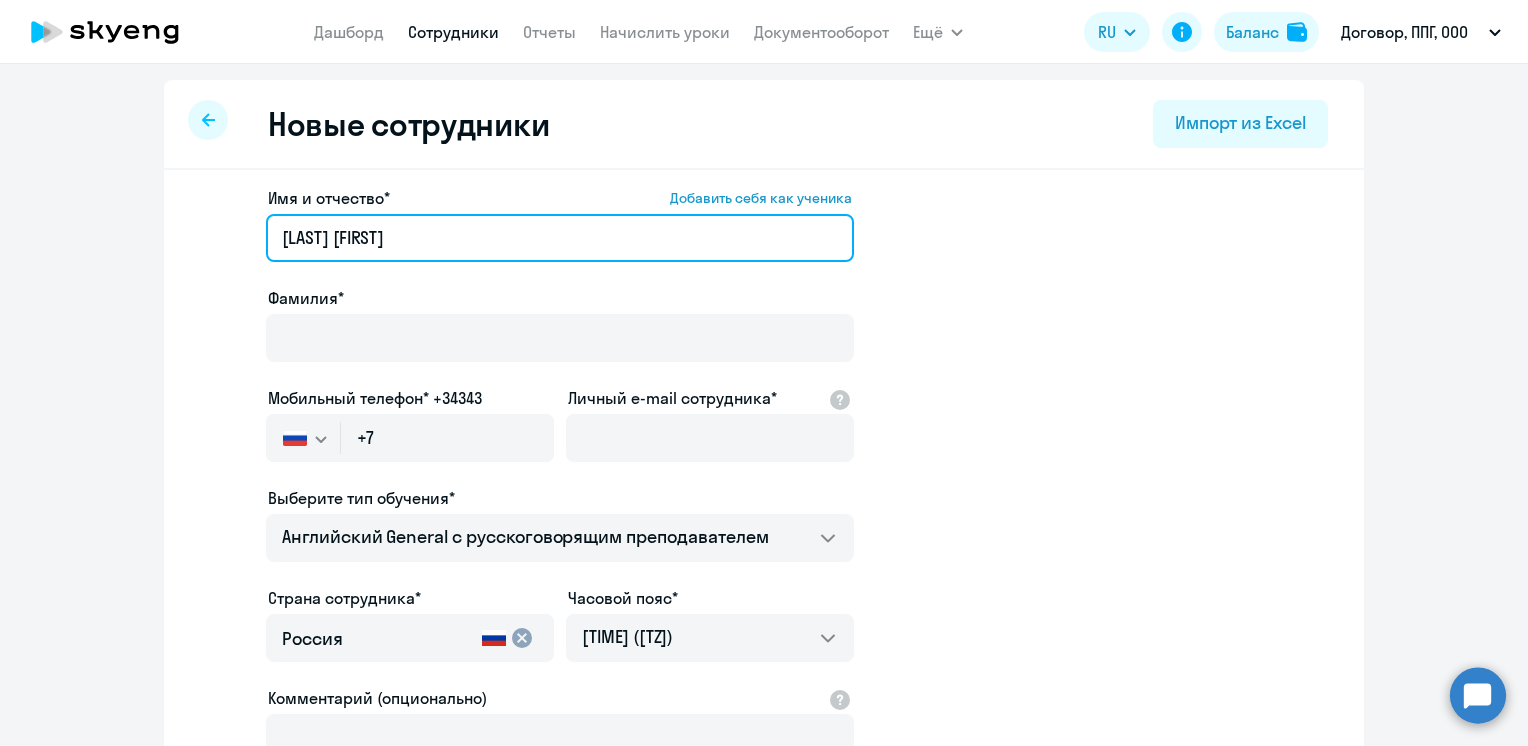 drag, startPoint x: 351, startPoint y: 237, endPoint x: 255, endPoint y: 237, distance: 96 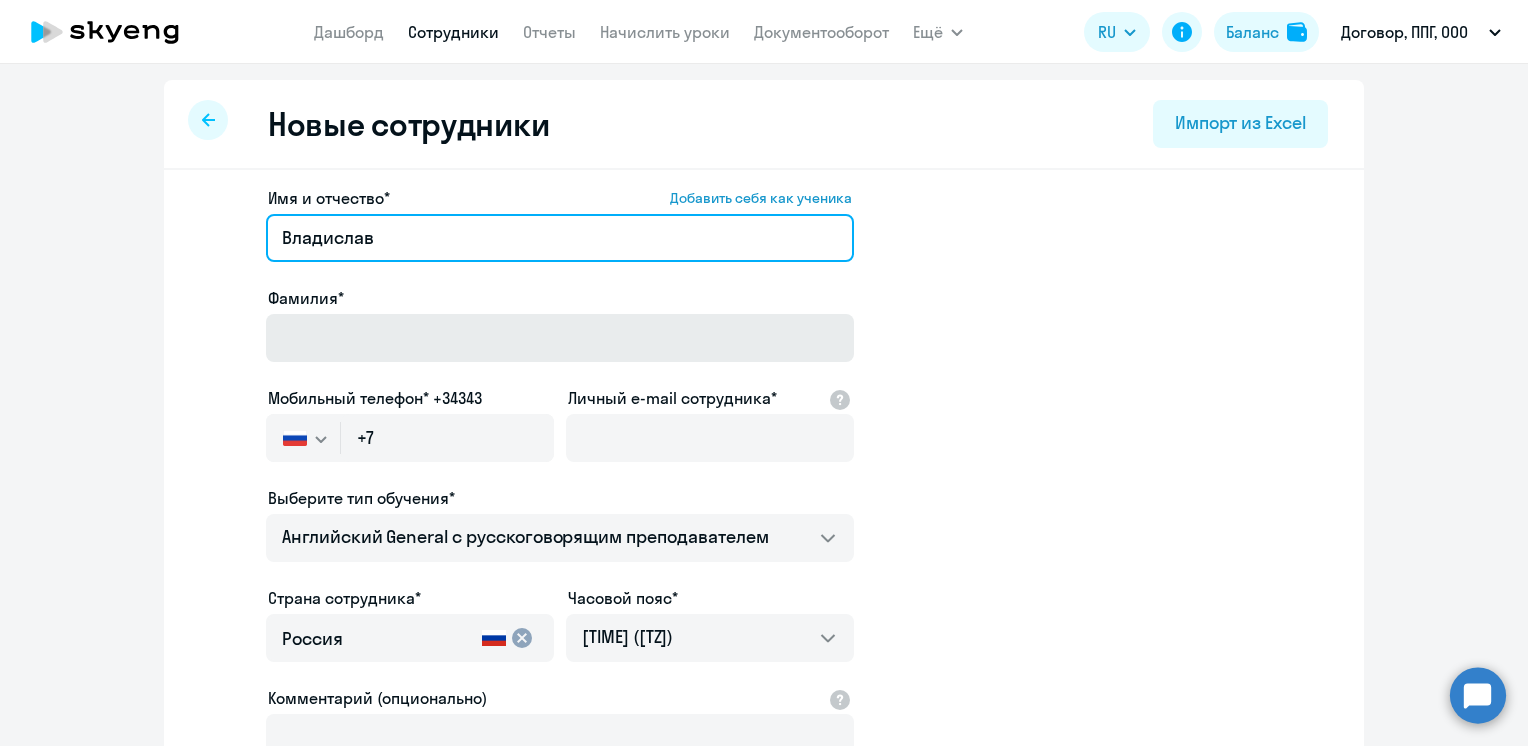 type on "Владислав" 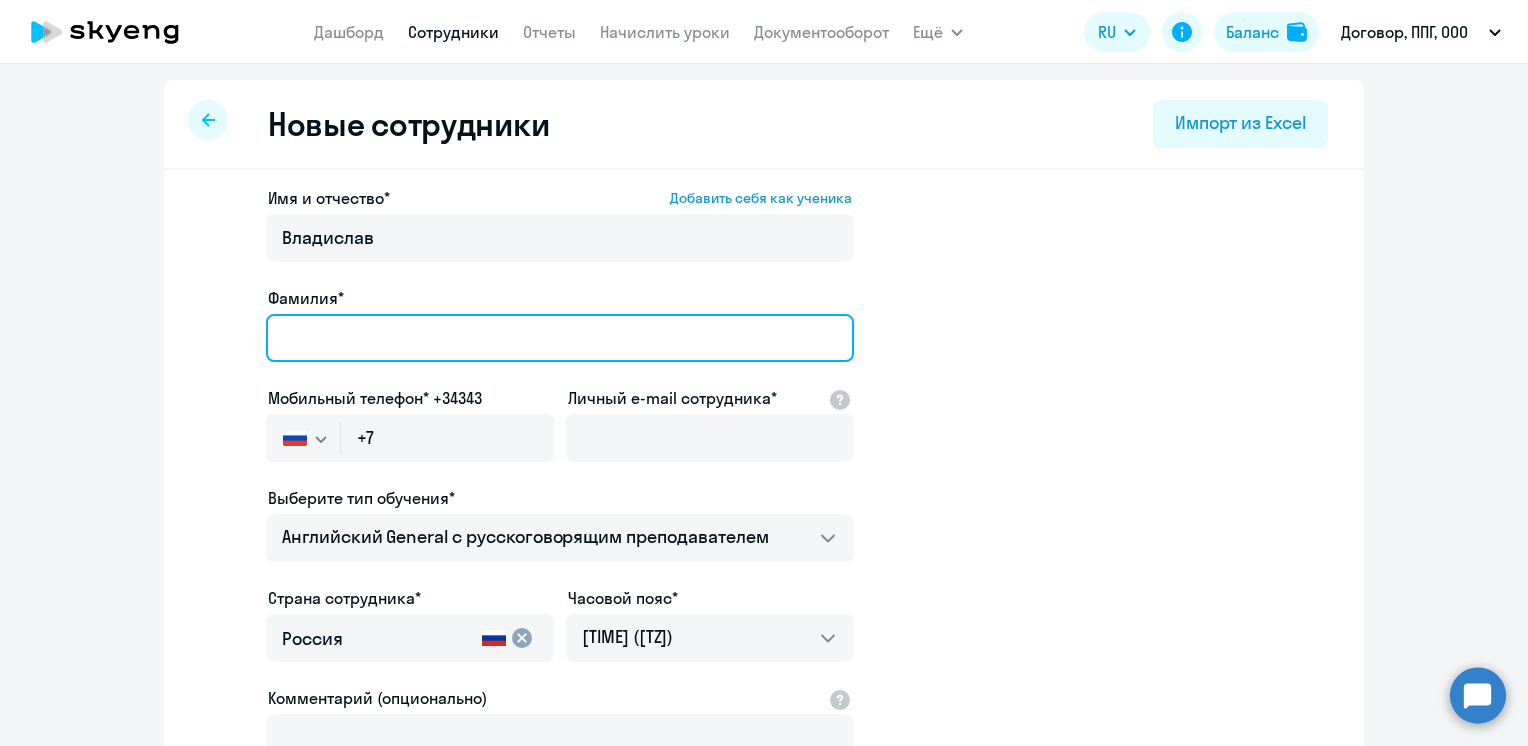 click on "Фамилия*" at bounding box center [560, 338] 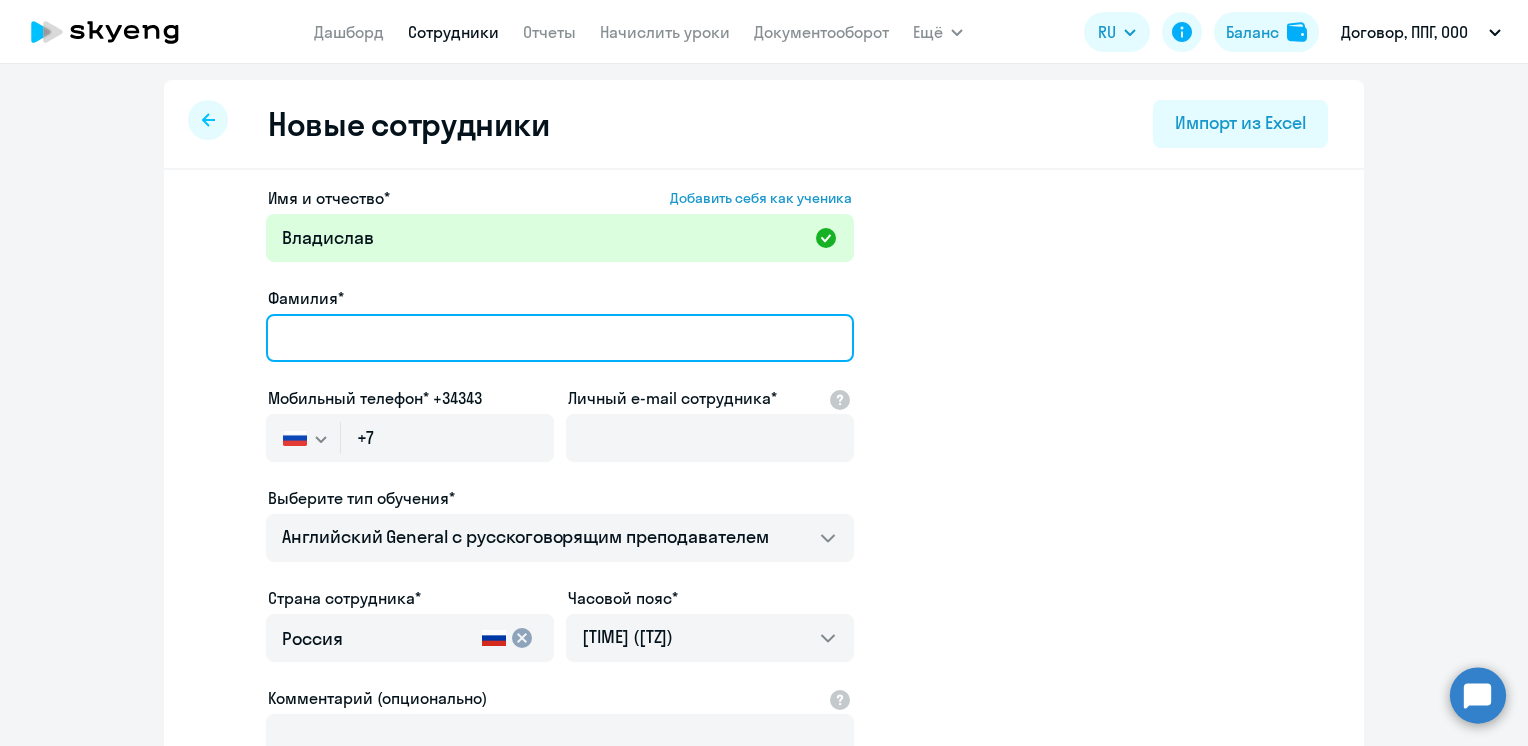 paste on "[LAST]" 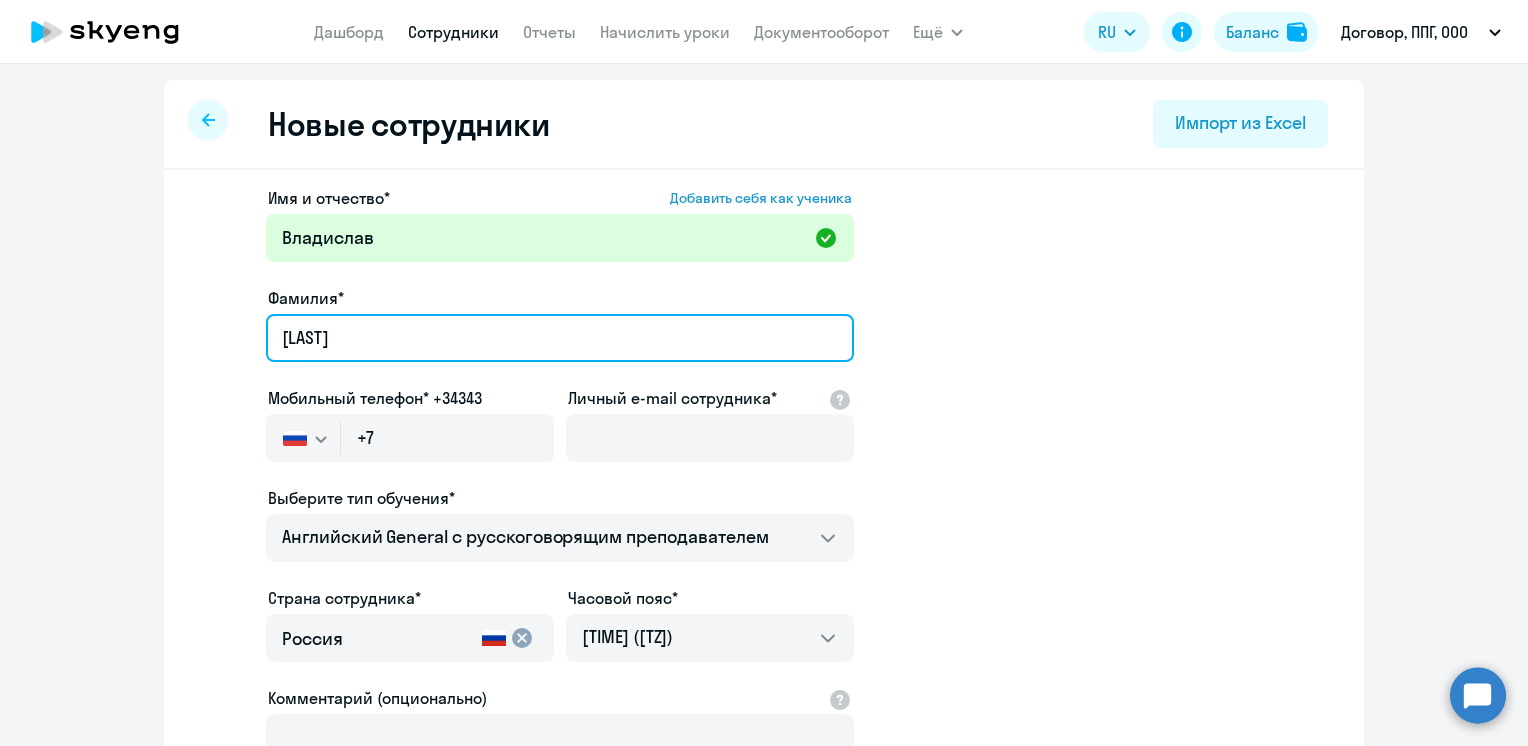 type on "[LAST]" 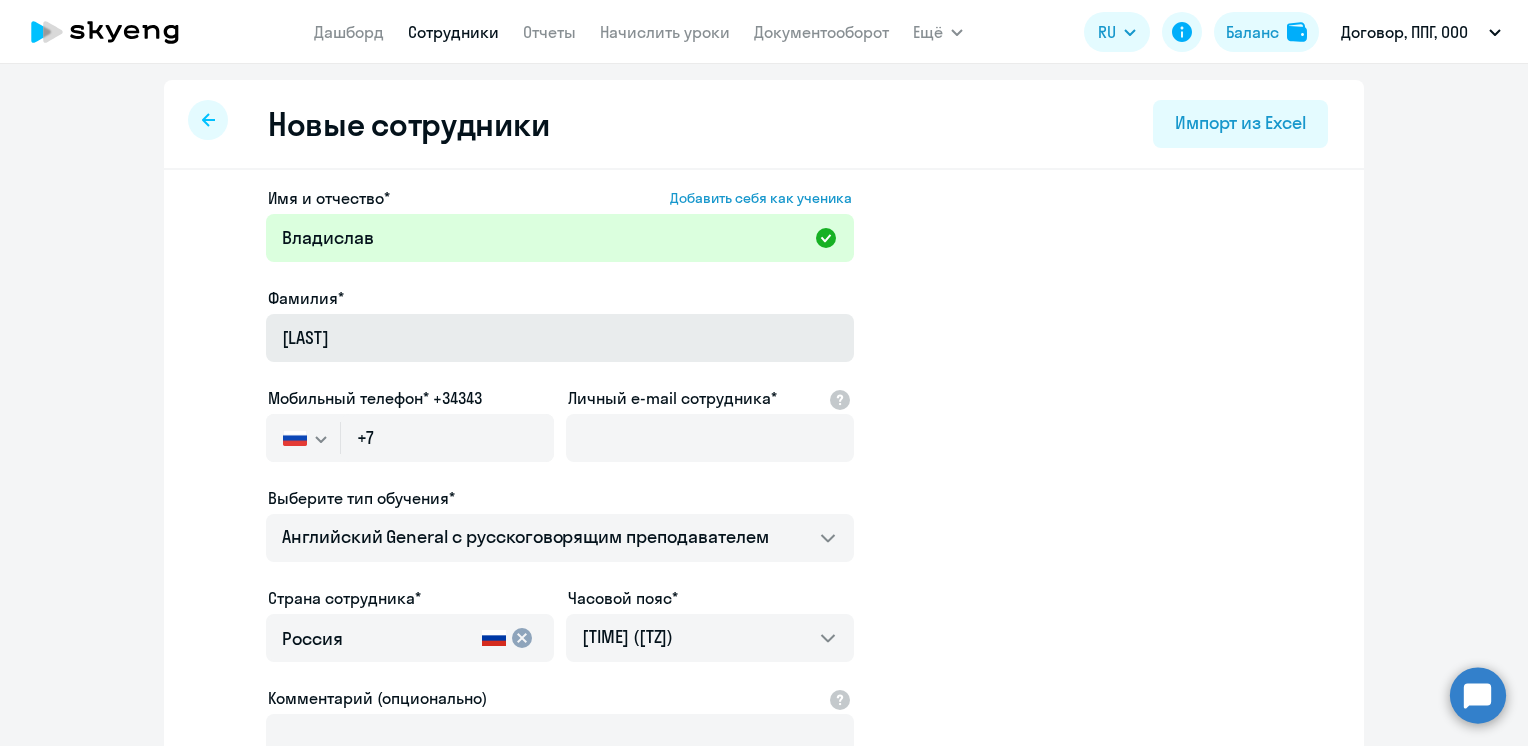 type 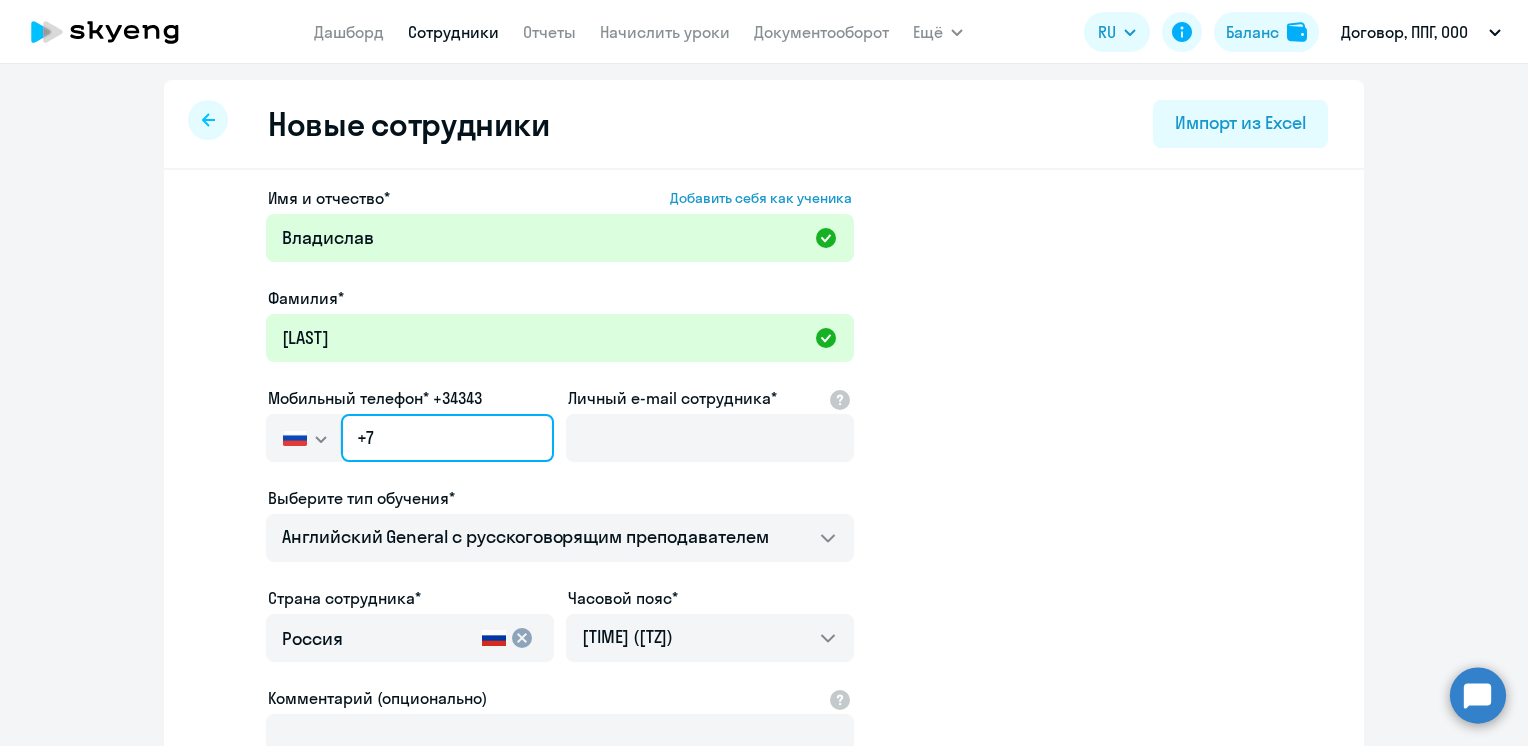 click on "+7" 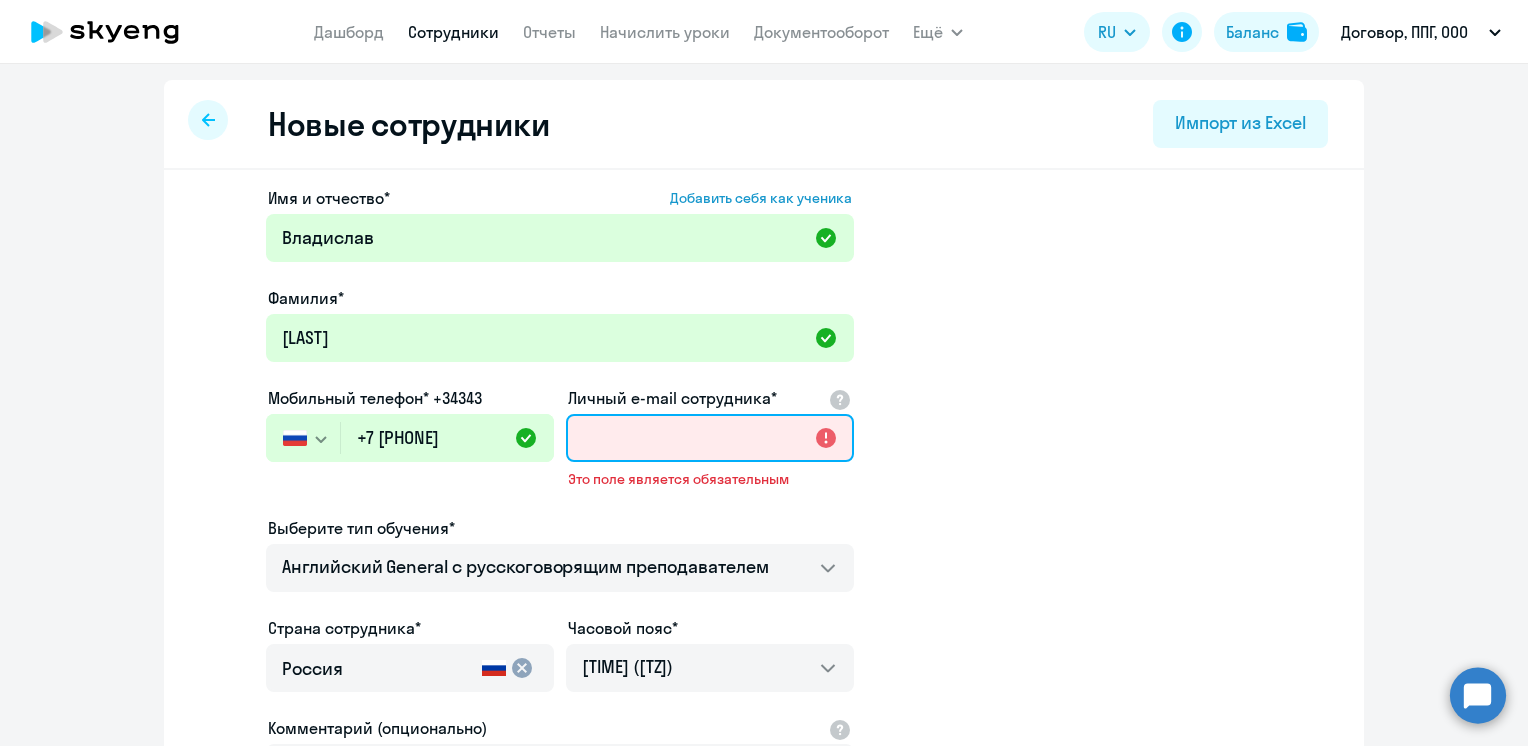 paste on "[EMAIL]" 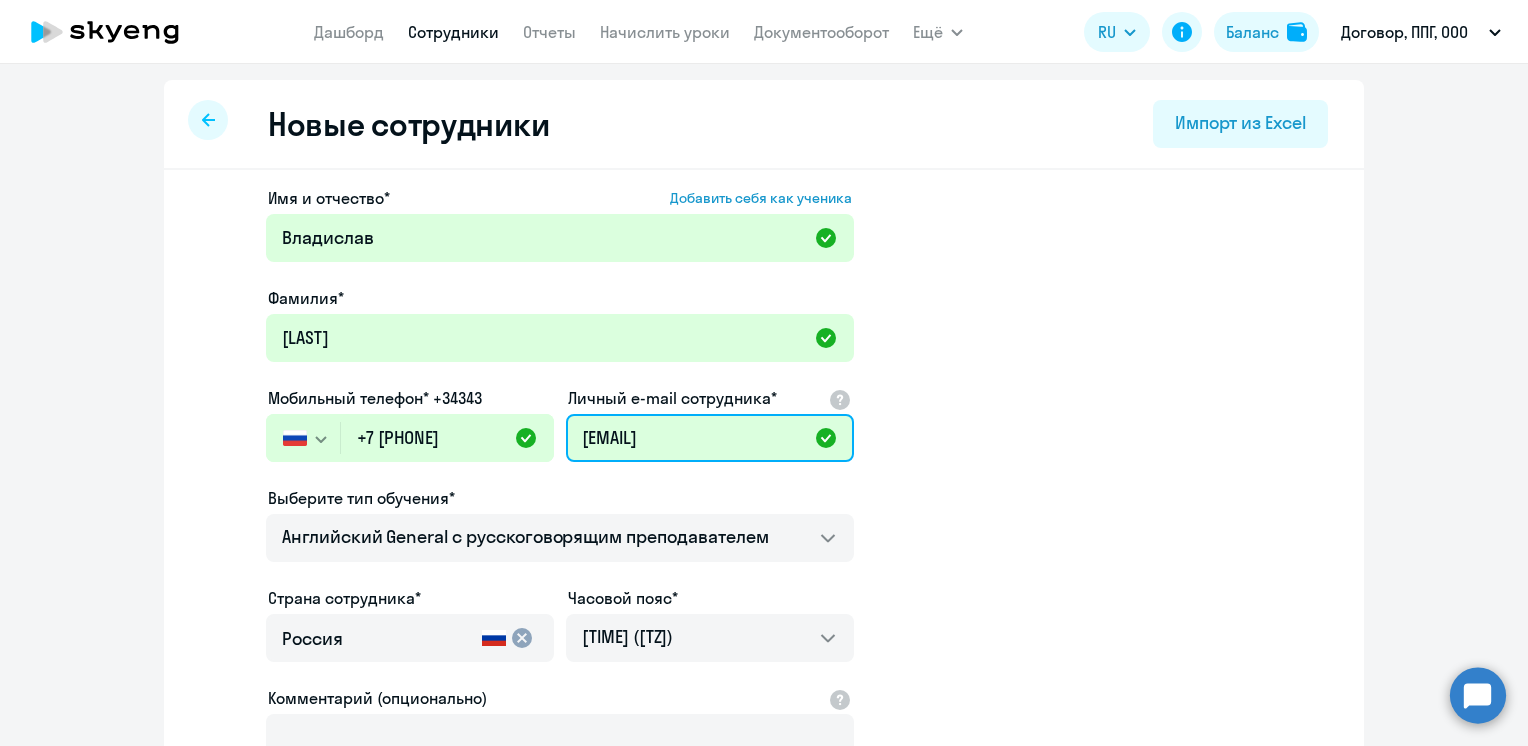 scroll, scrollTop: 0, scrollLeft: 16, axis: horizontal 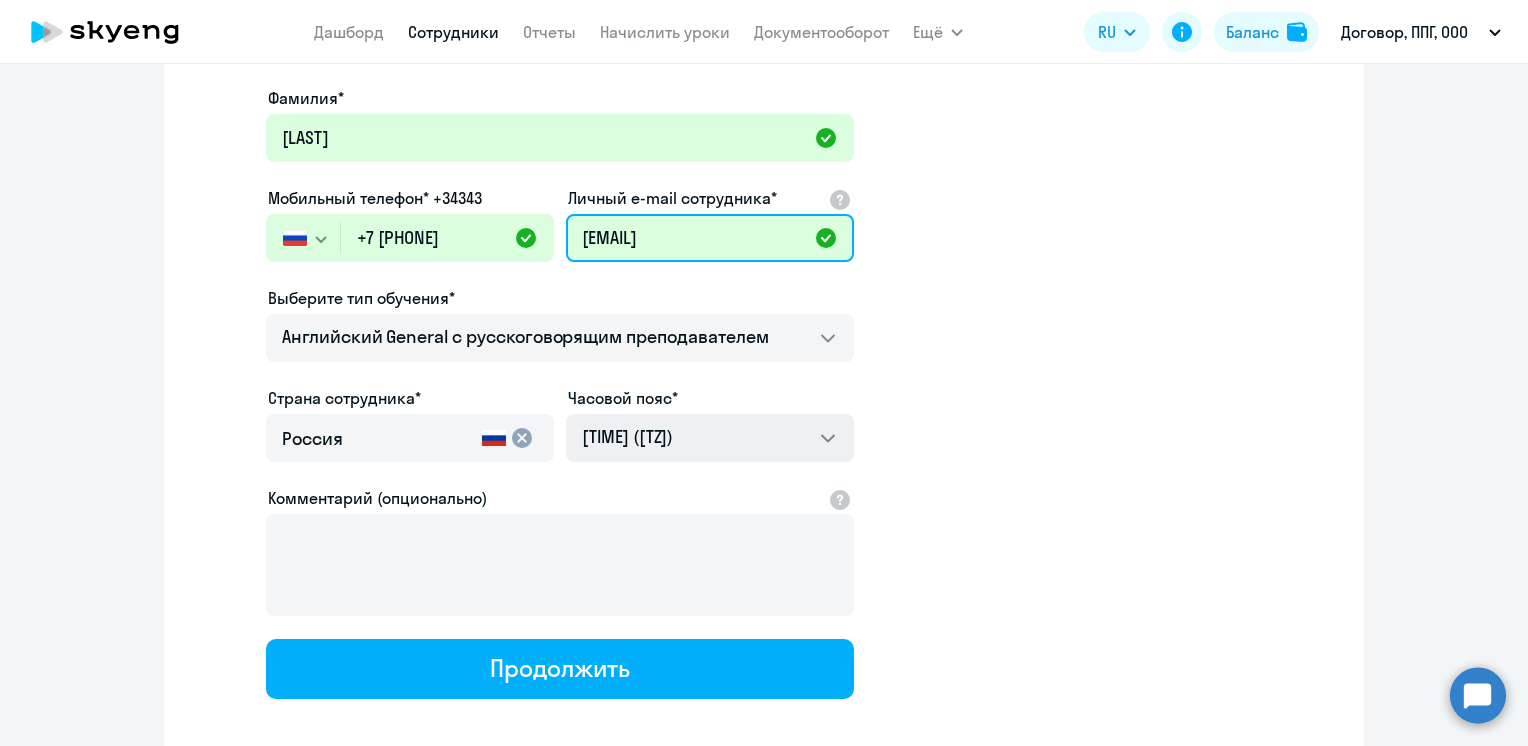 type on "[EMAIL]" 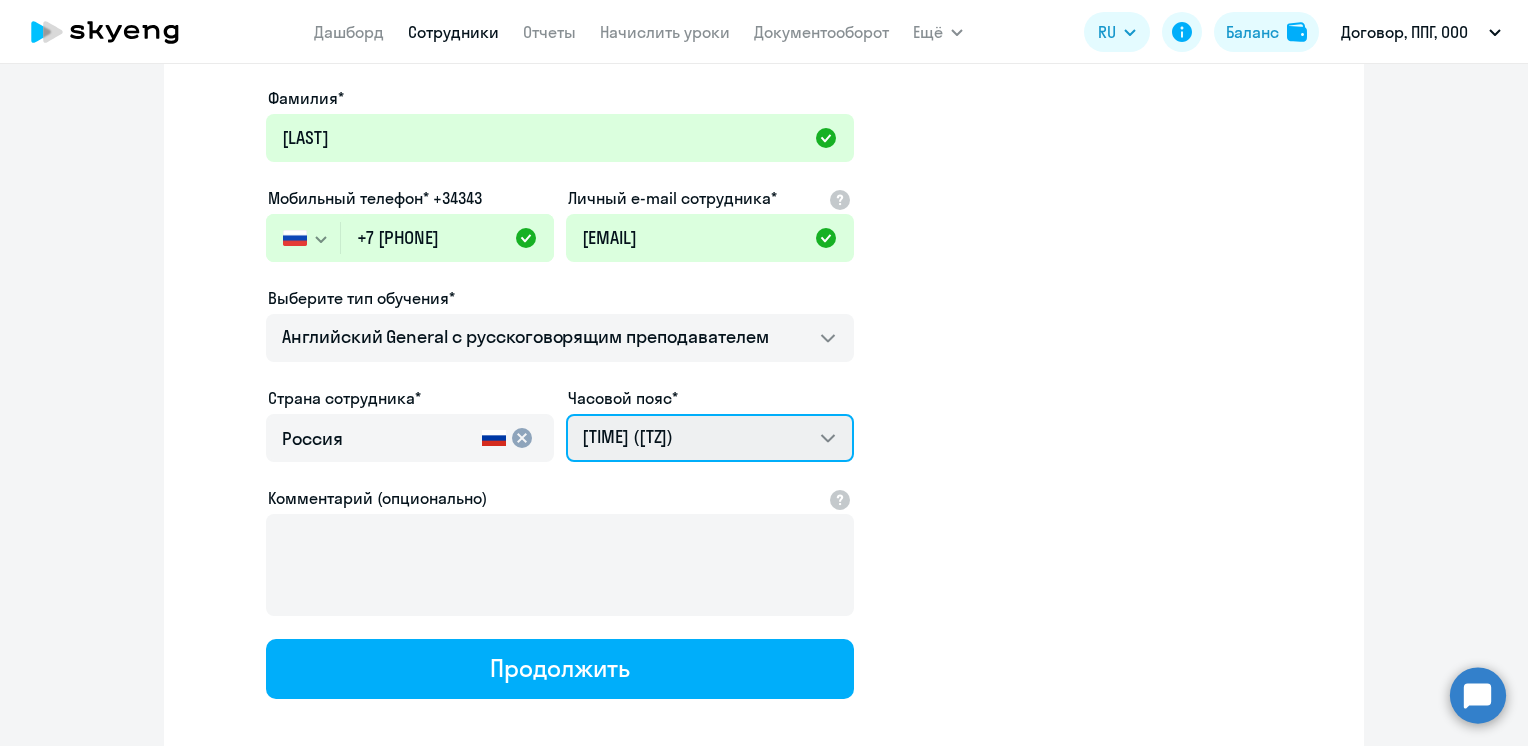 scroll, scrollTop: 0, scrollLeft: 0, axis: both 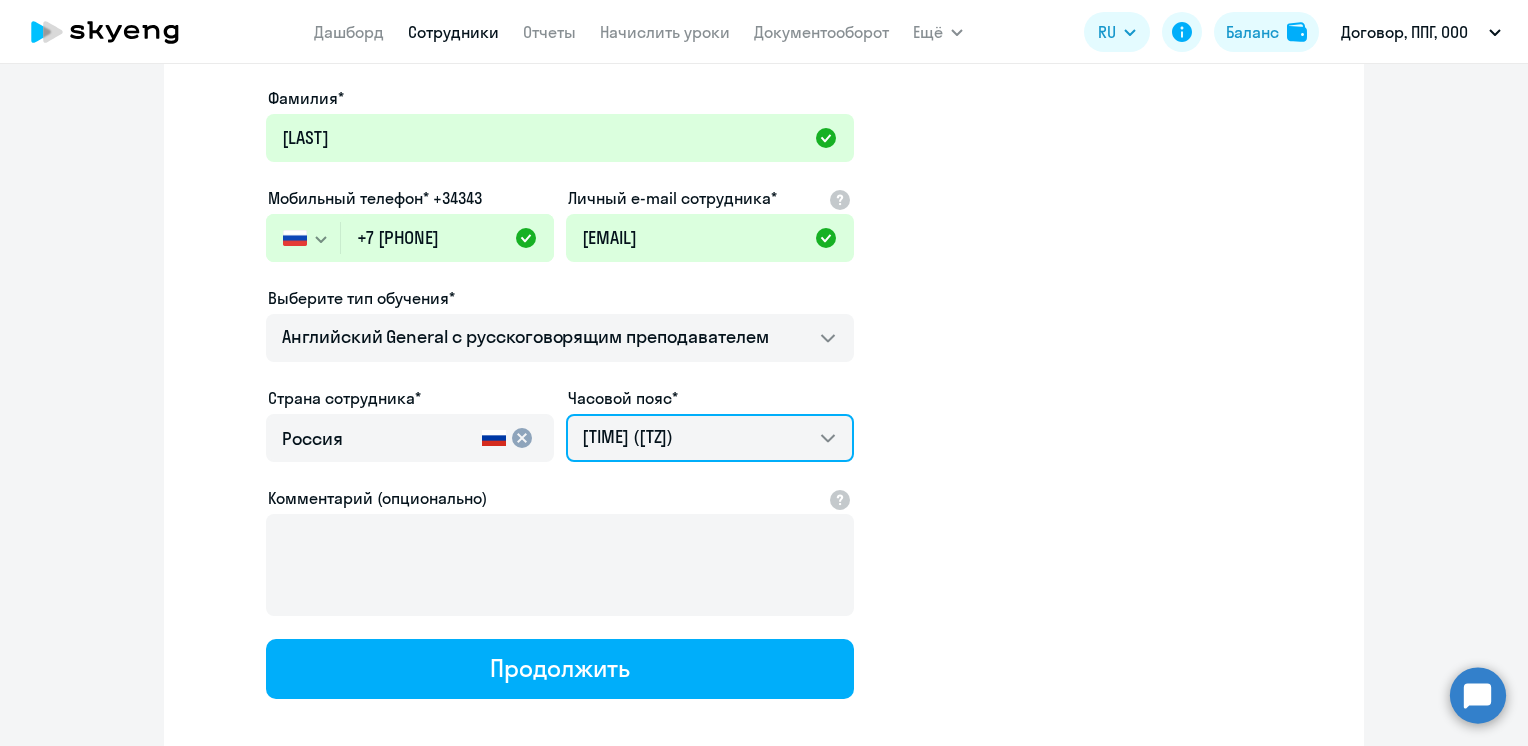 select on "7" 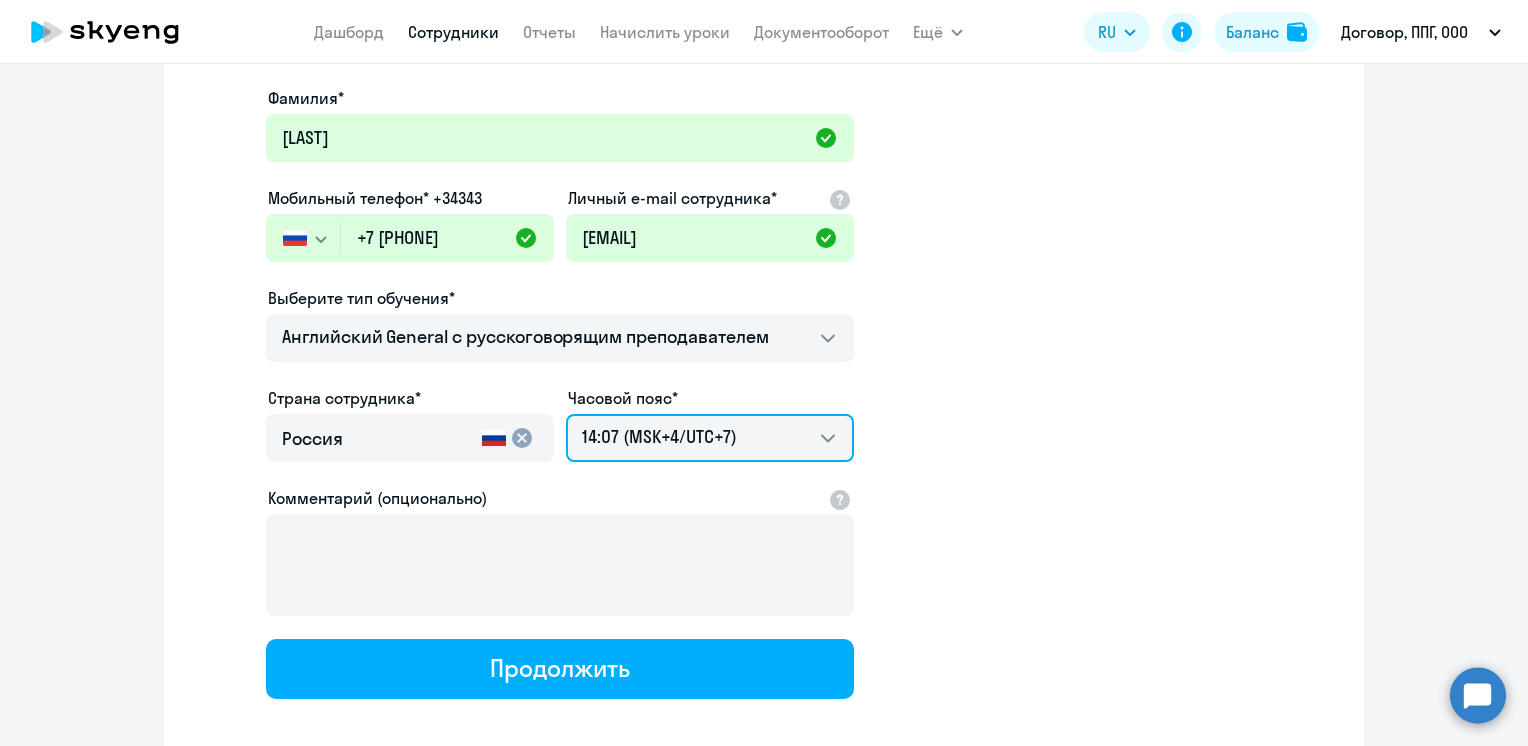 click on "[TIME] ([TZ]) [TIME] ([TZ]) [TIME] ([TZ]) [TIME] ([TZ]) [TIME] ([TZ]) [TIME] ([TZ]) [TIME] ([TZ]) [TIME] ([TZ]) [TIME] ([TZ]) [TIME] ([TZ]) [TIME] ([TZ]) [TIME] ([TZ]) [TIME] ([TZ]) [TIME] ([TZ]) [TIME] ([TZ]) [TIME] ([TZ]) [TIME] ([TZ]) [TIME] ([TZ]) [TIME] ([TZ]) [TIME] ([TZ]) [TIME] ([TZ]) [TIME] ([TZ]) [TIME] ([TZ]) [TIME] ([TZ]) [TIME] ([TZ]) [TIME] ([TZ])" at bounding box center [710, 438] 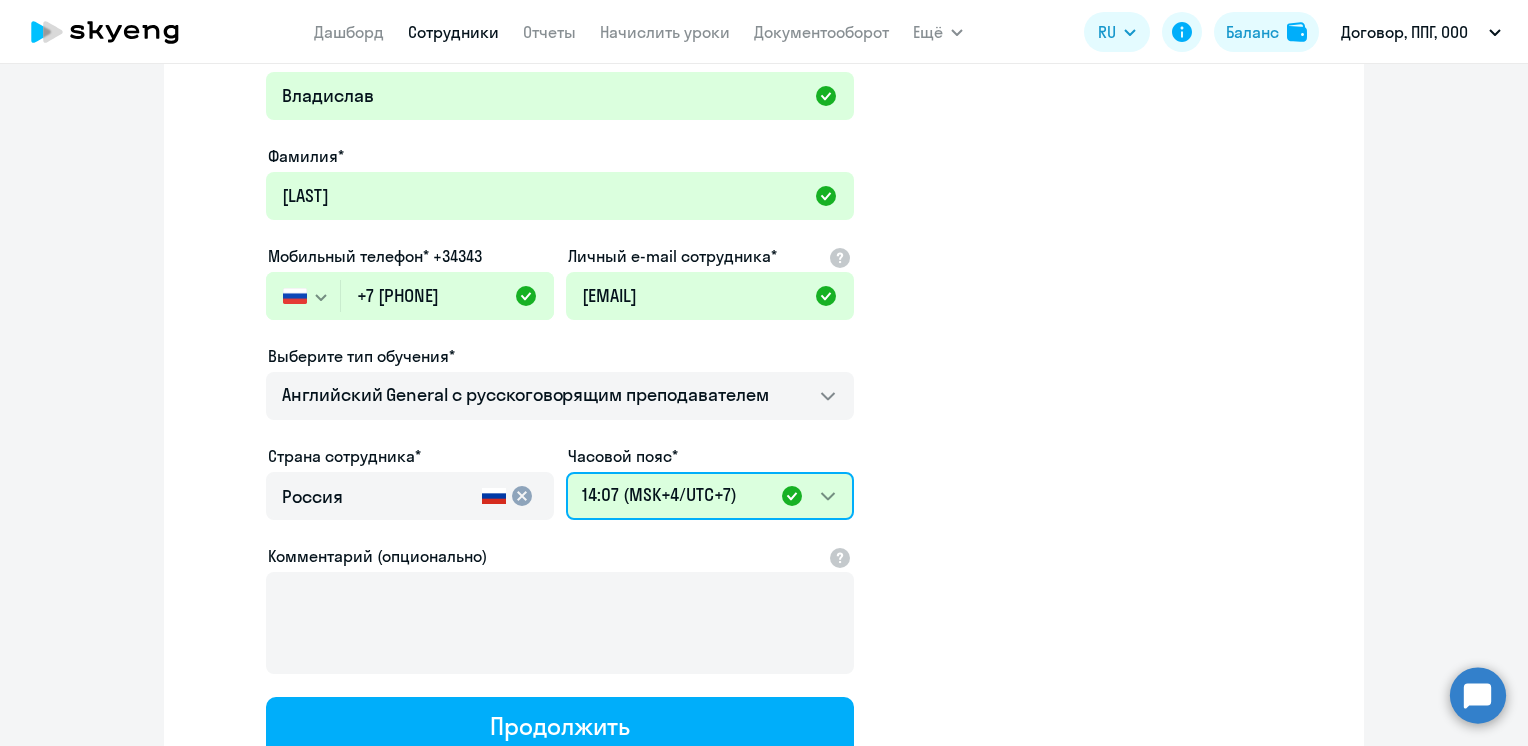 scroll, scrollTop: 300, scrollLeft: 0, axis: vertical 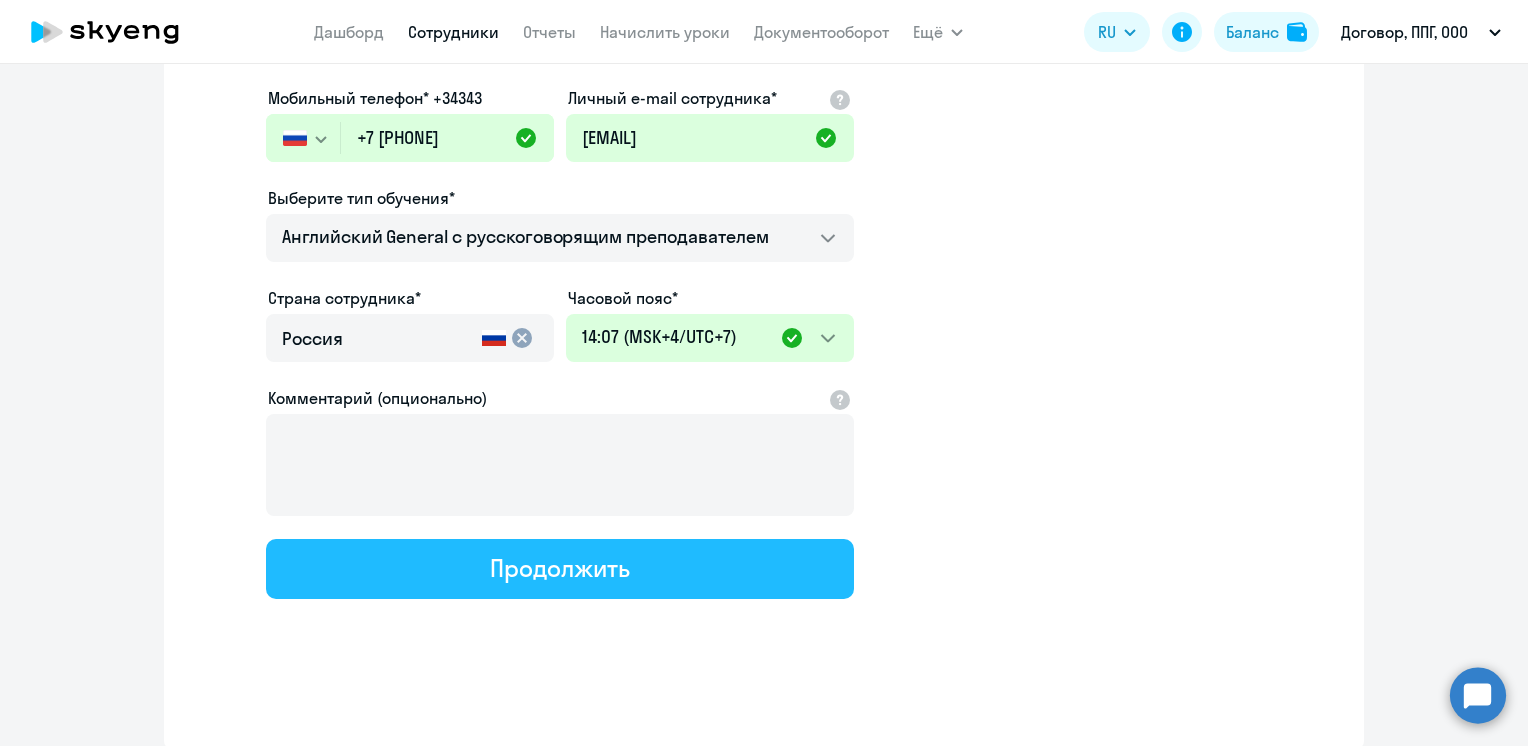 click on "Продолжить" 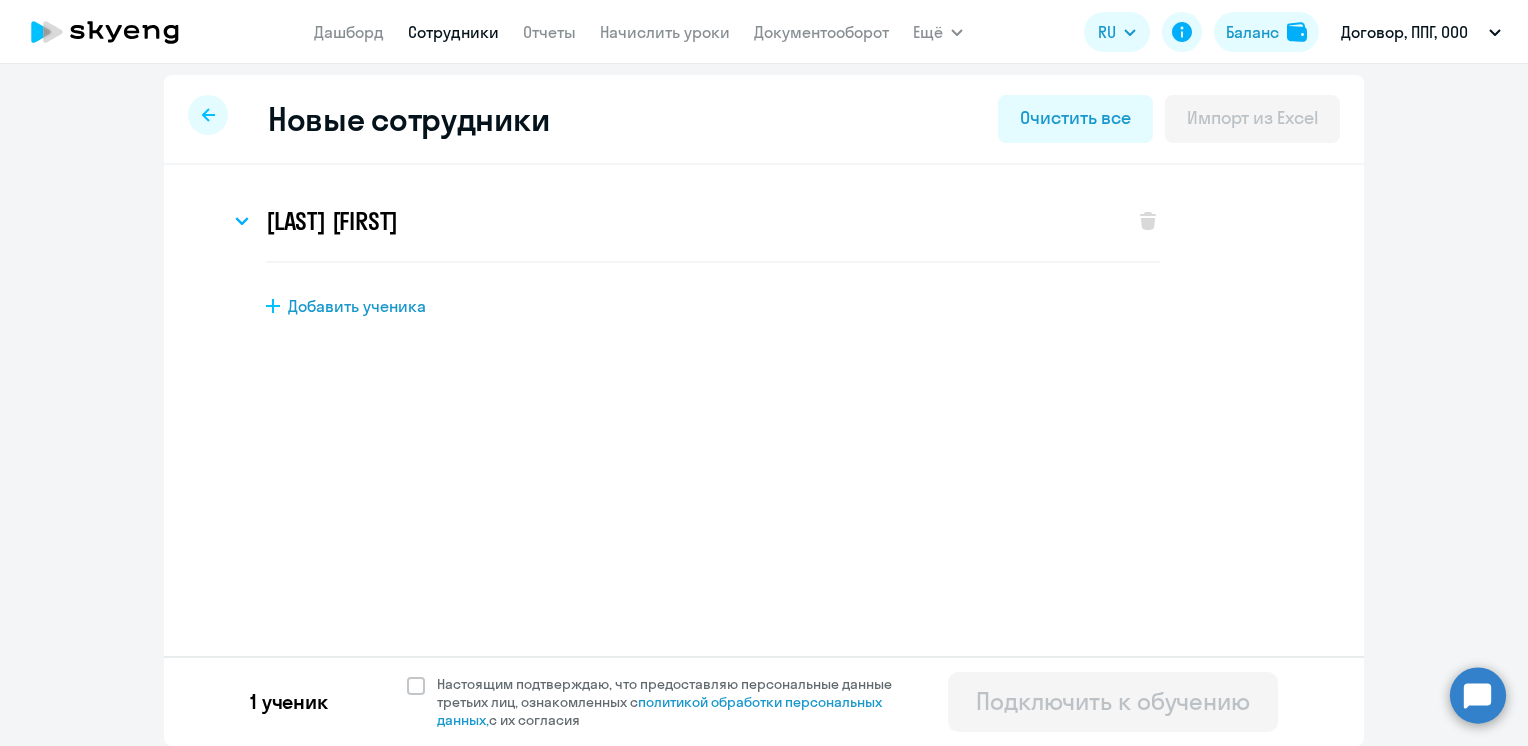 scroll, scrollTop: 0, scrollLeft: 0, axis: both 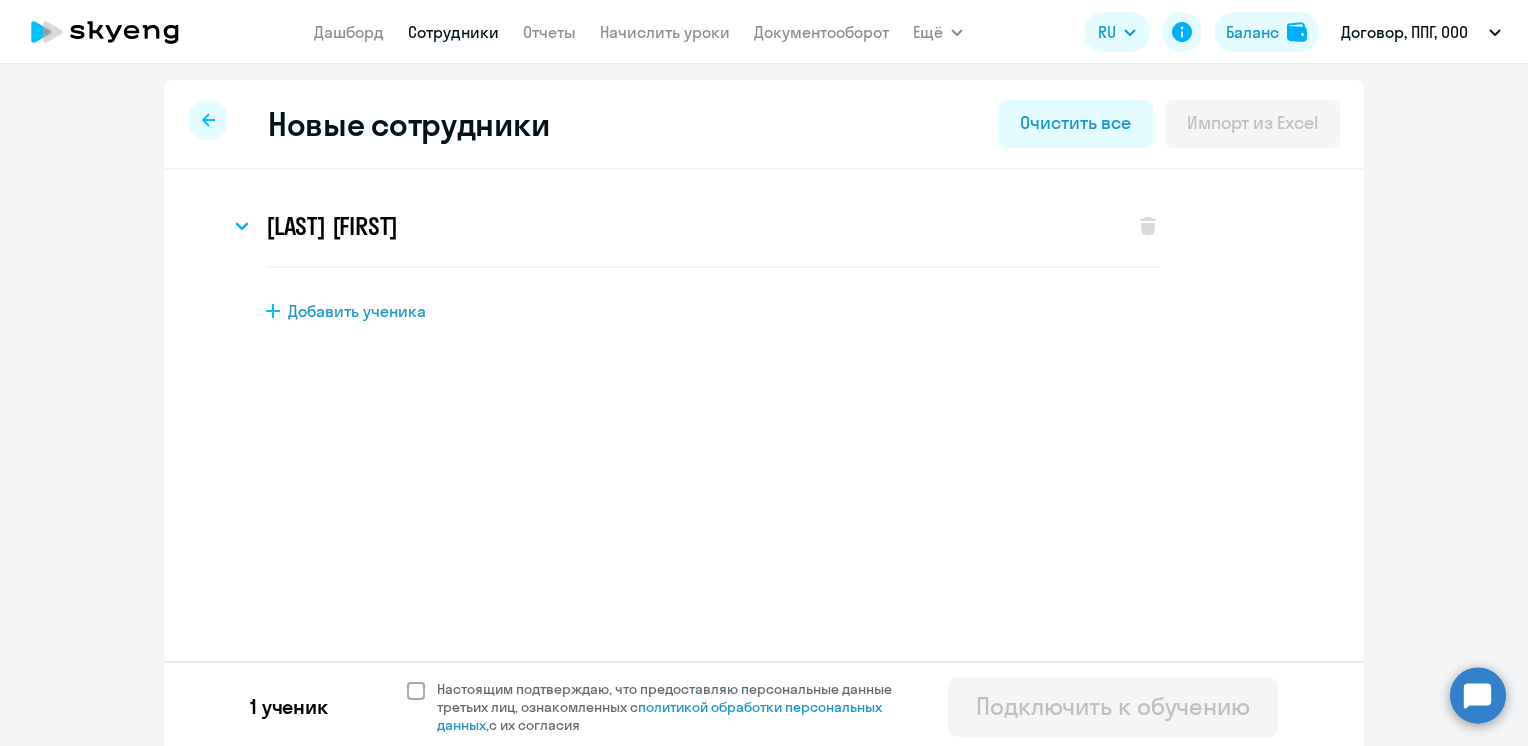 click 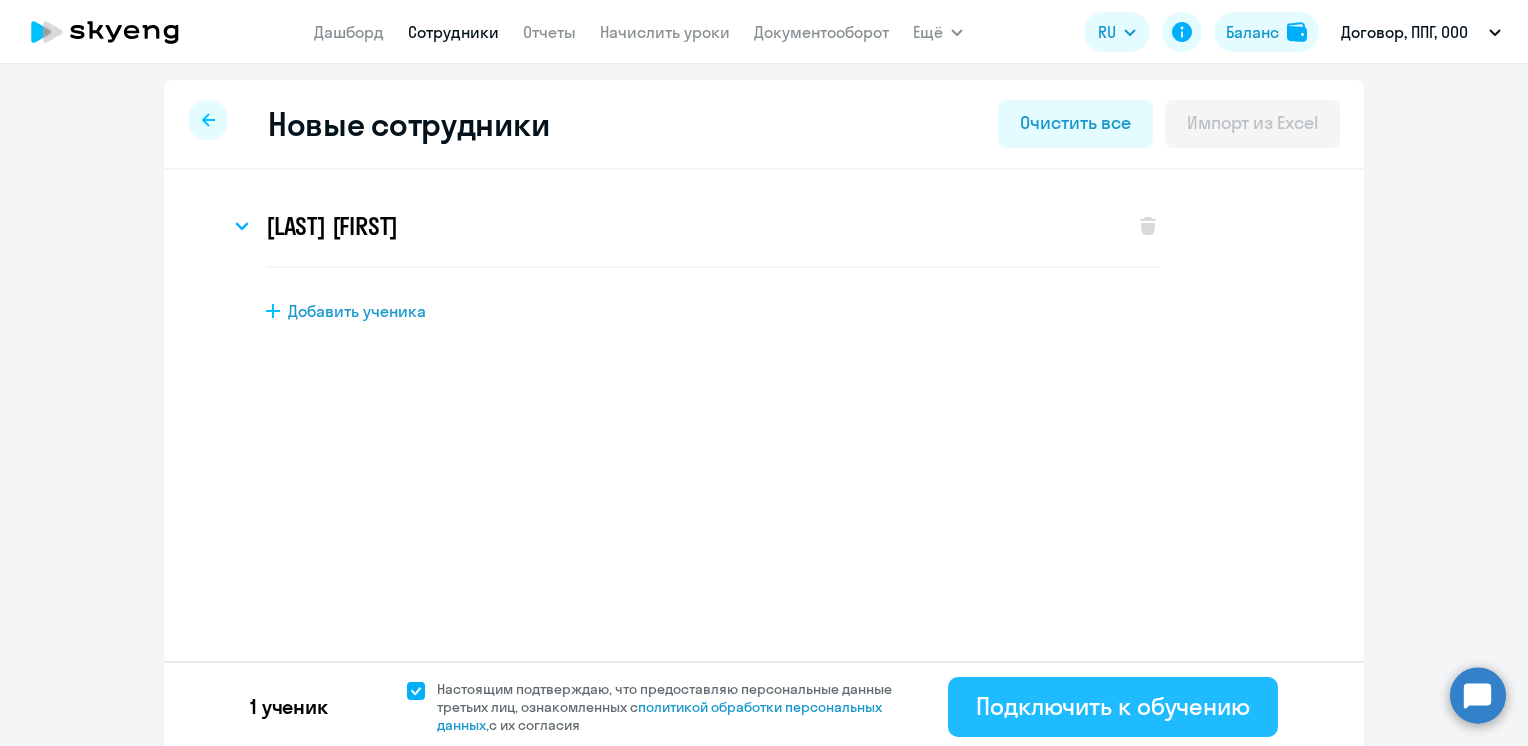 click on "Подключить к обучению" 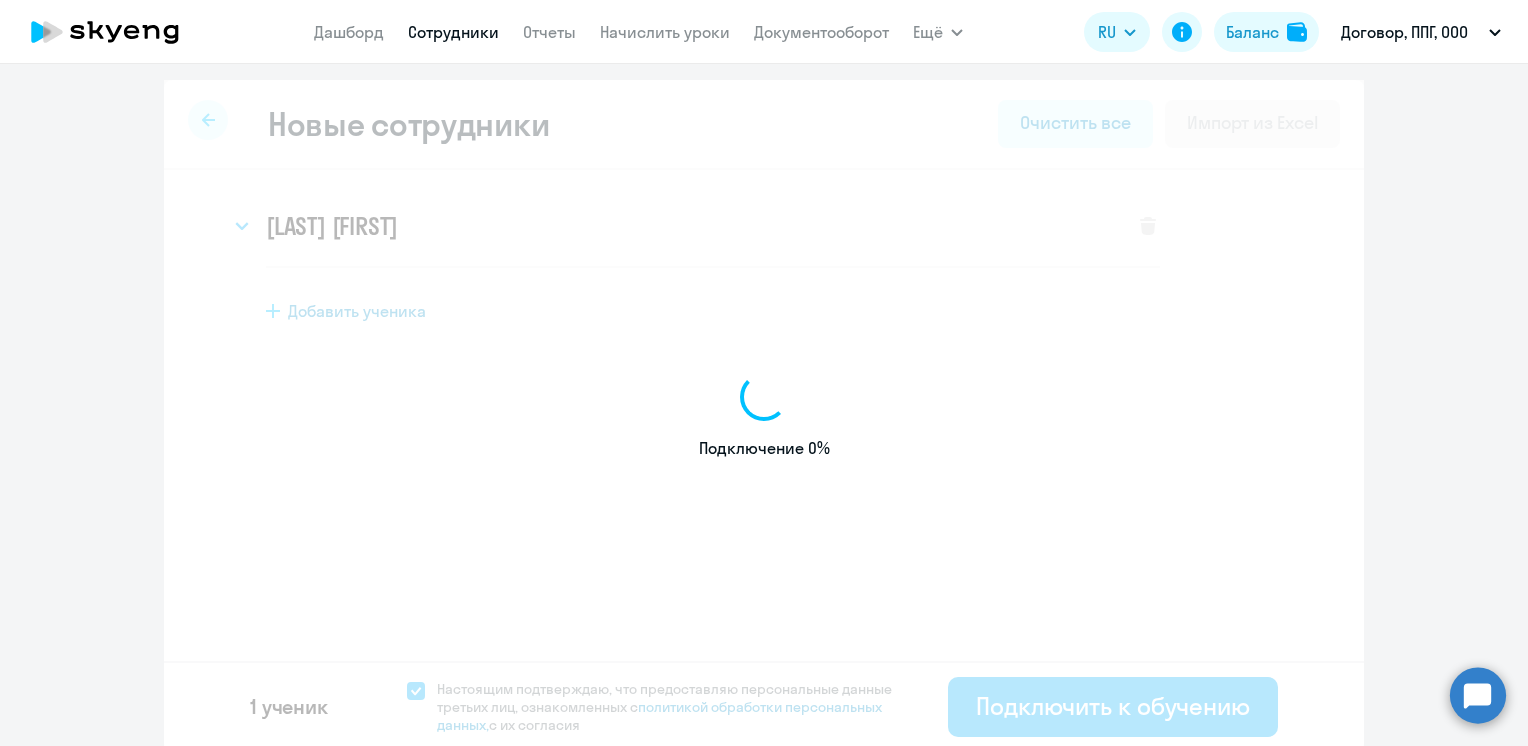 select on "english_adult_not_native_speaker" 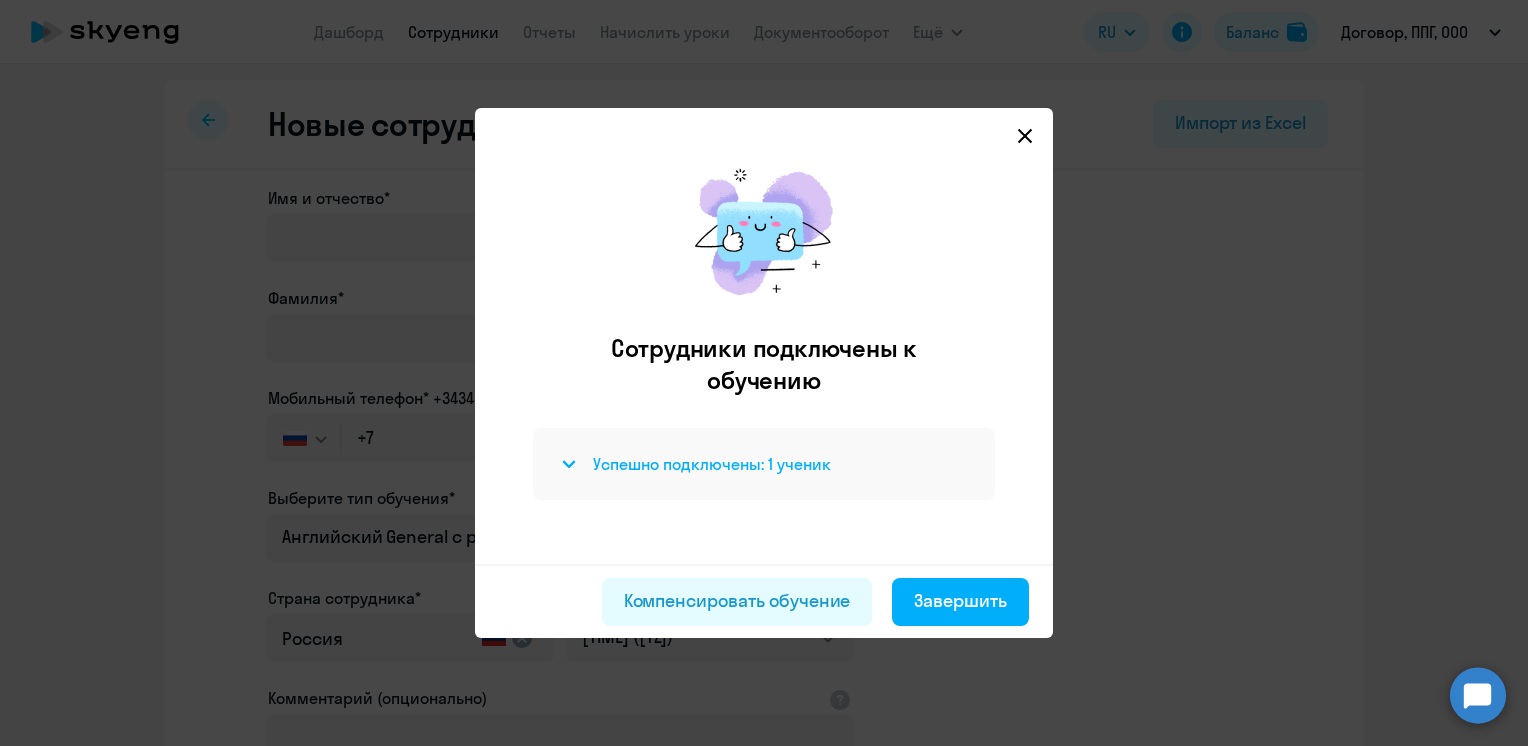 click 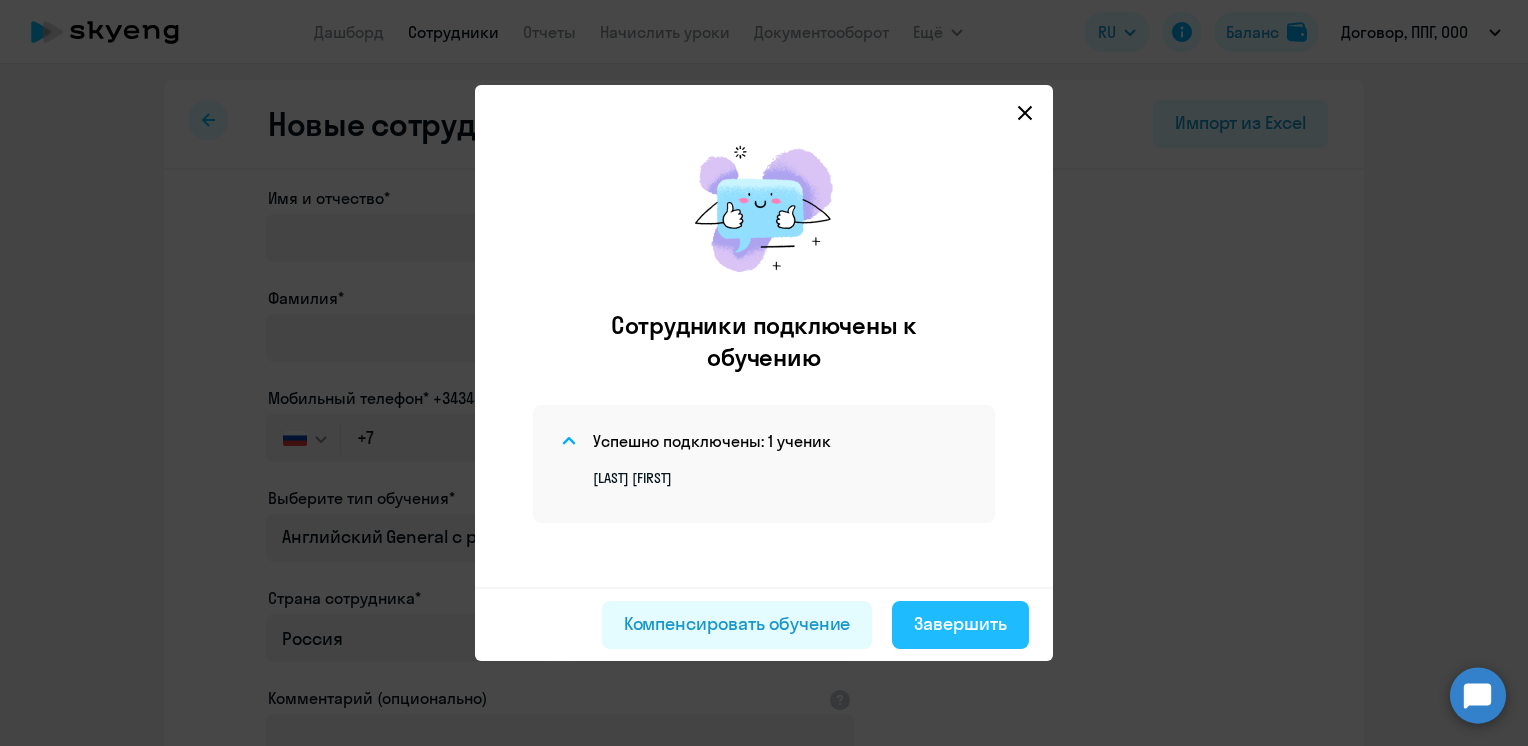 click on "Завершить" at bounding box center [960, 624] 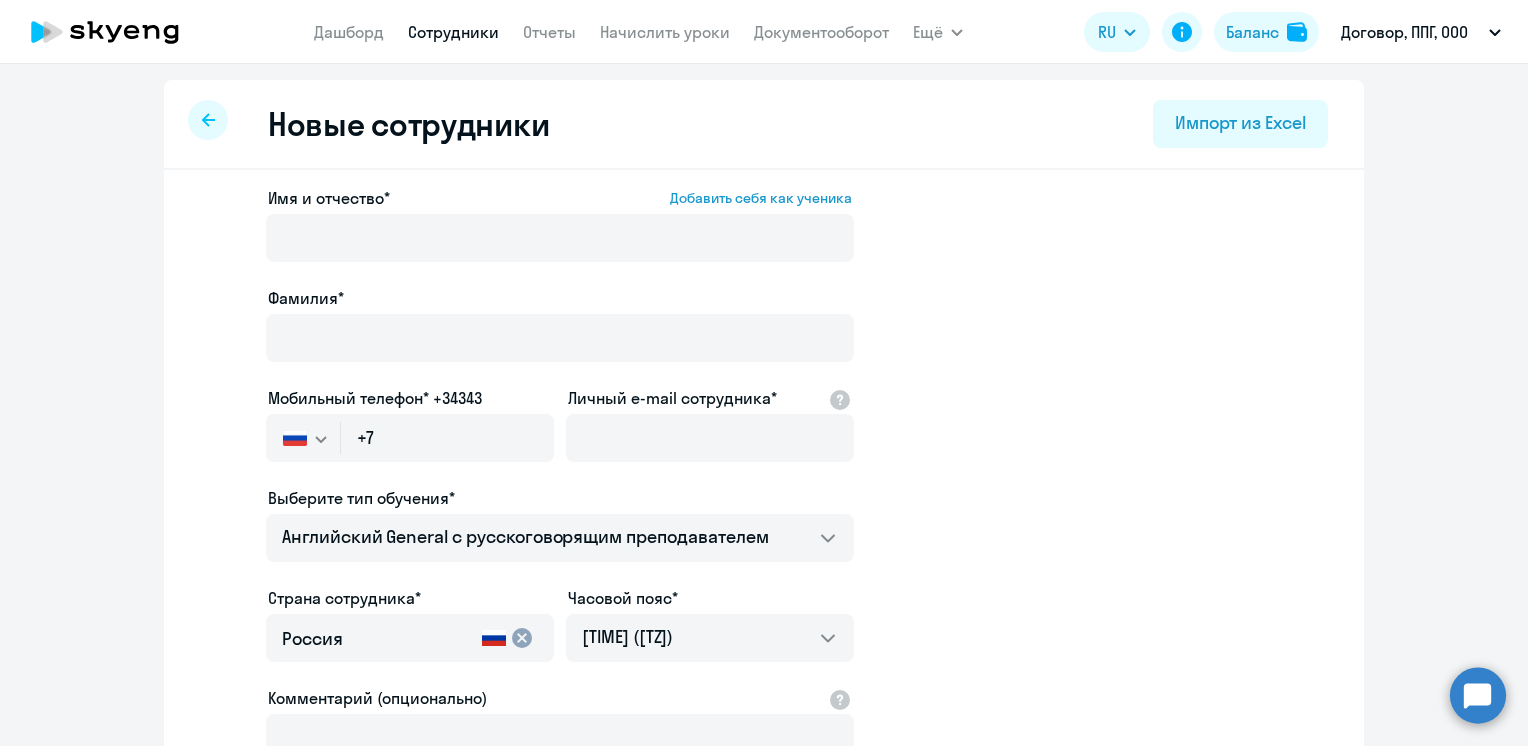 select on "30" 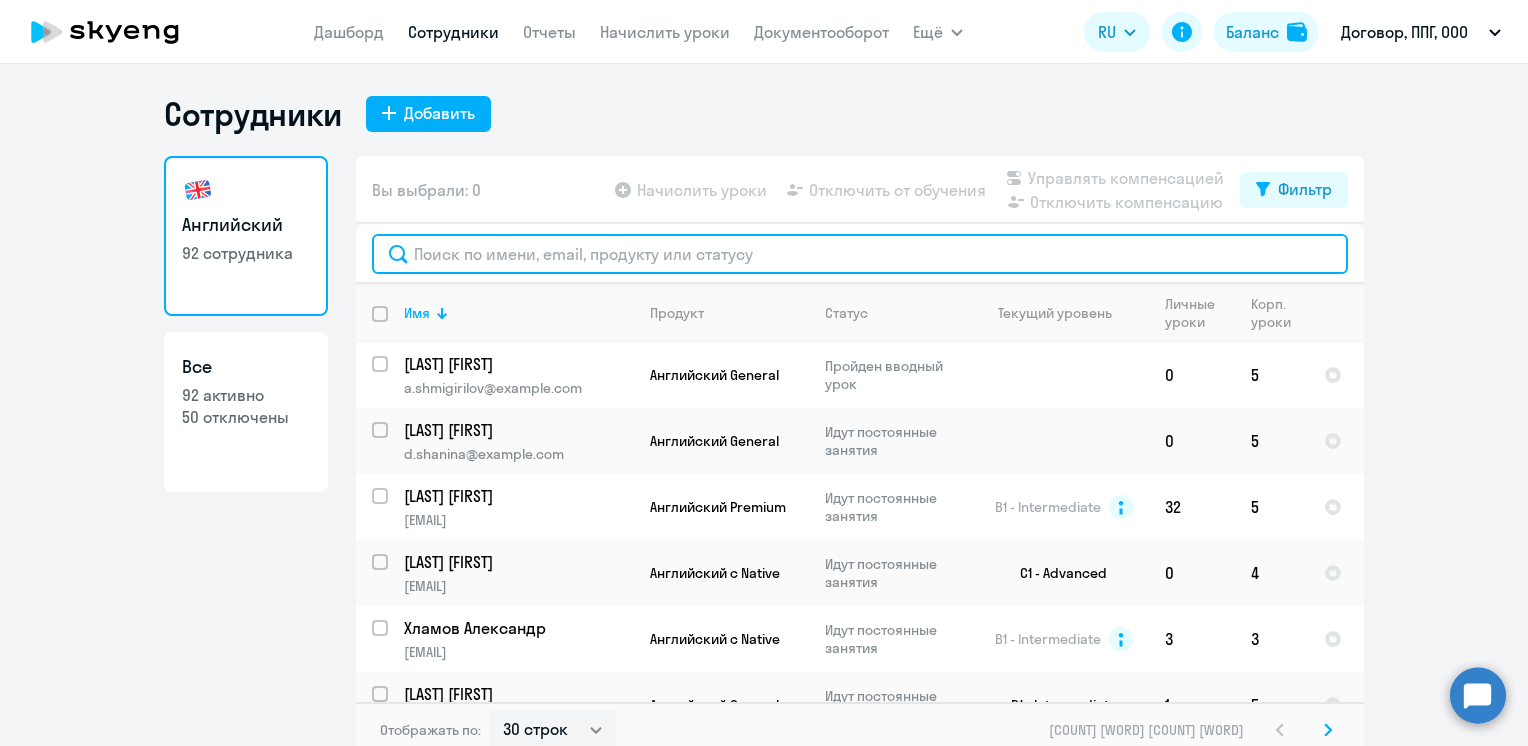 click 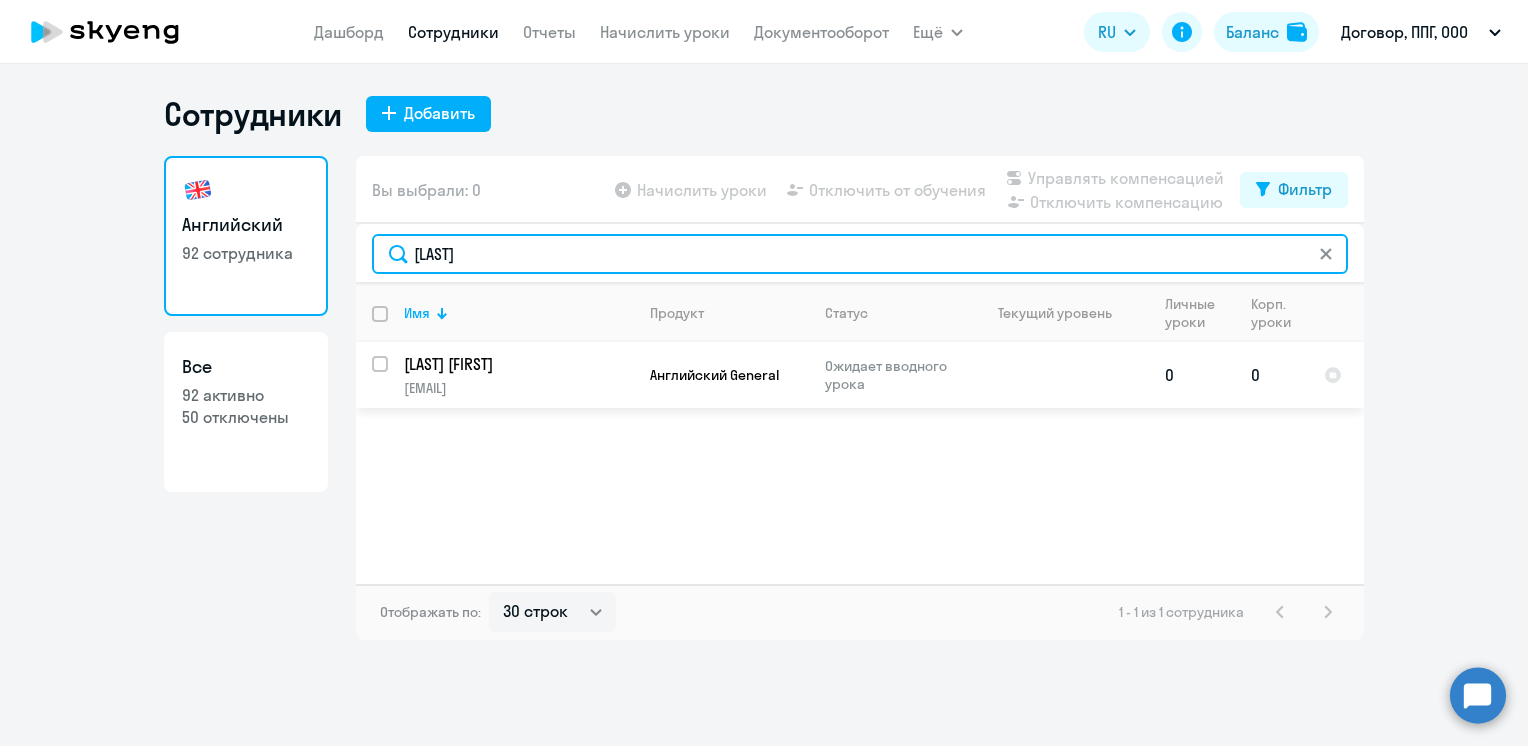 type on "[LAST]" 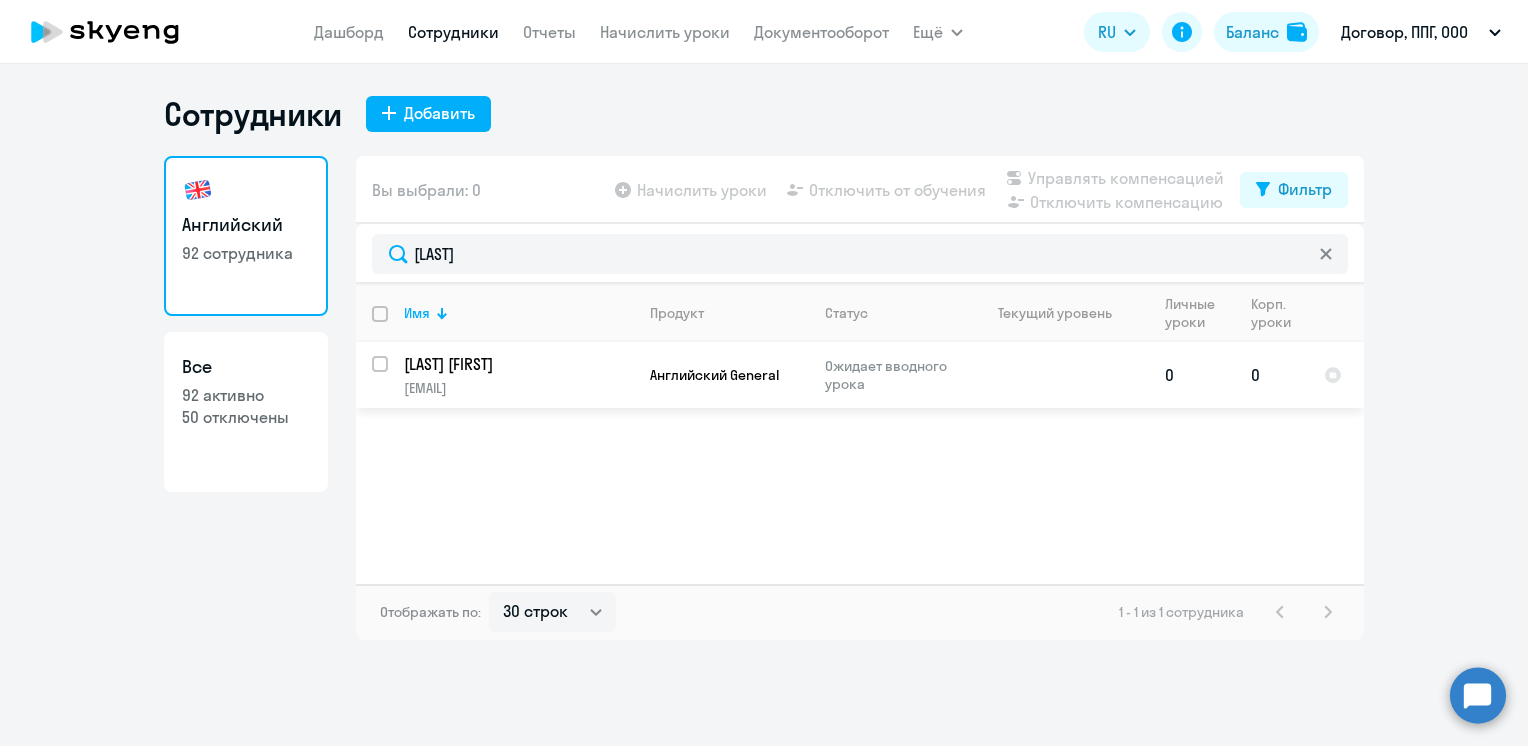 click at bounding box center (392, 376) 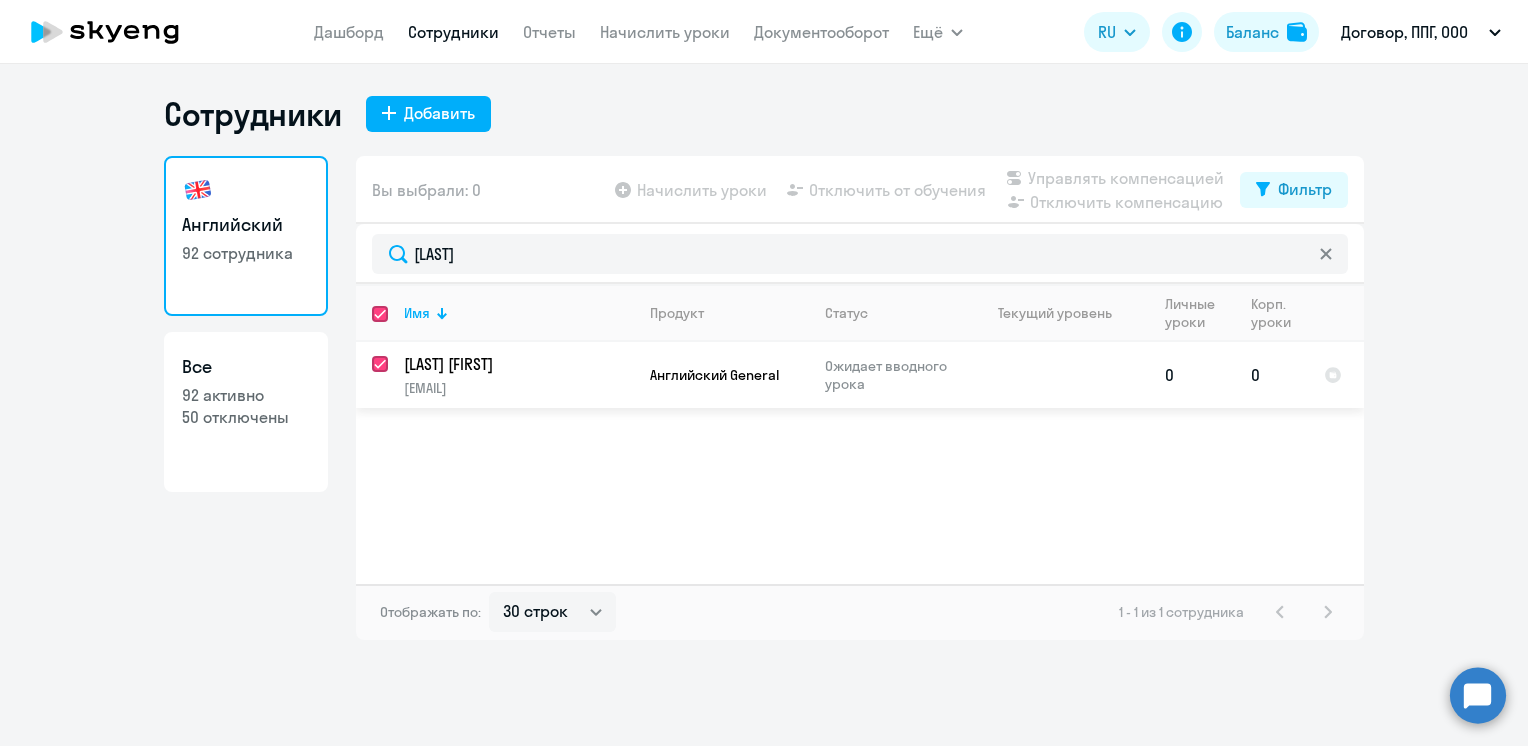 checkbox on "true" 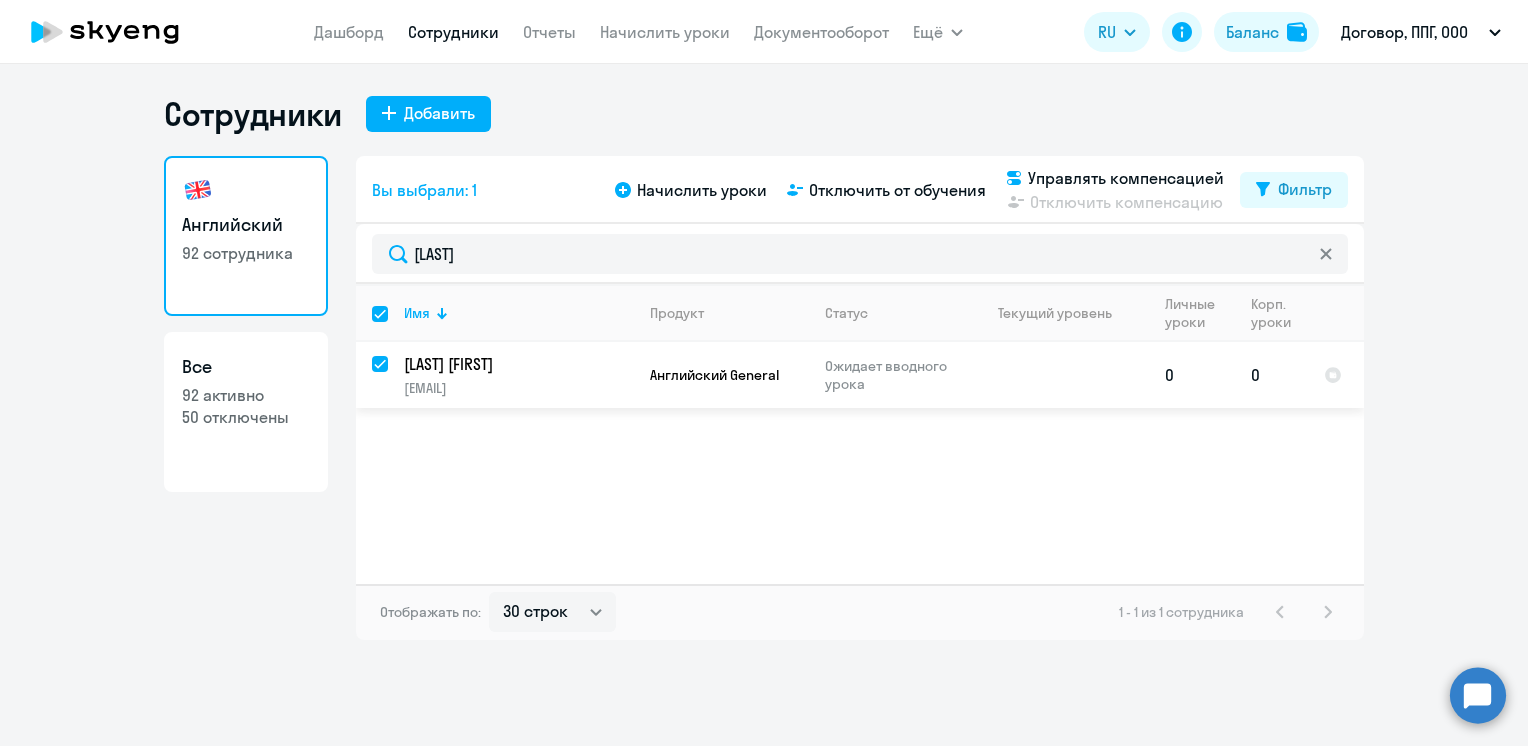 click on "[LAST] [FIRST]" 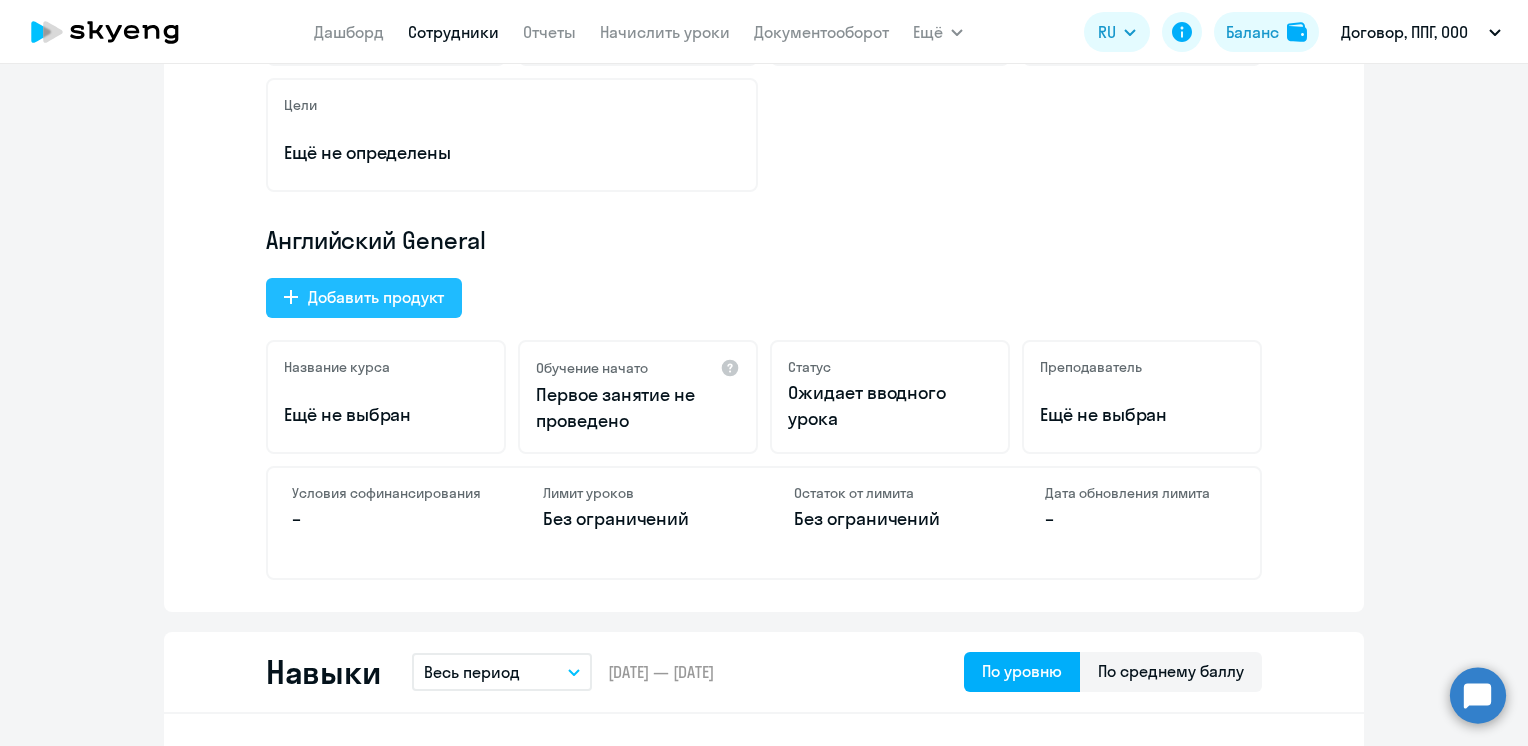 click on "Добавить продукт" 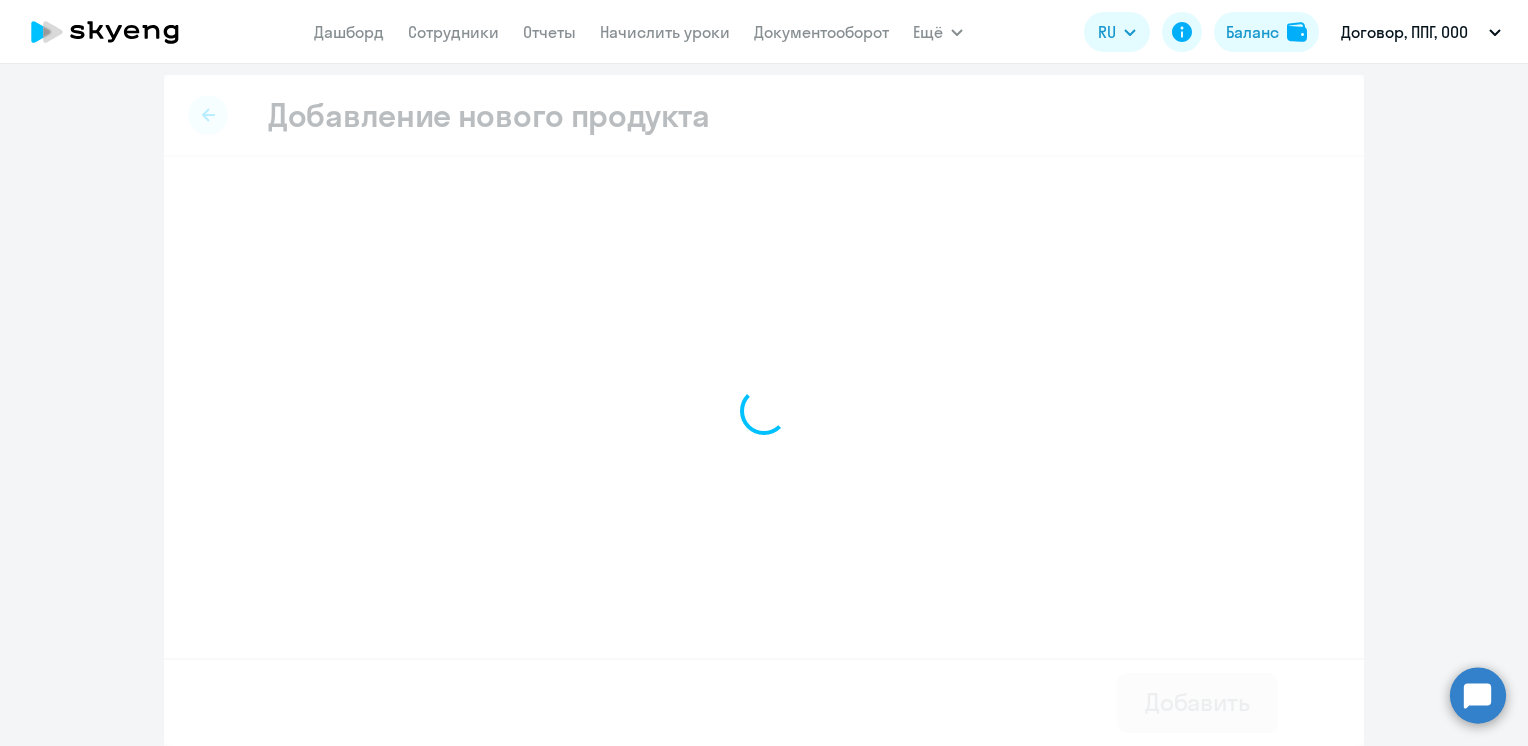 scroll, scrollTop: 5, scrollLeft: 0, axis: vertical 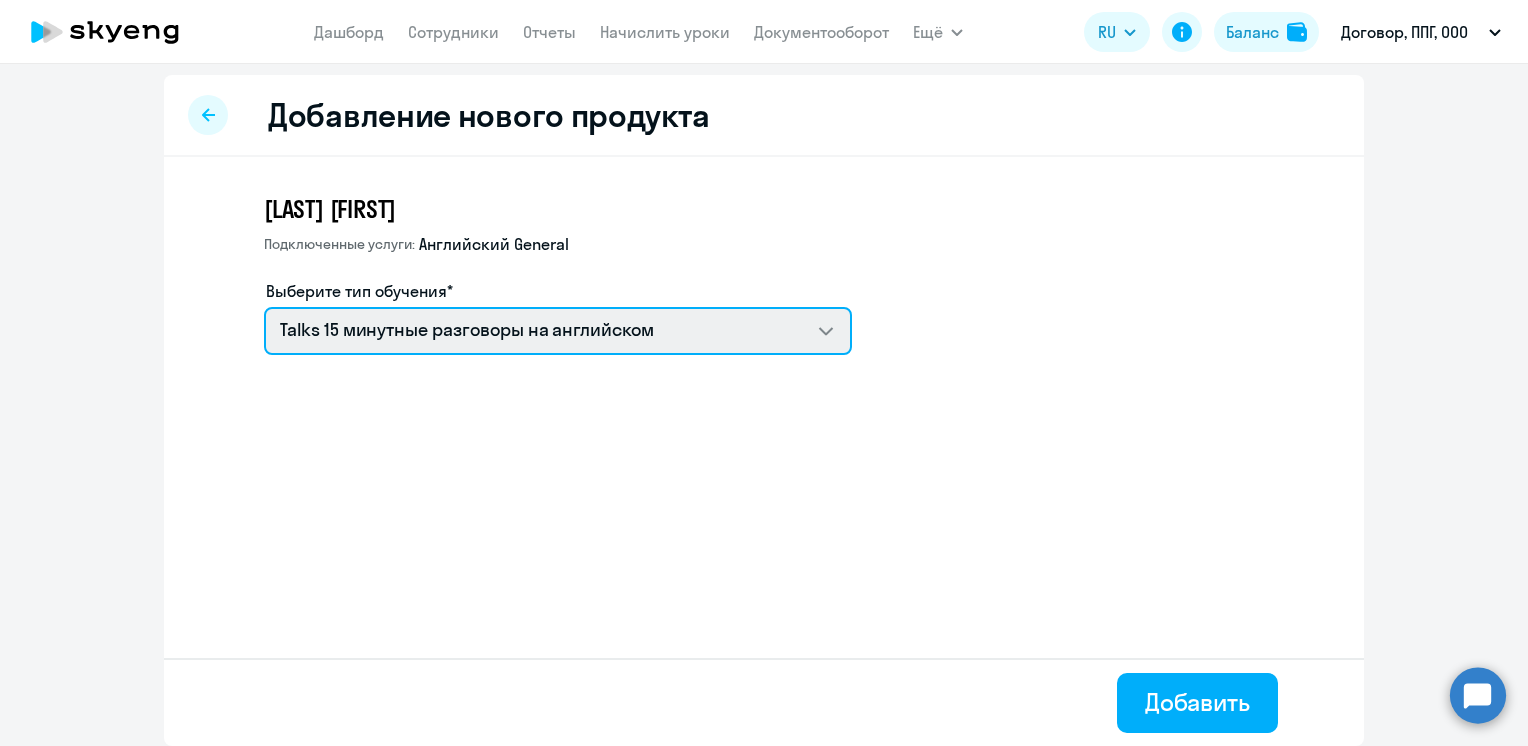 click on "Talks 15 минутные разговоры на английском   Премиум английский с русскоговорящим преподавателем   Английский General с англоговорящим преподавателем" at bounding box center [558, 331] 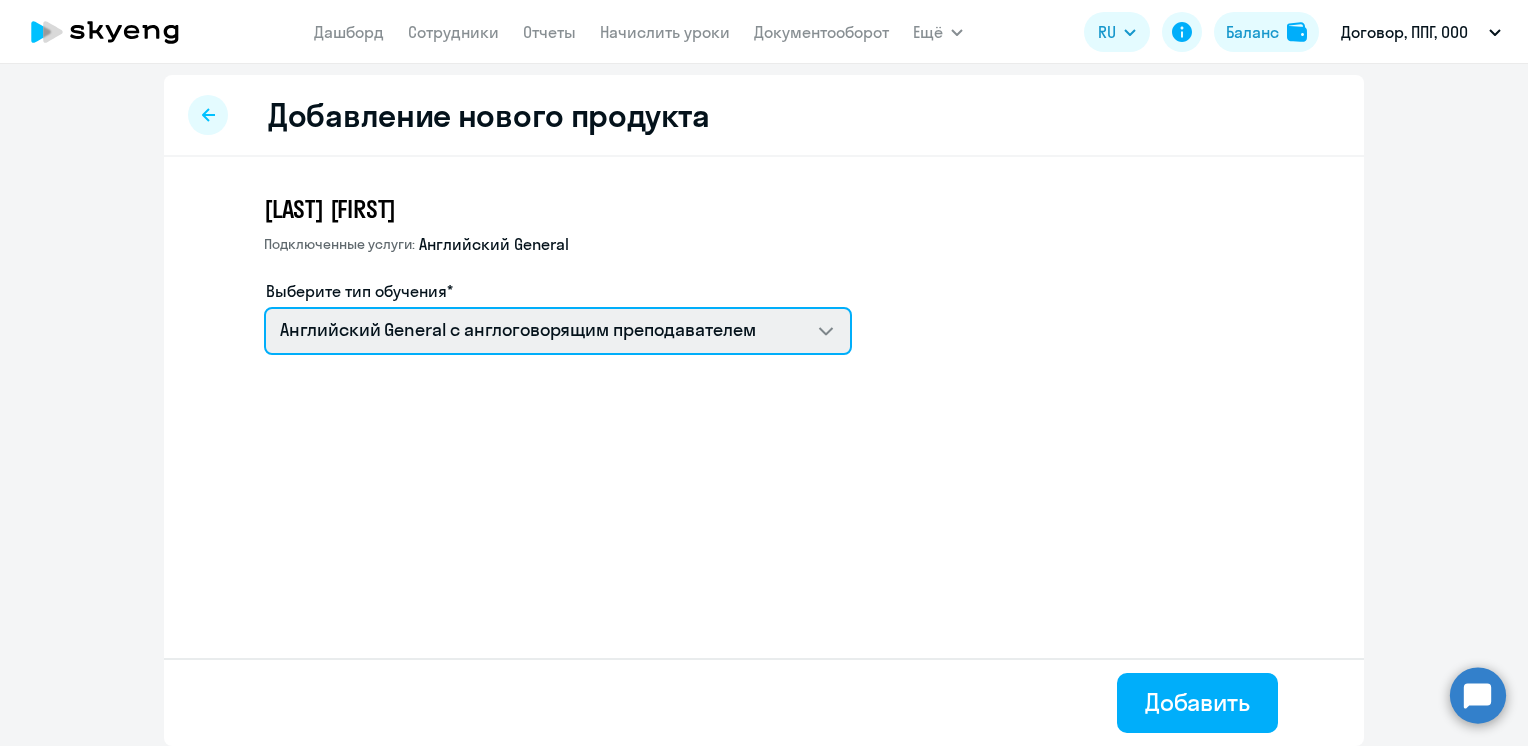 click on "Talks 15 минутные разговоры на английском   Премиум английский с русскоговорящим преподавателем   Английский General с англоговорящим преподавателем" at bounding box center [558, 331] 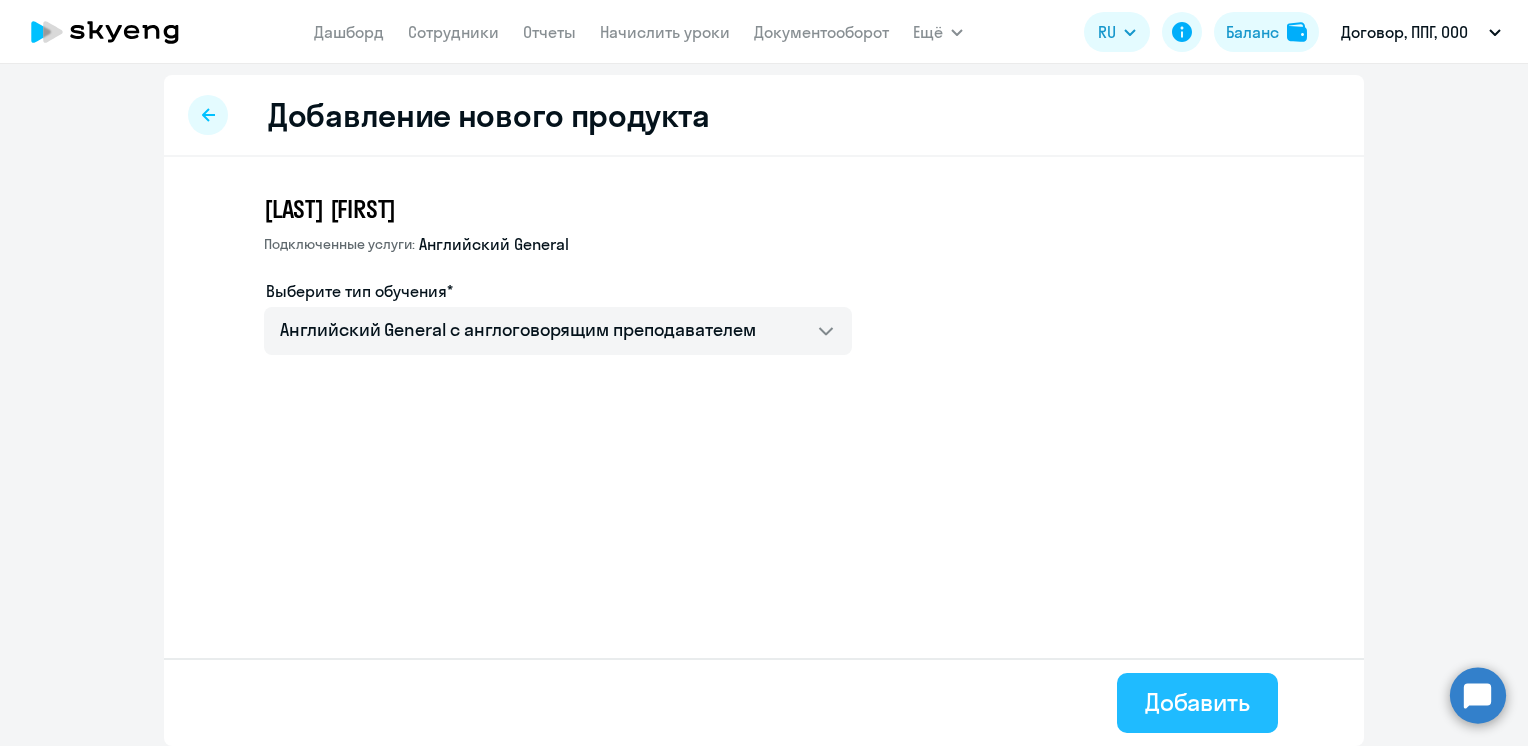 click on "Добавить" 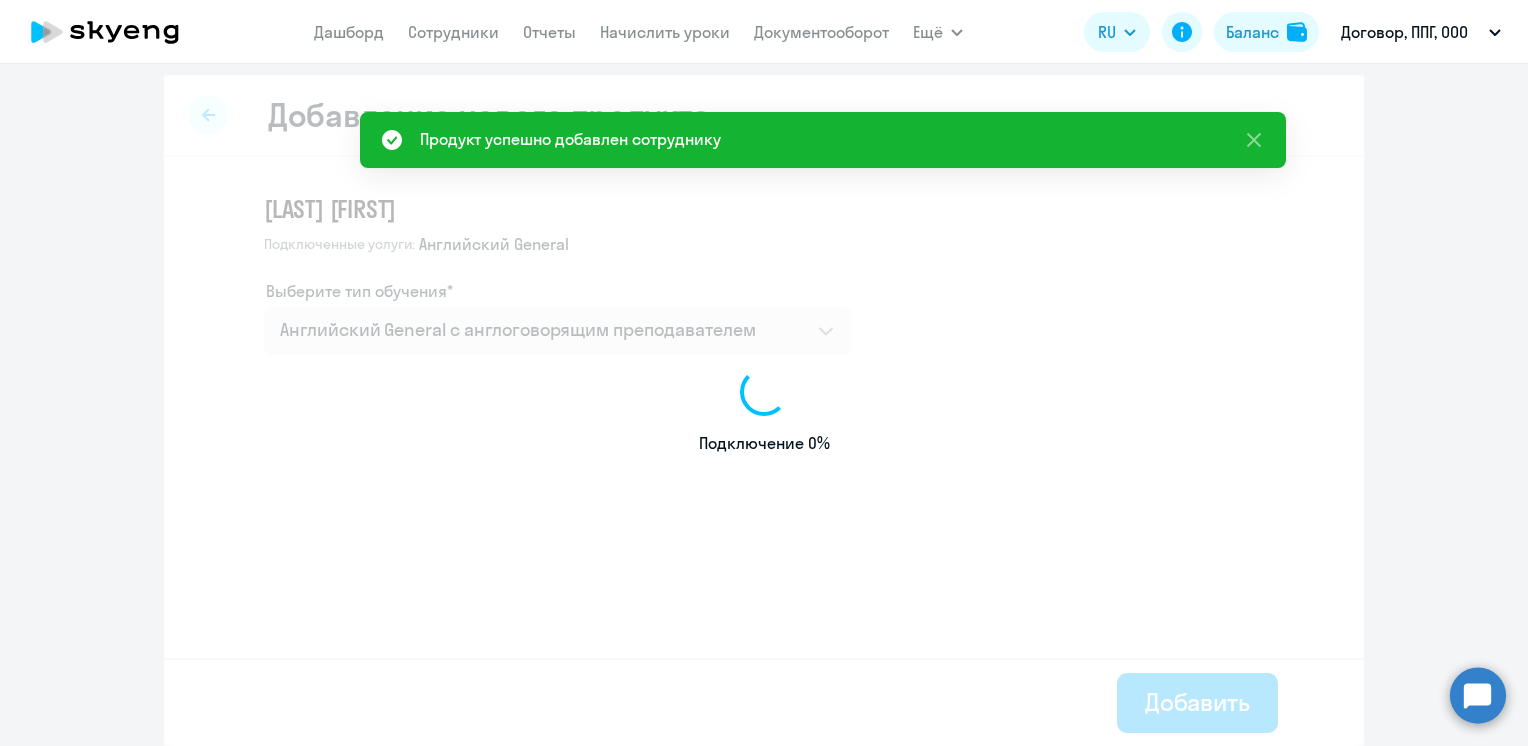 scroll, scrollTop: 0, scrollLeft: 0, axis: both 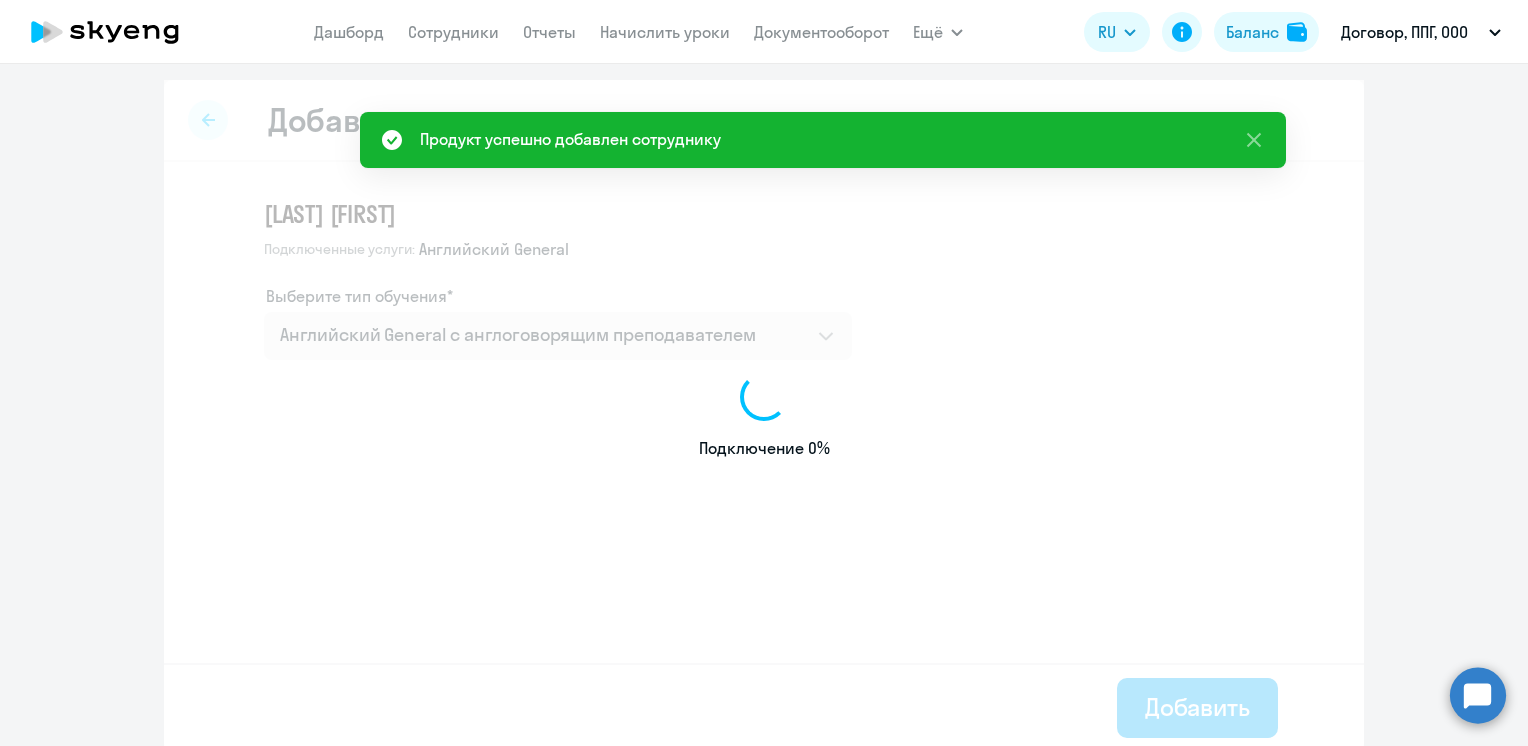 select on "english" 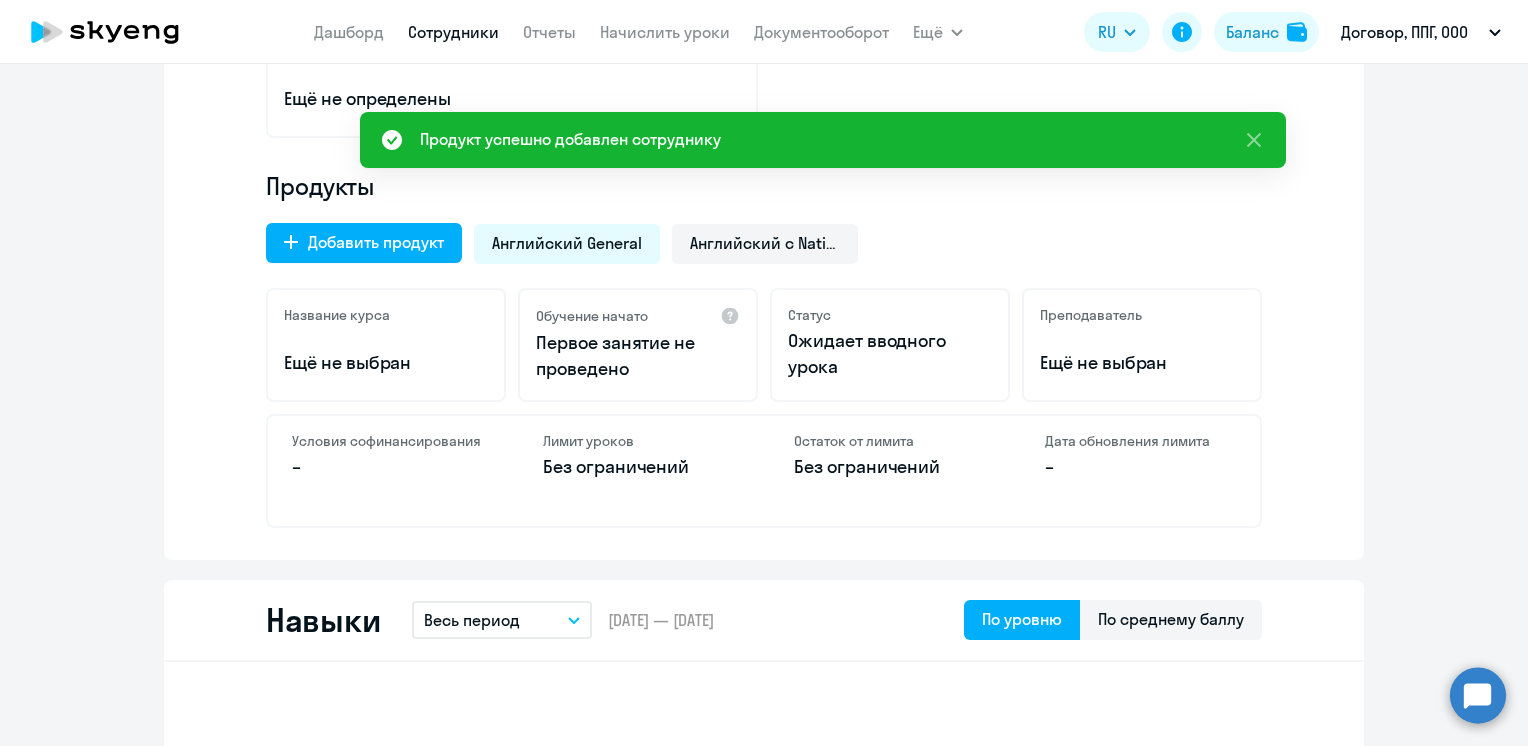 scroll, scrollTop: 300, scrollLeft: 0, axis: vertical 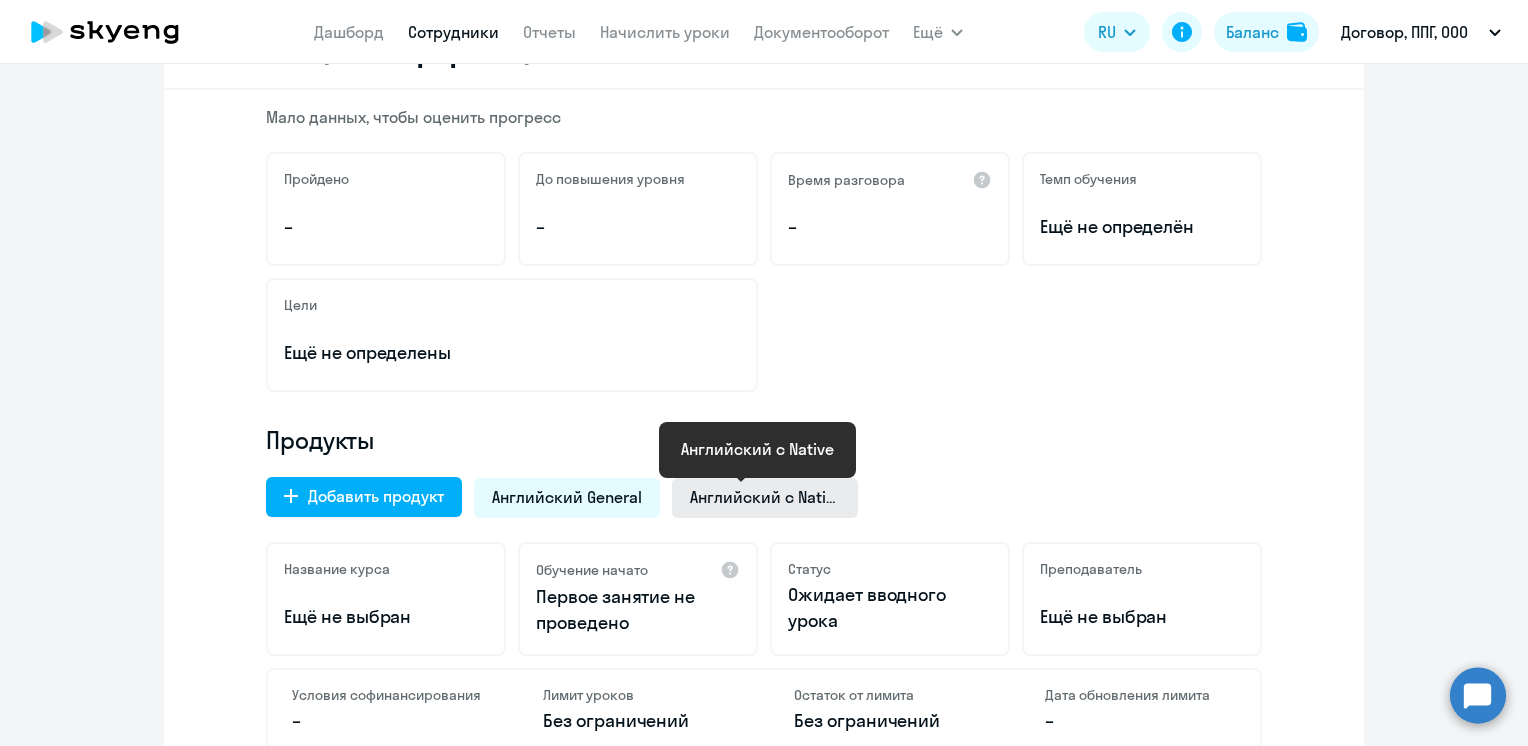 click on "Английский с Native" 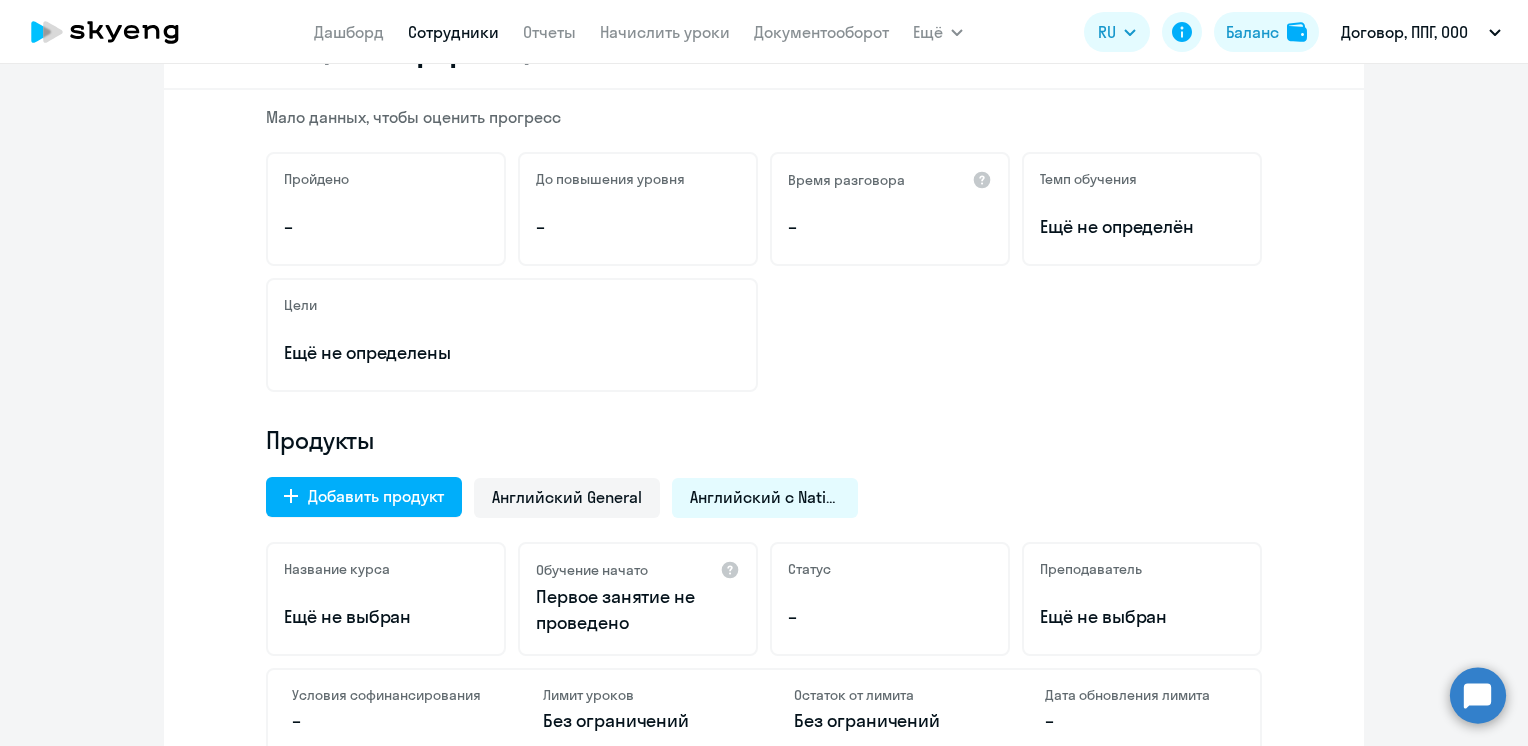 select on "30" 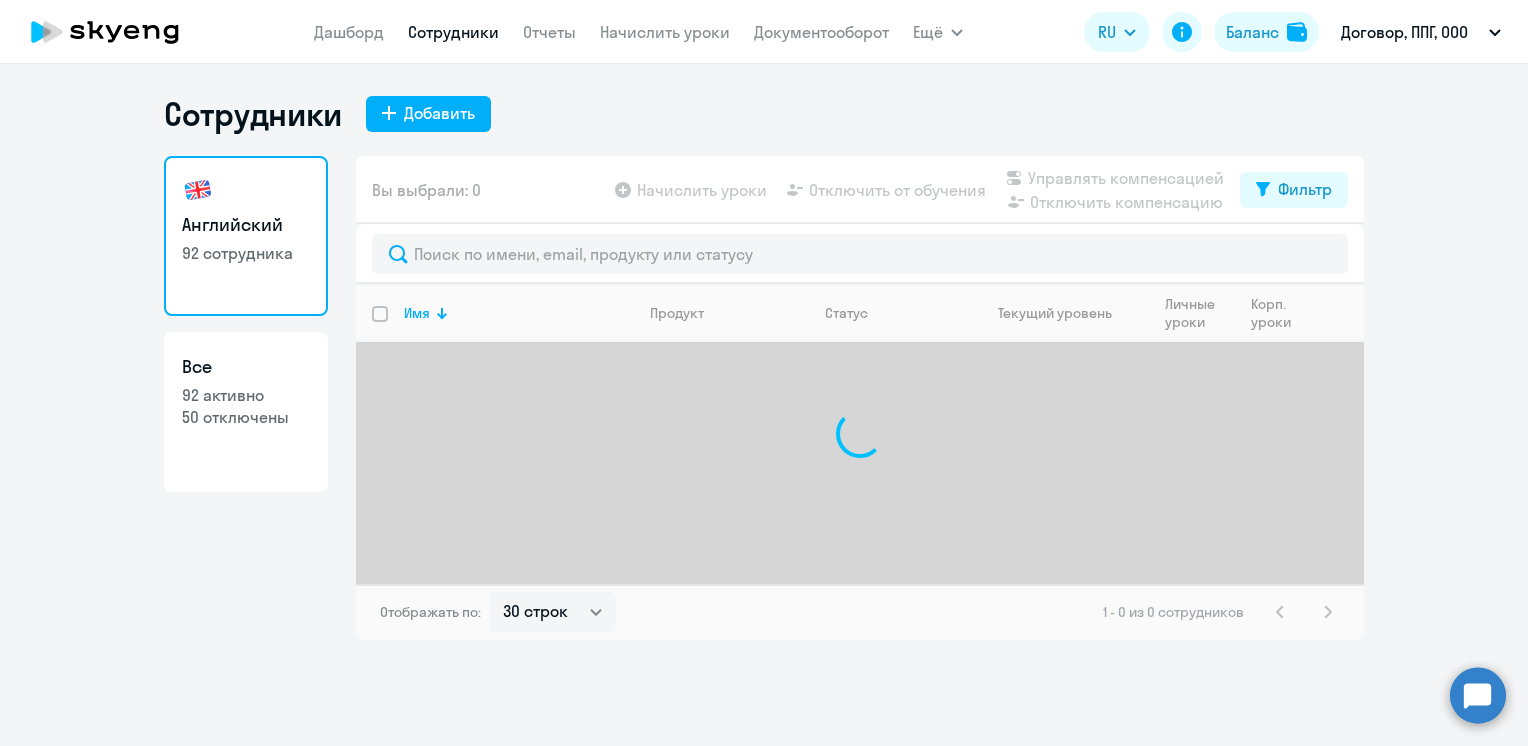 scroll, scrollTop: 0, scrollLeft: 0, axis: both 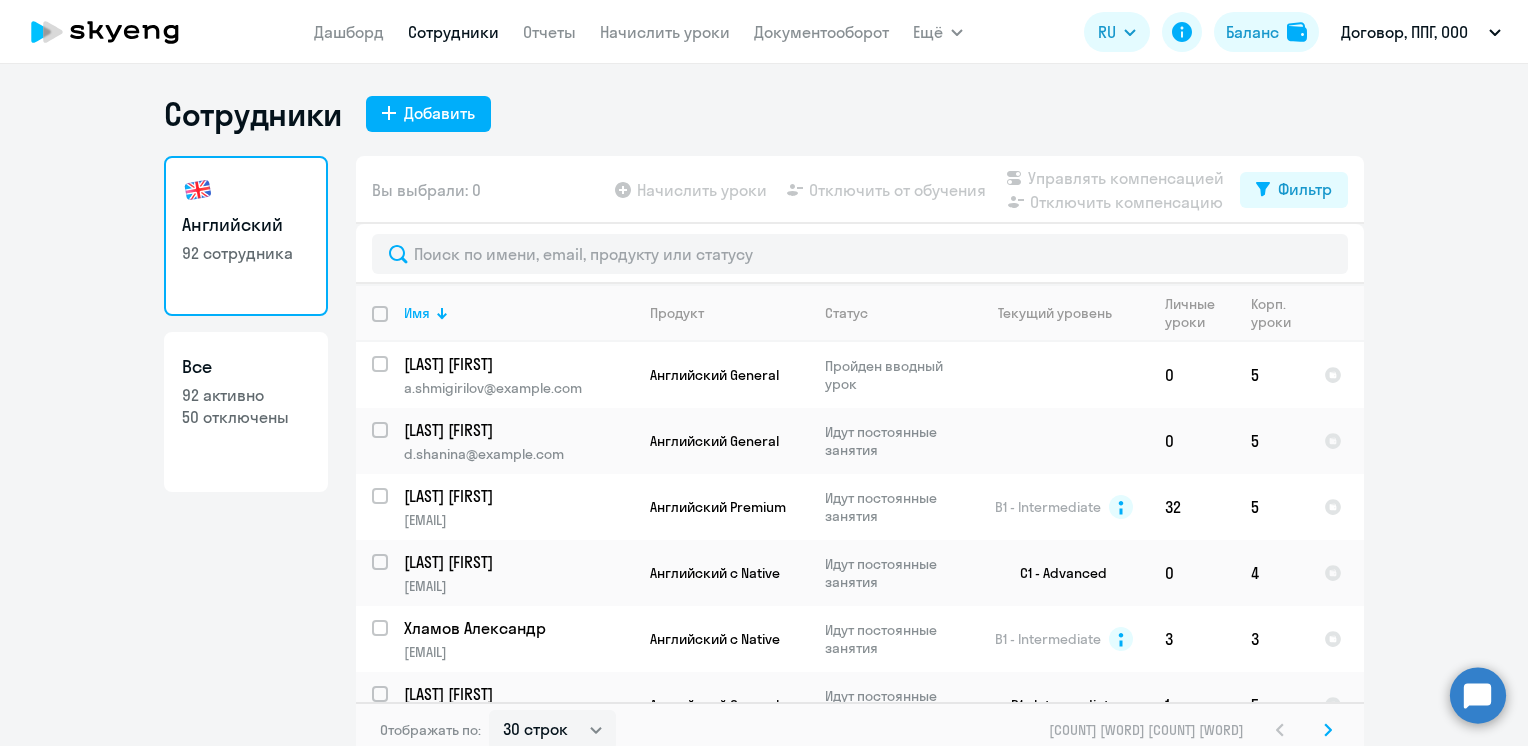 click on "Начислить уроки" 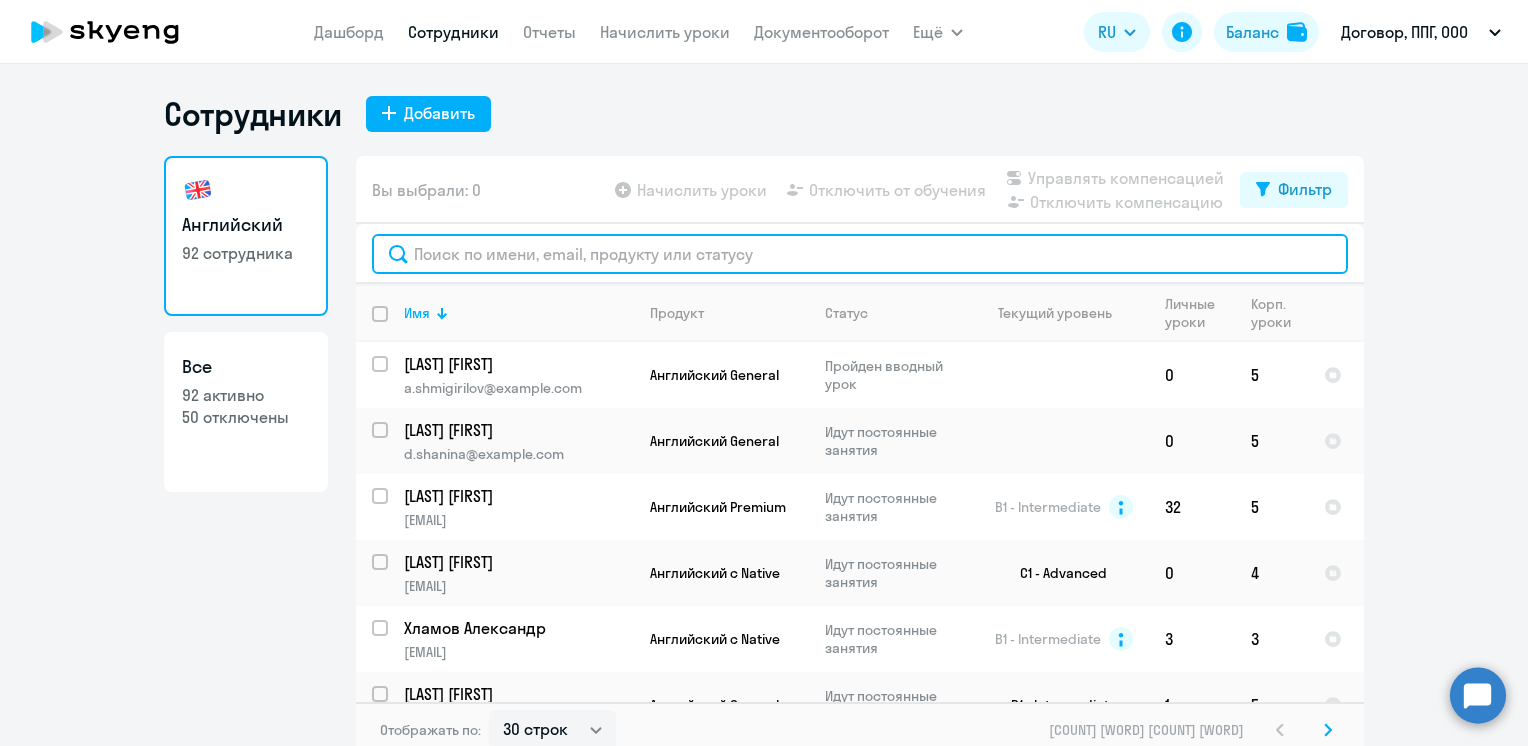 click 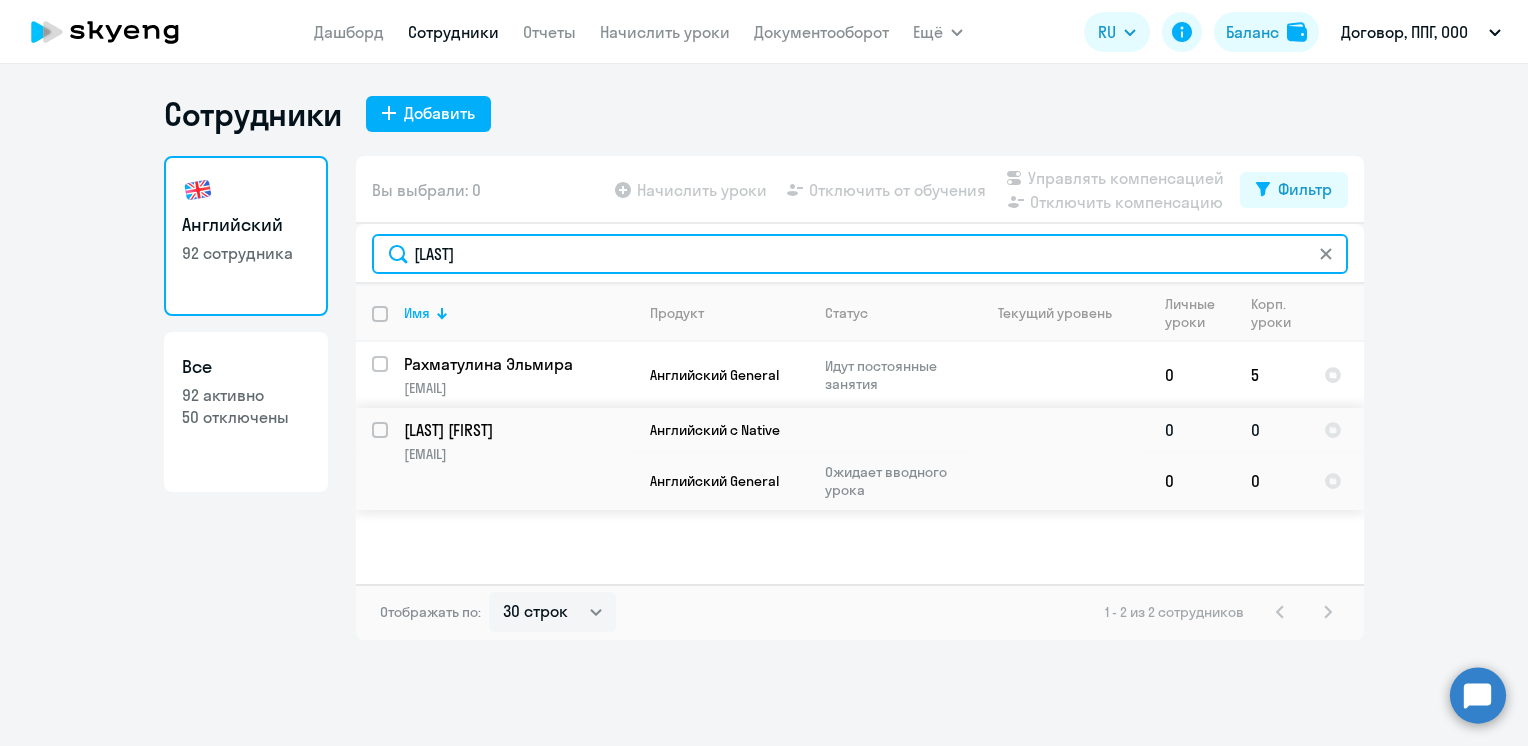 type on "[LAST]" 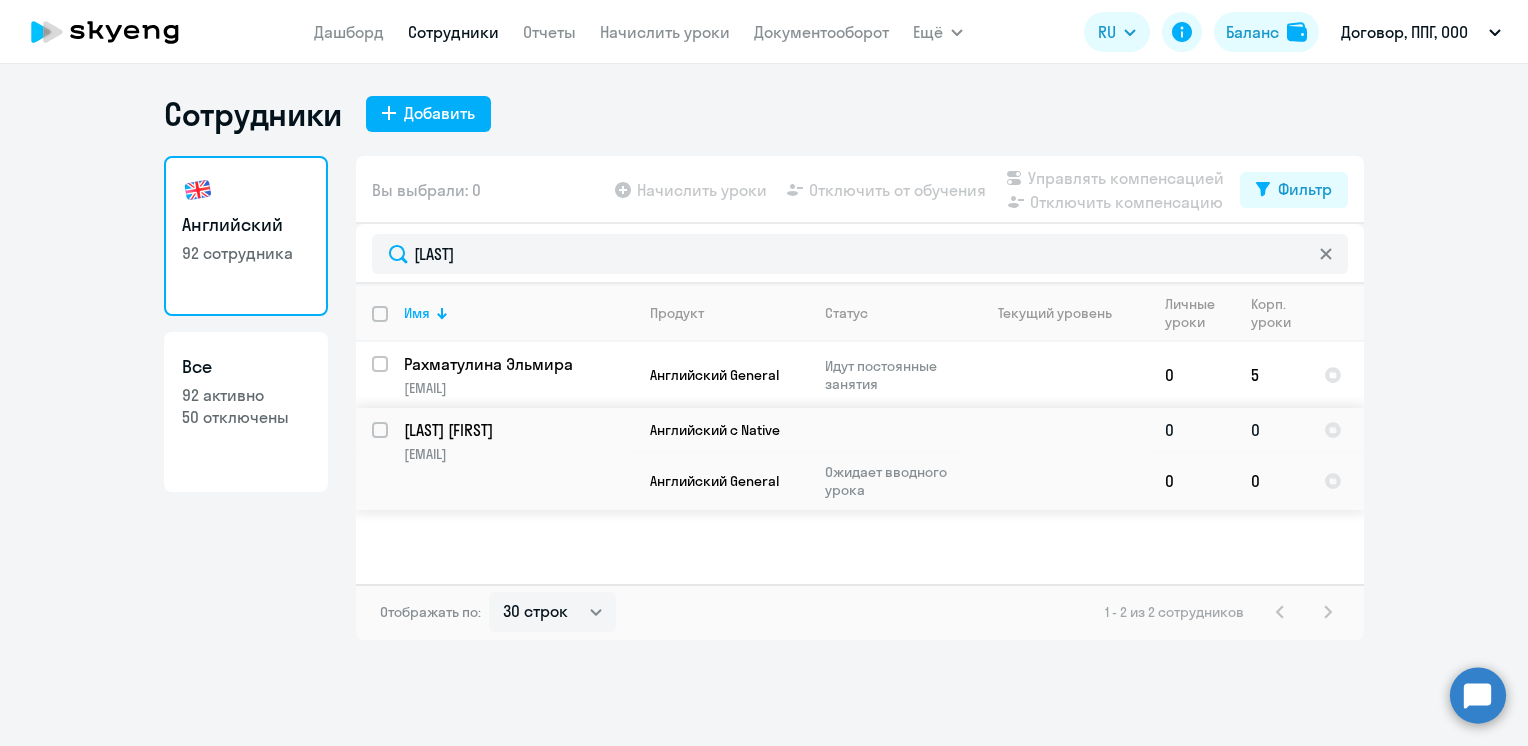 click at bounding box center [381, 430] 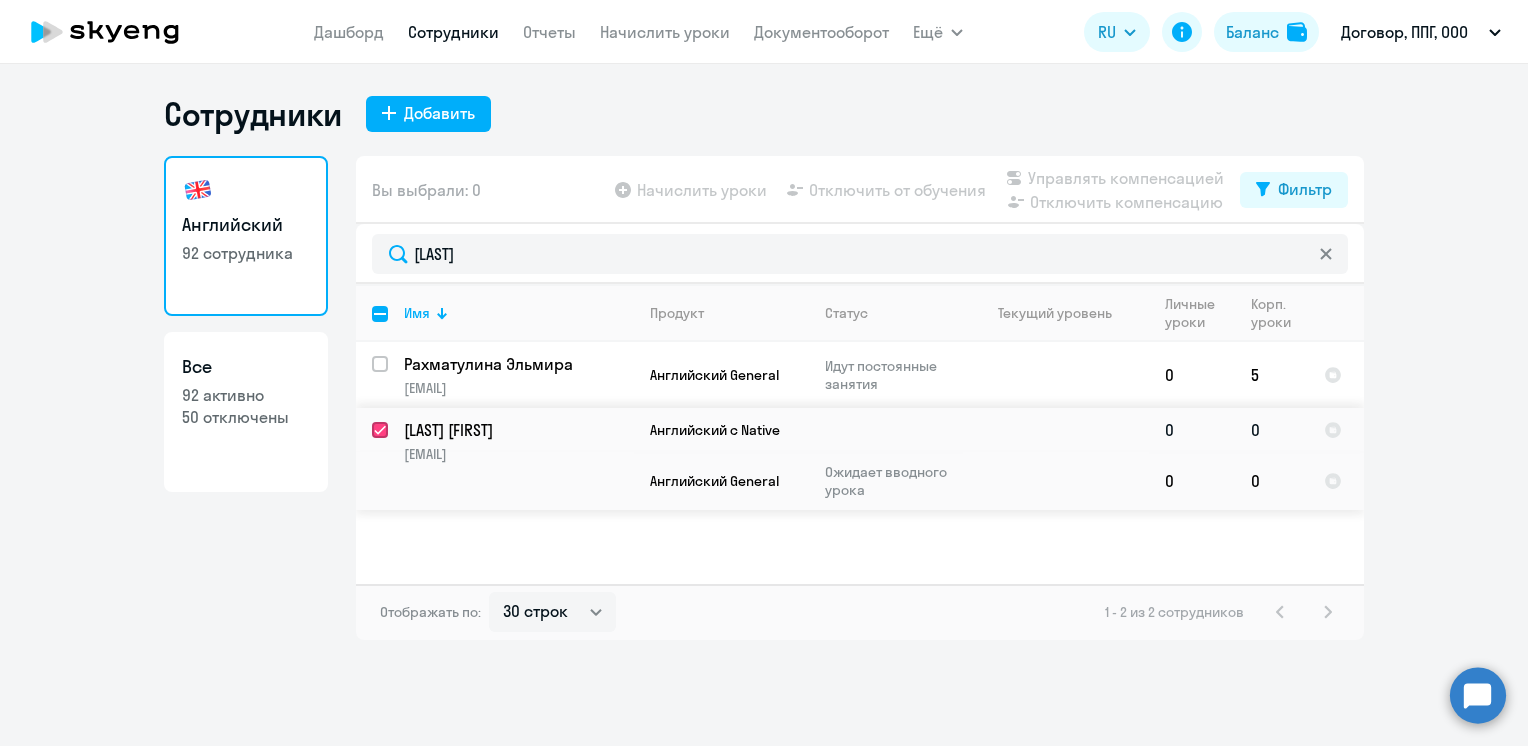 checkbox on "true" 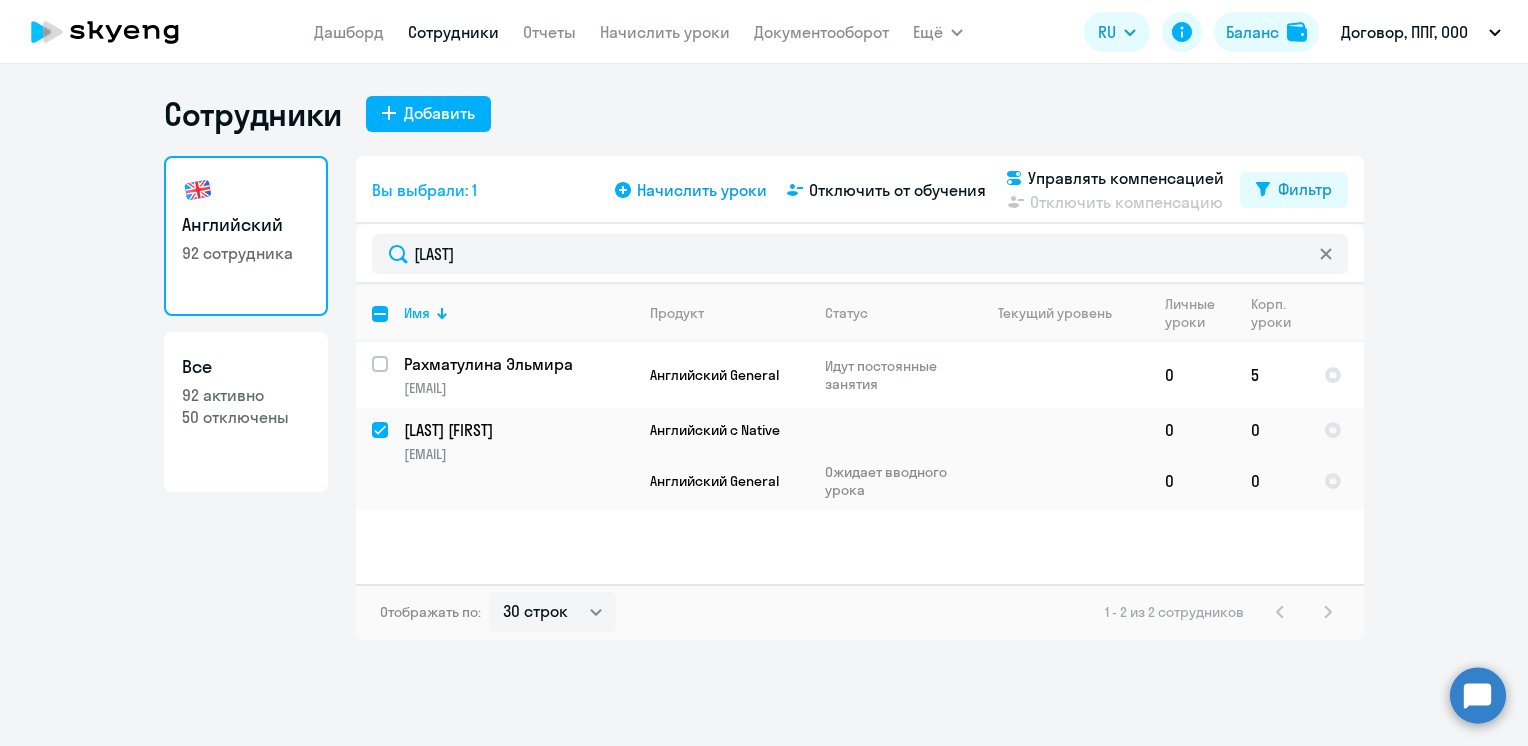 click on "Начислить уроки" 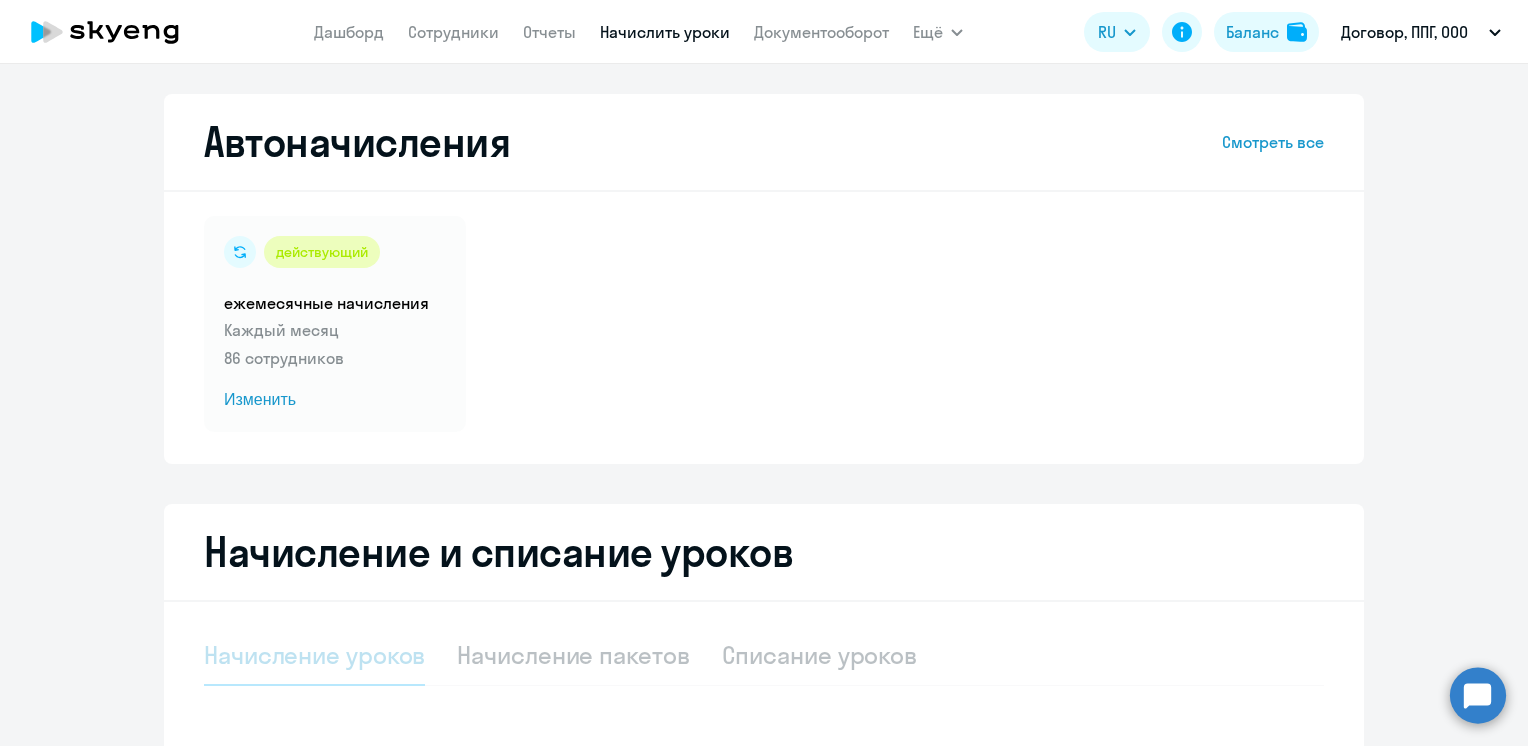 select on "10" 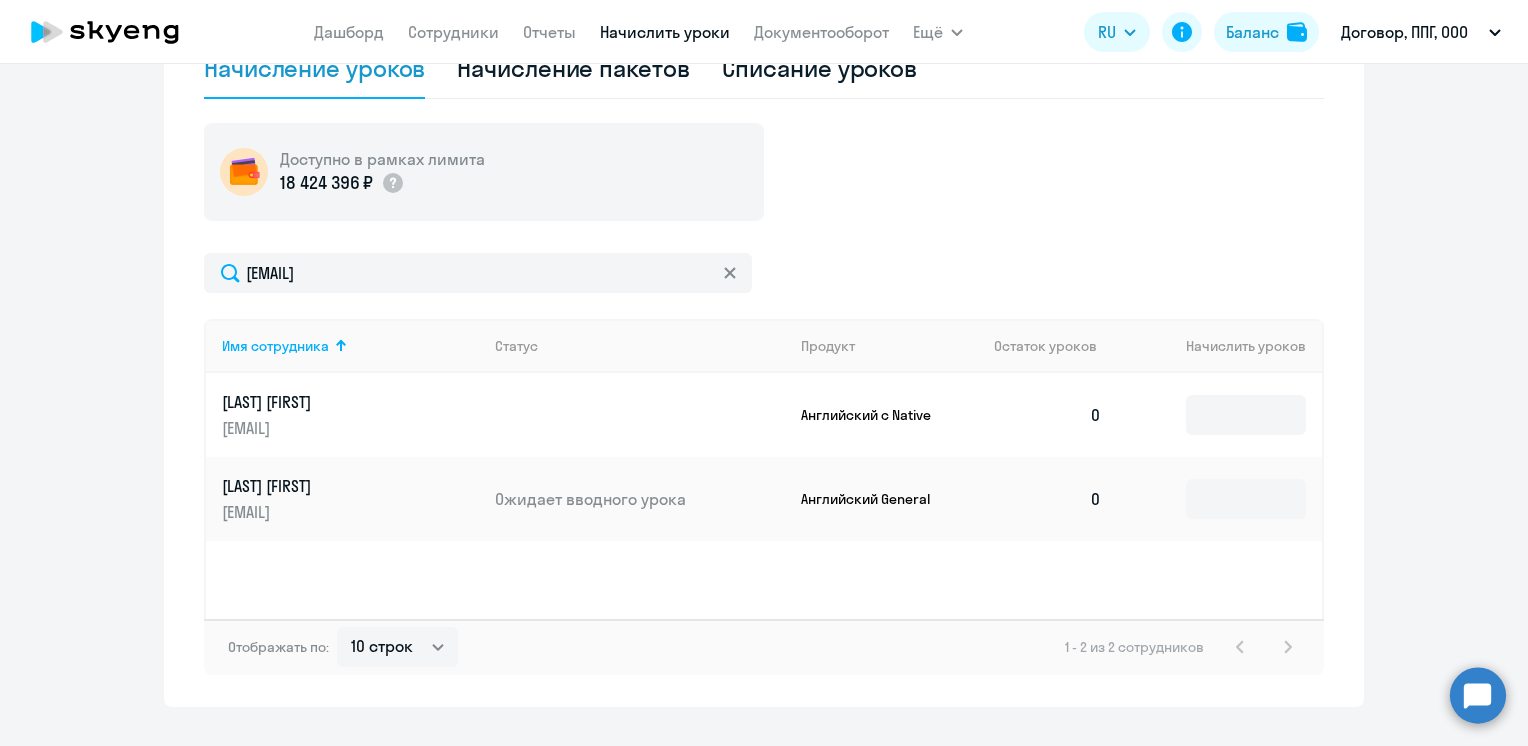scroll, scrollTop: 600, scrollLeft: 0, axis: vertical 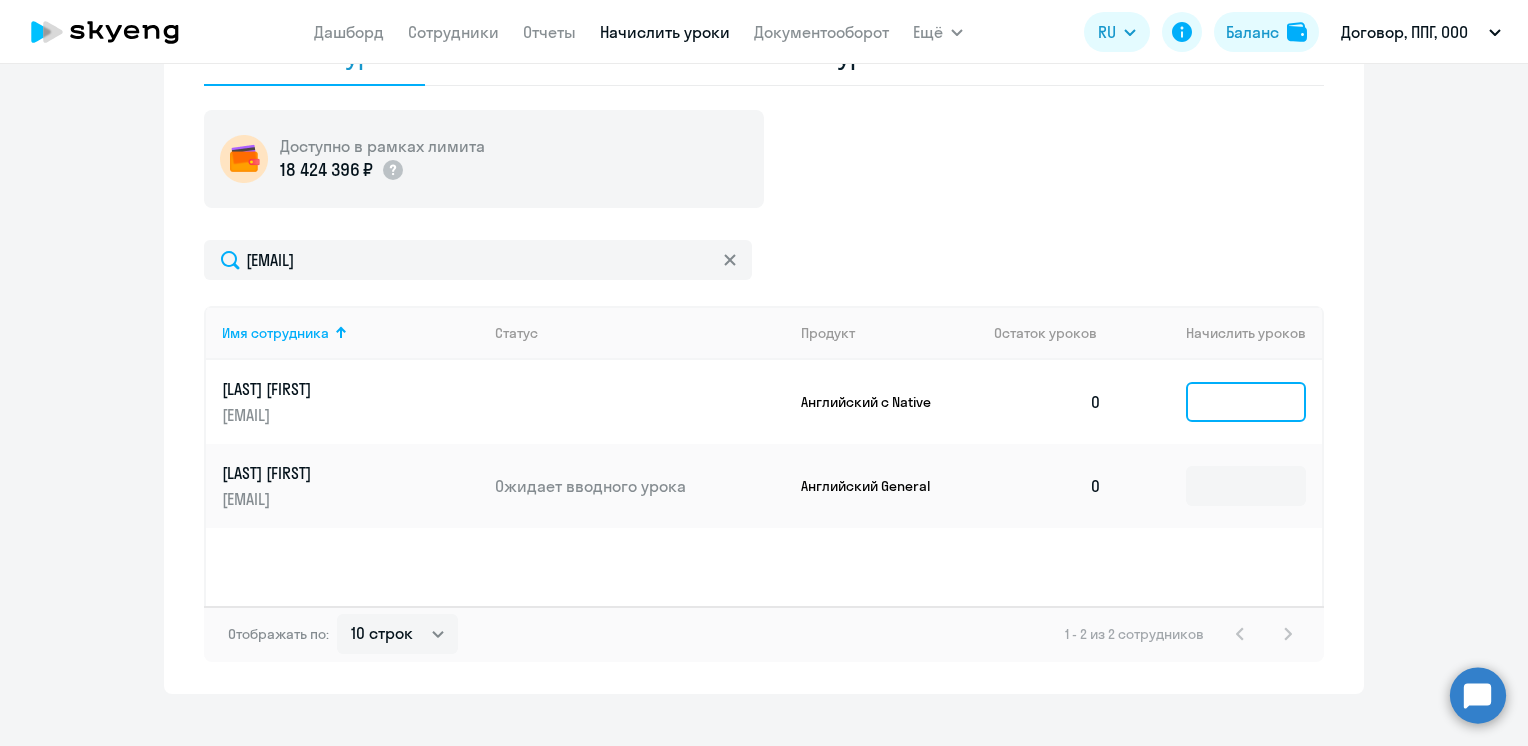click 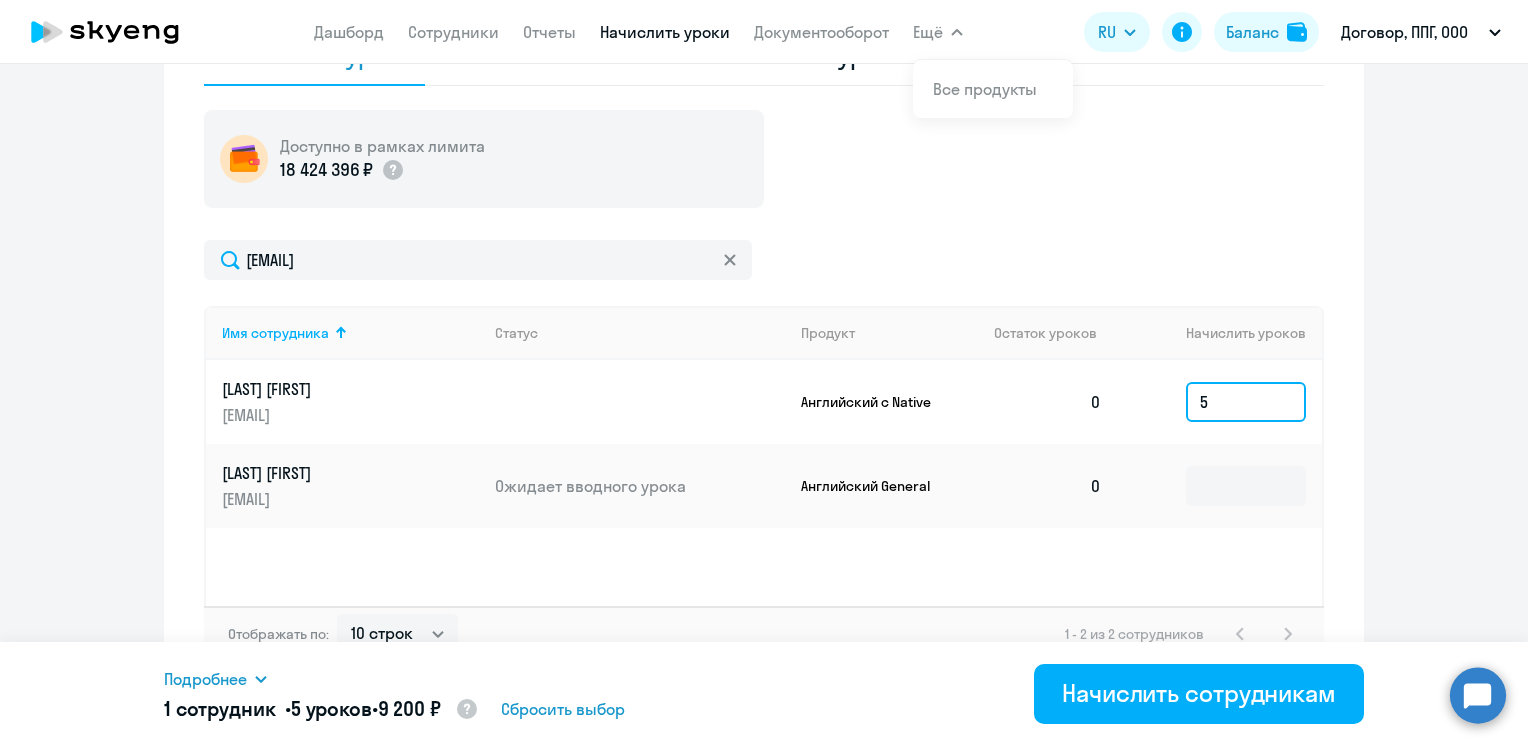 type on "5" 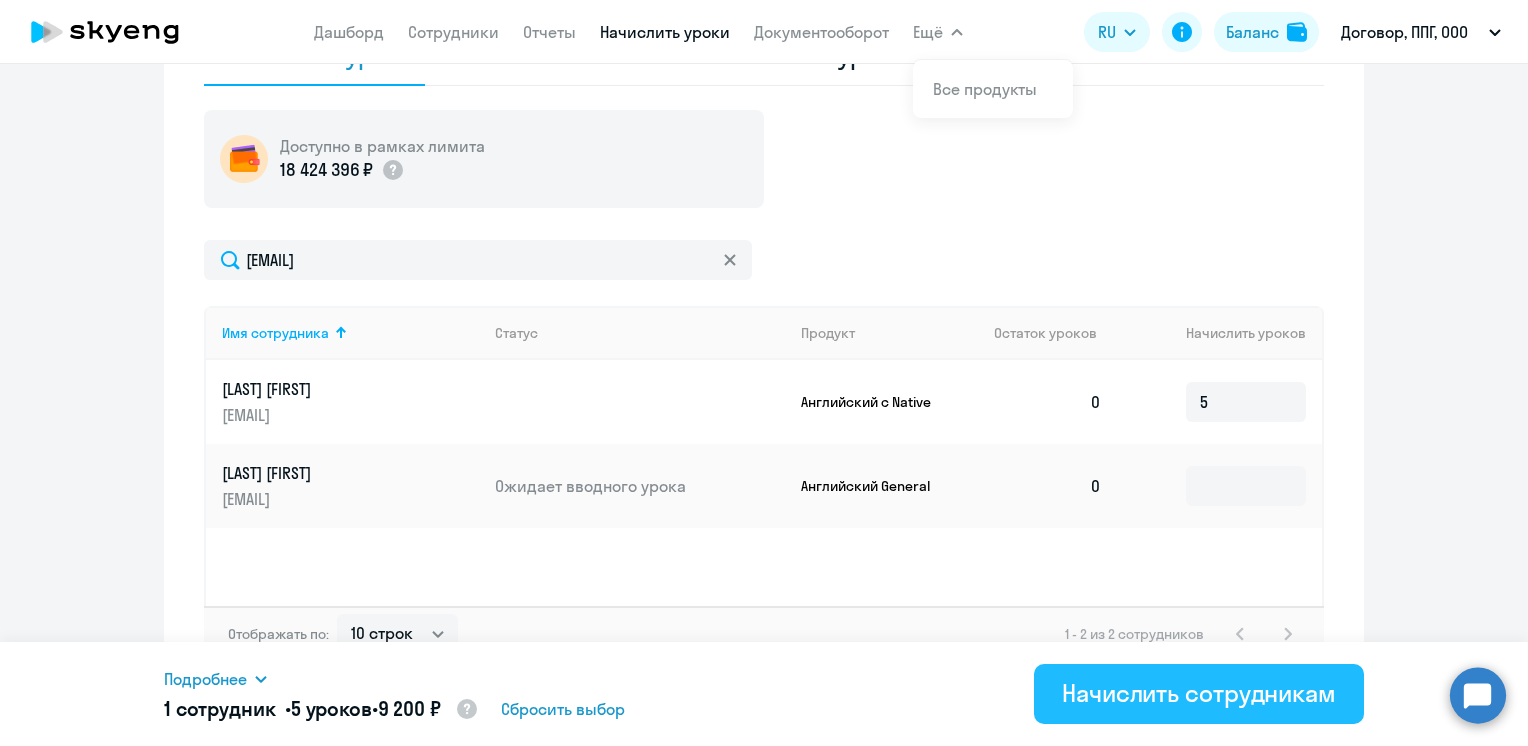 click on "Начислить сотрудникам" at bounding box center (1199, 693) 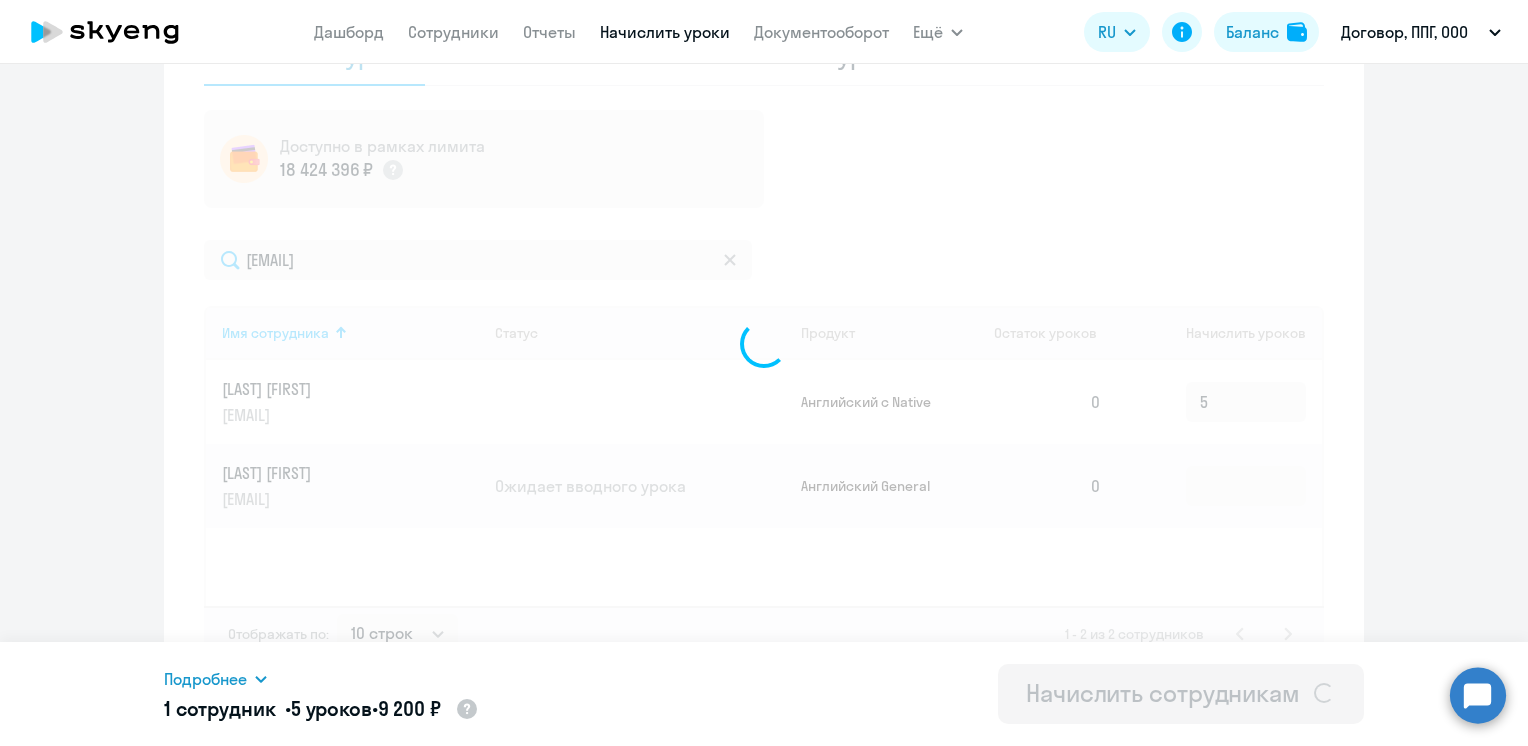 type 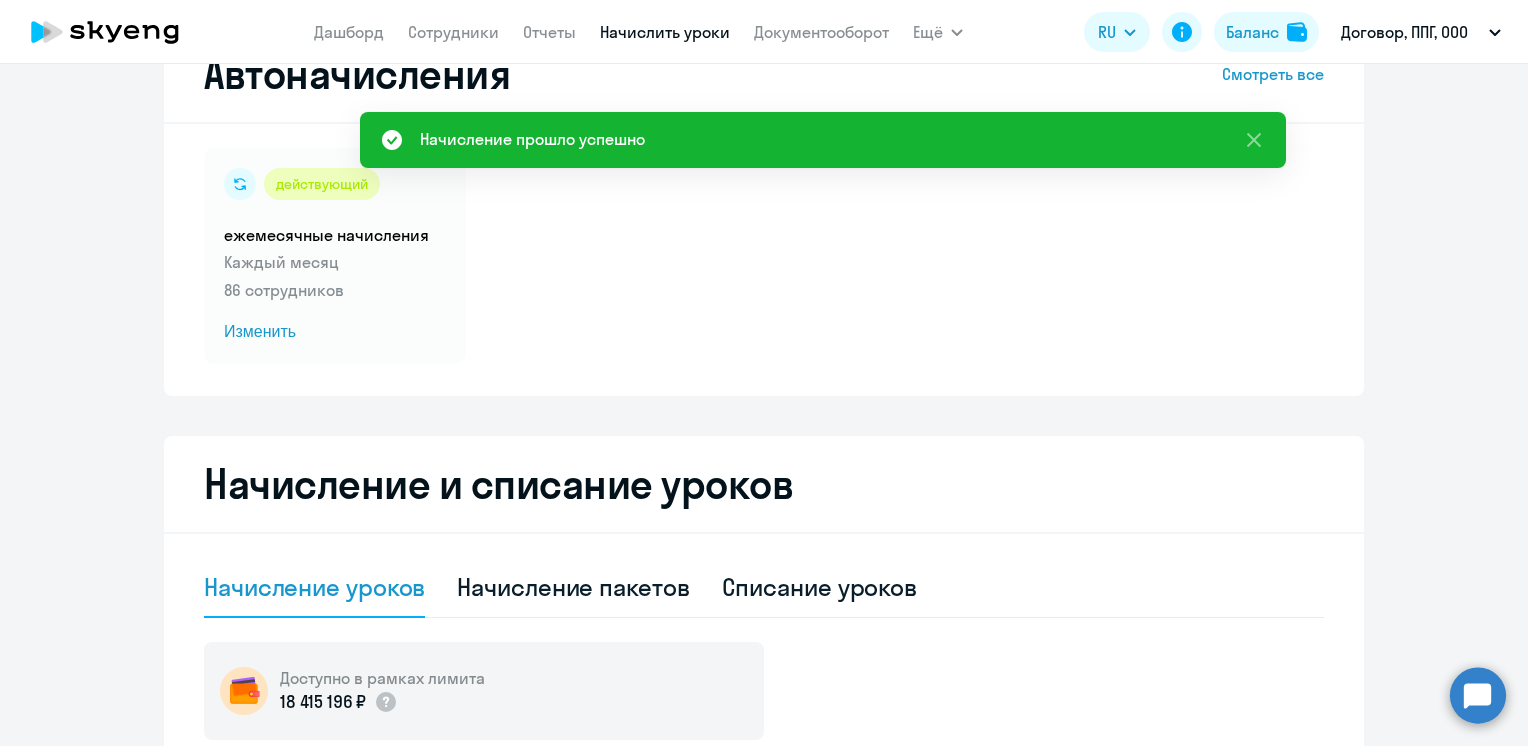 scroll, scrollTop: 0, scrollLeft: 0, axis: both 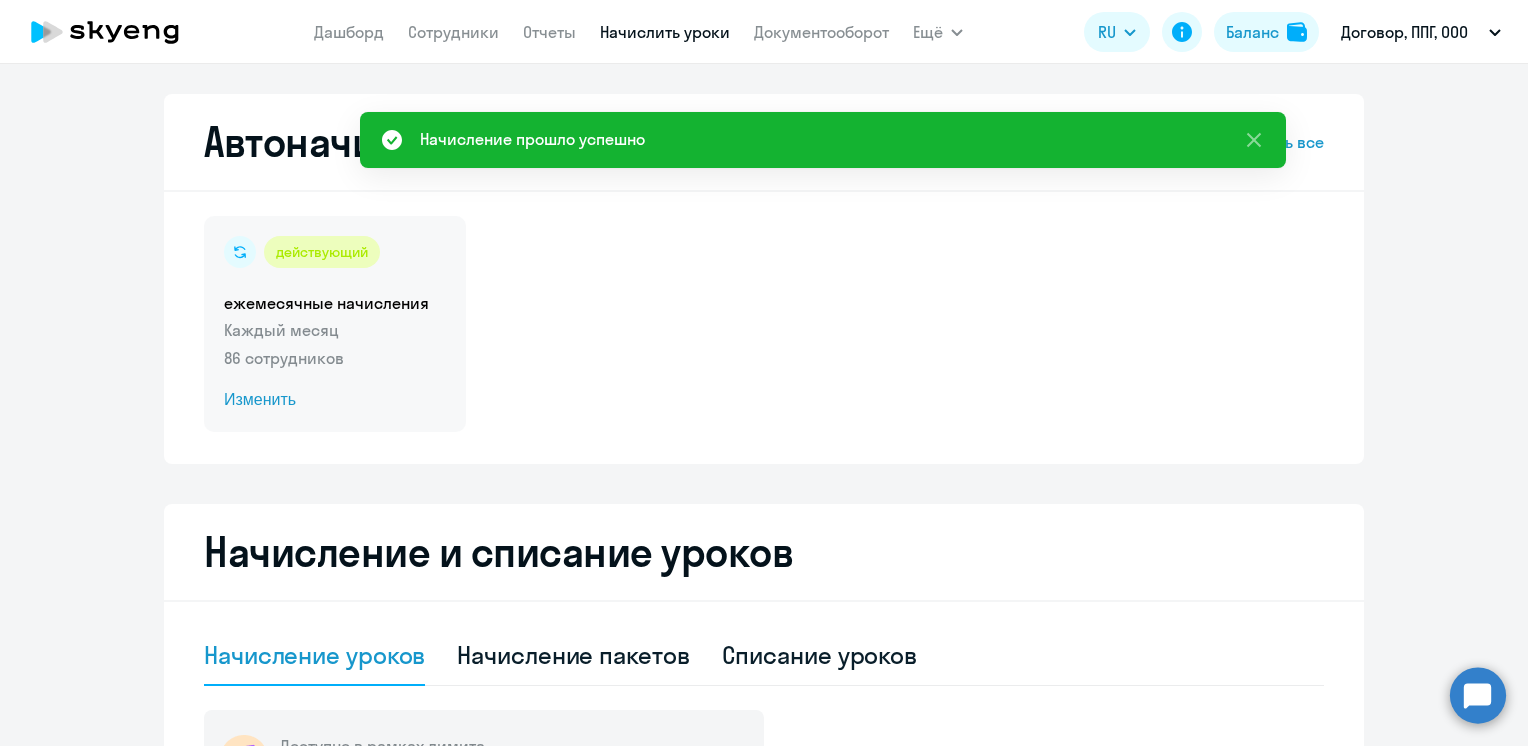 click on "Изменить" 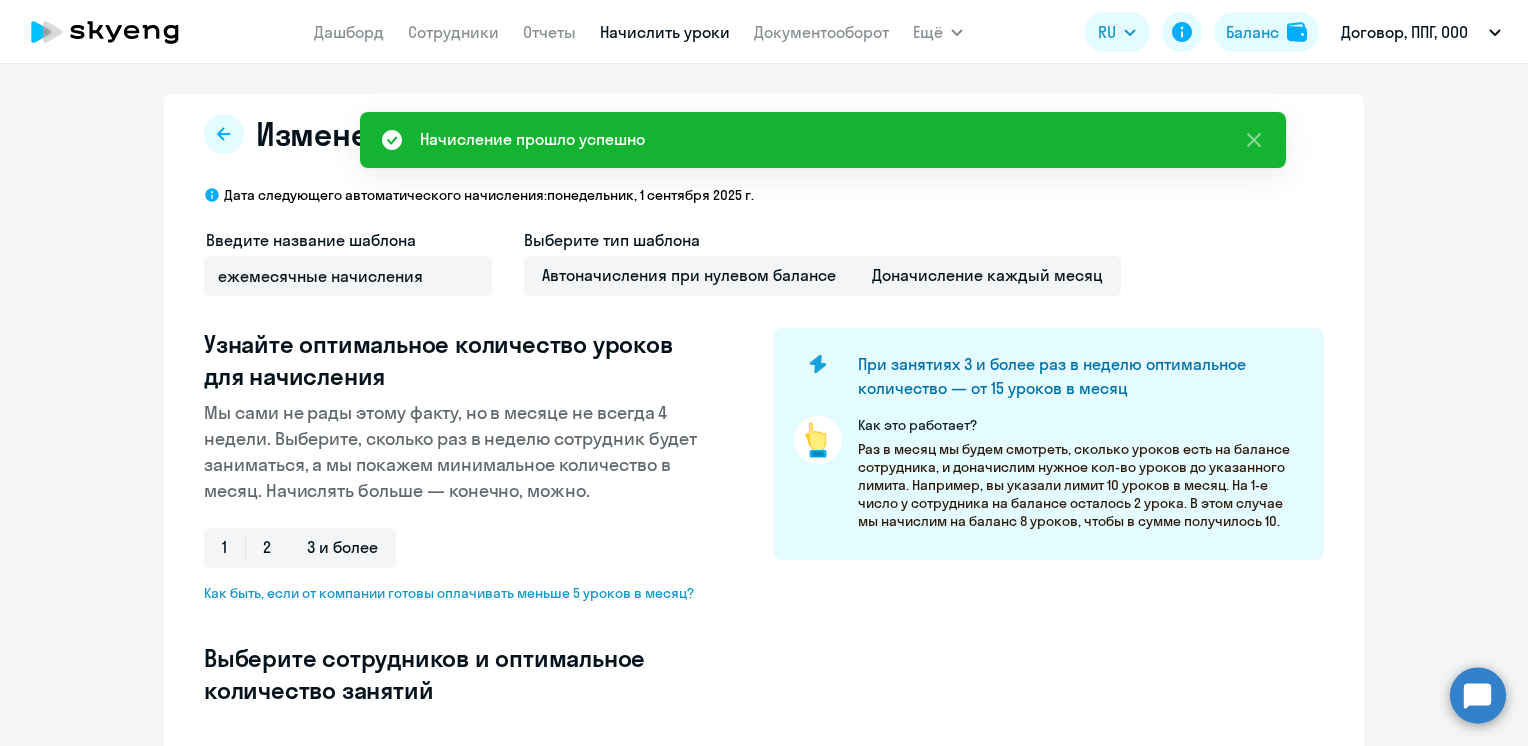 select on "10" 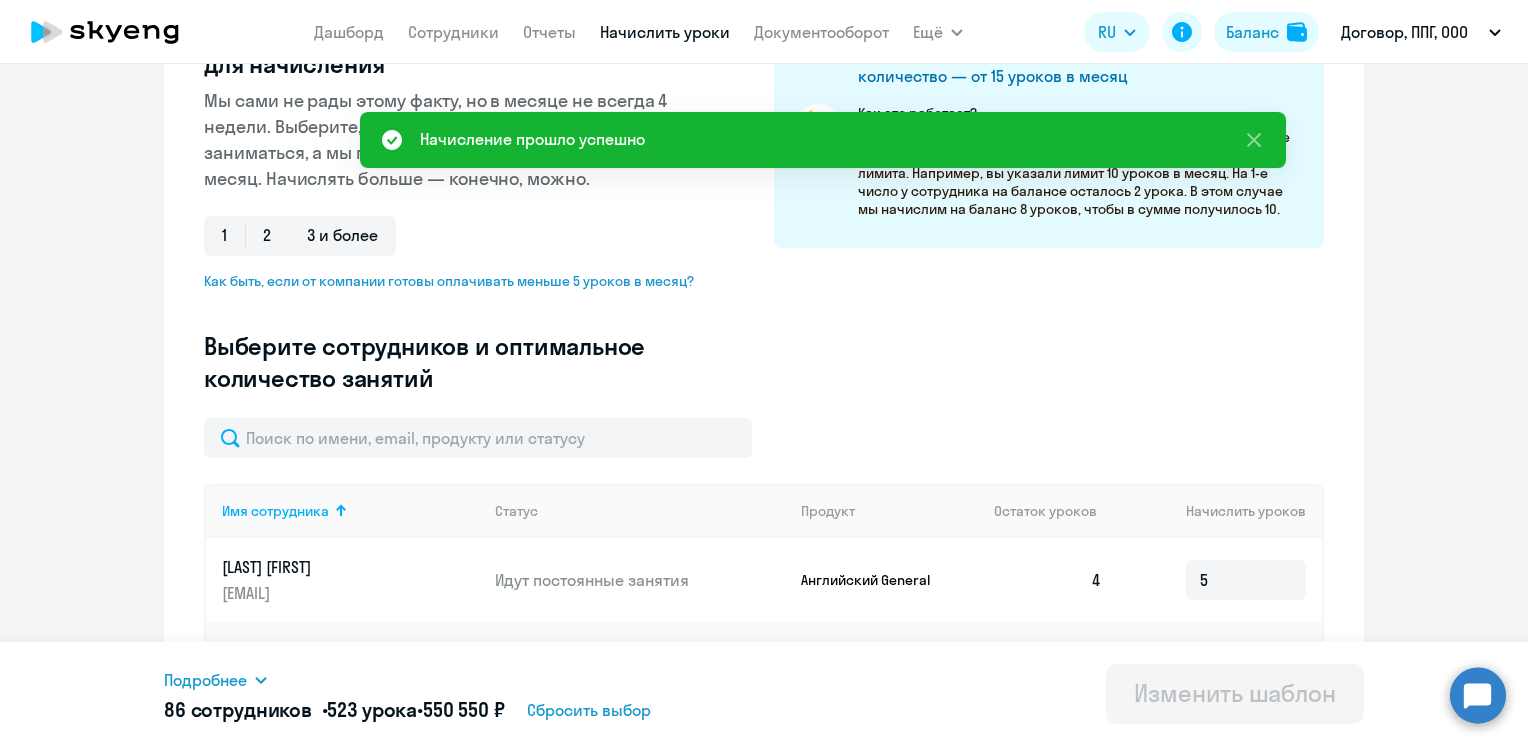 scroll, scrollTop: 500, scrollLeft: 0, axis: vertical 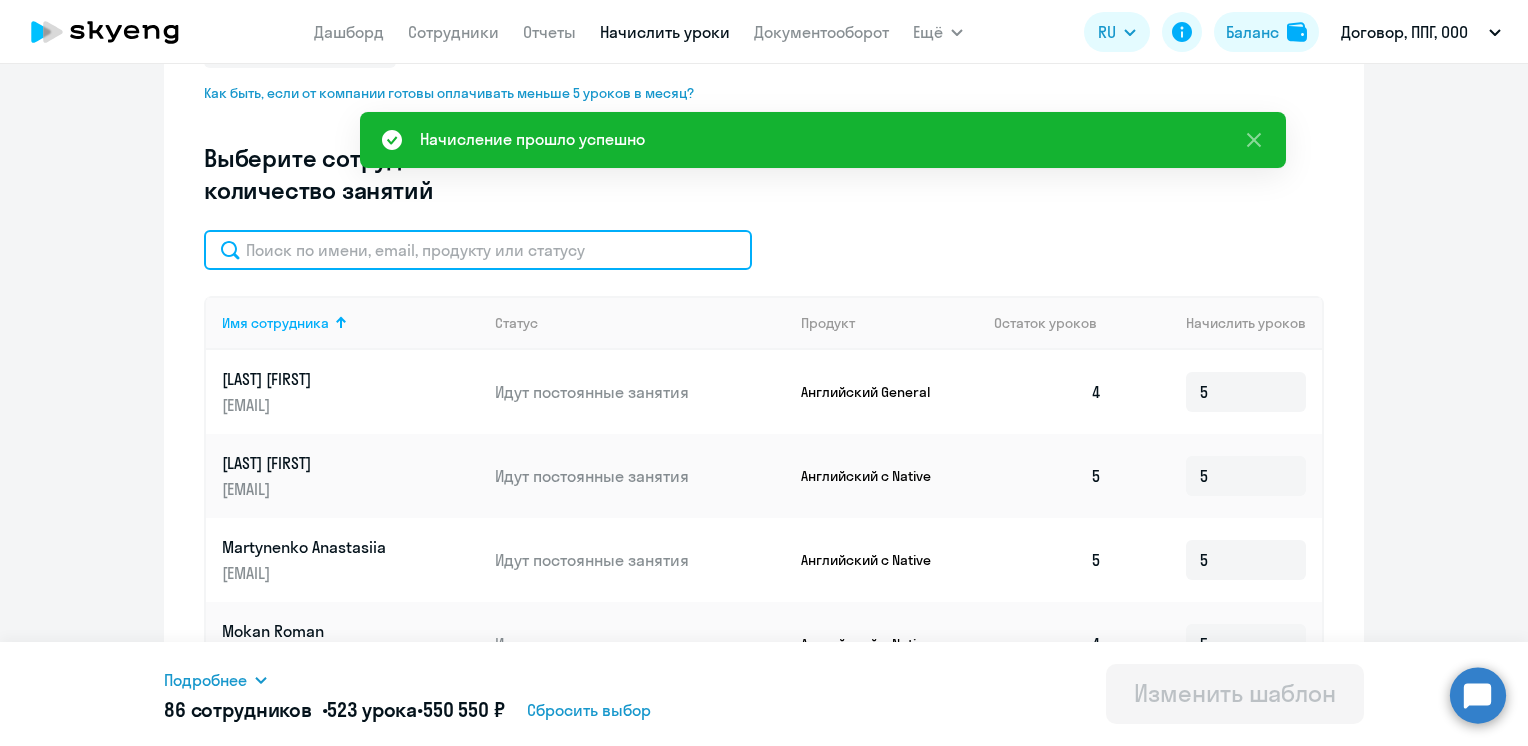 click 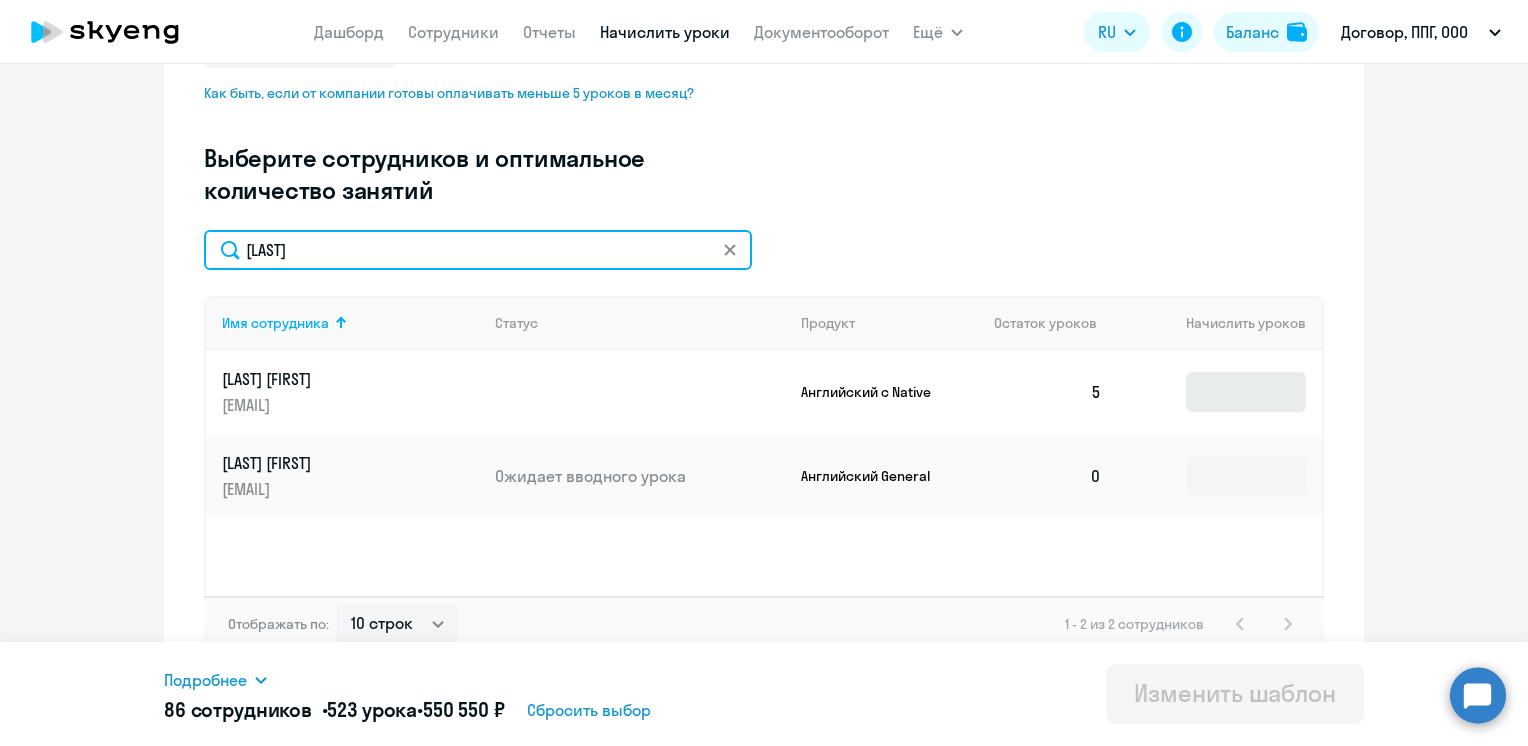 type on "[LAST]" 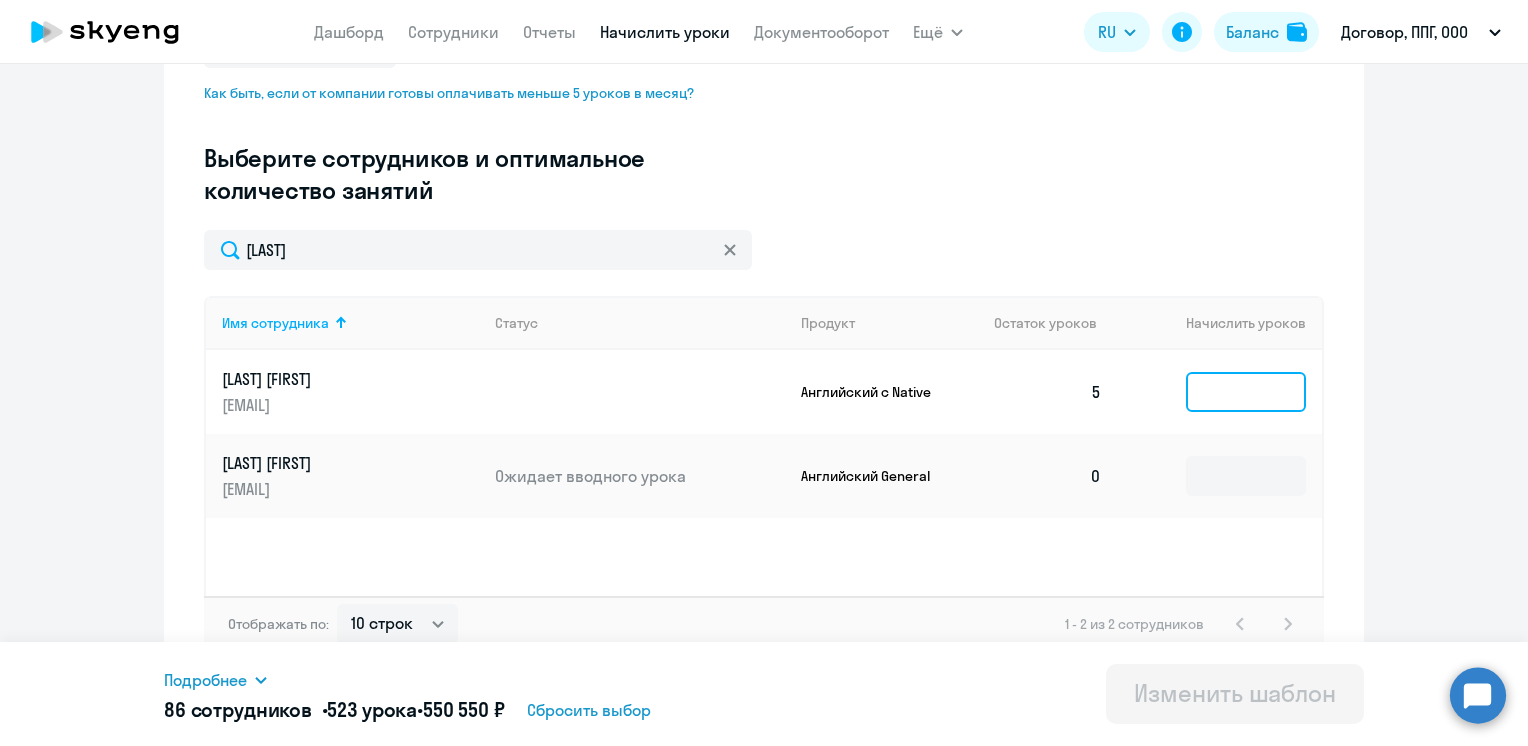 click 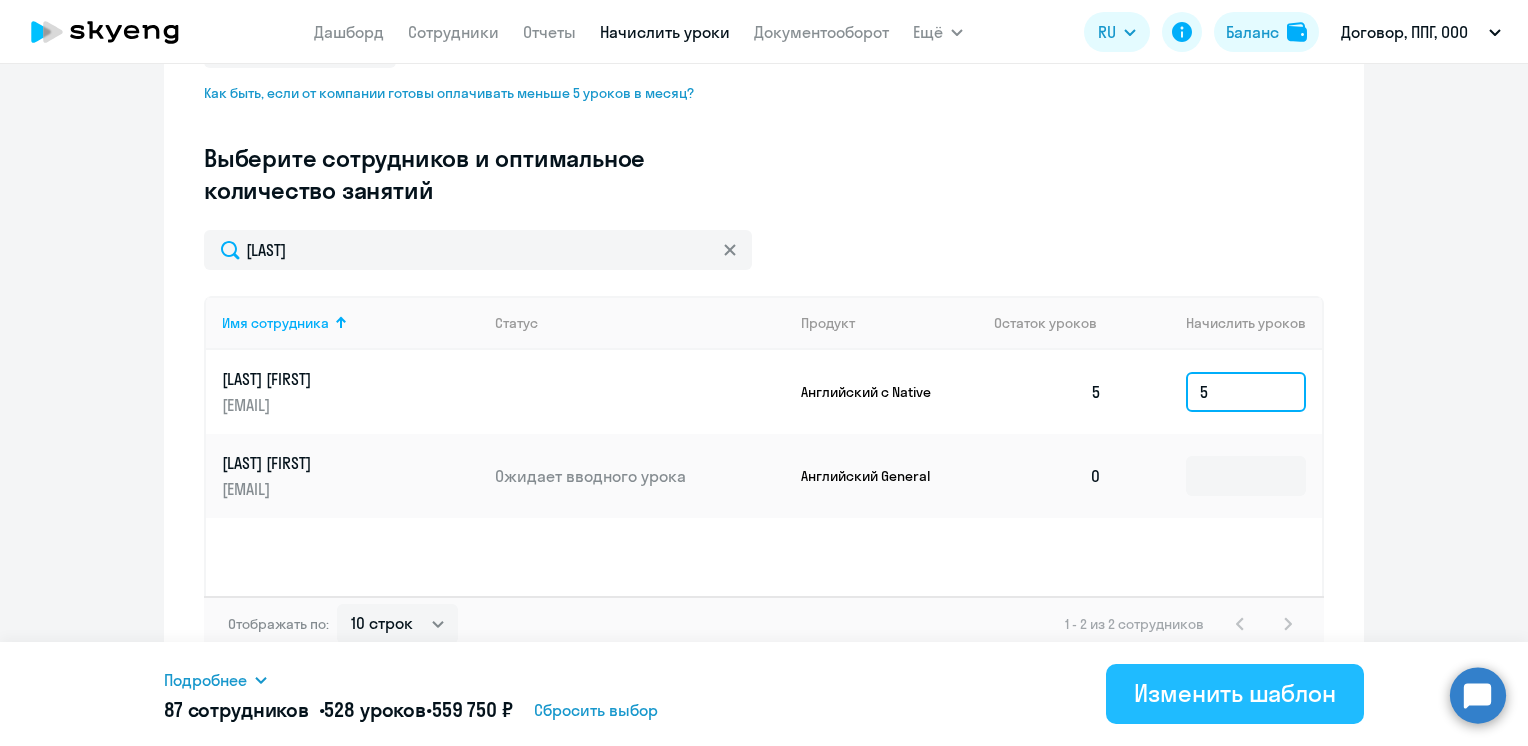 type on "5" 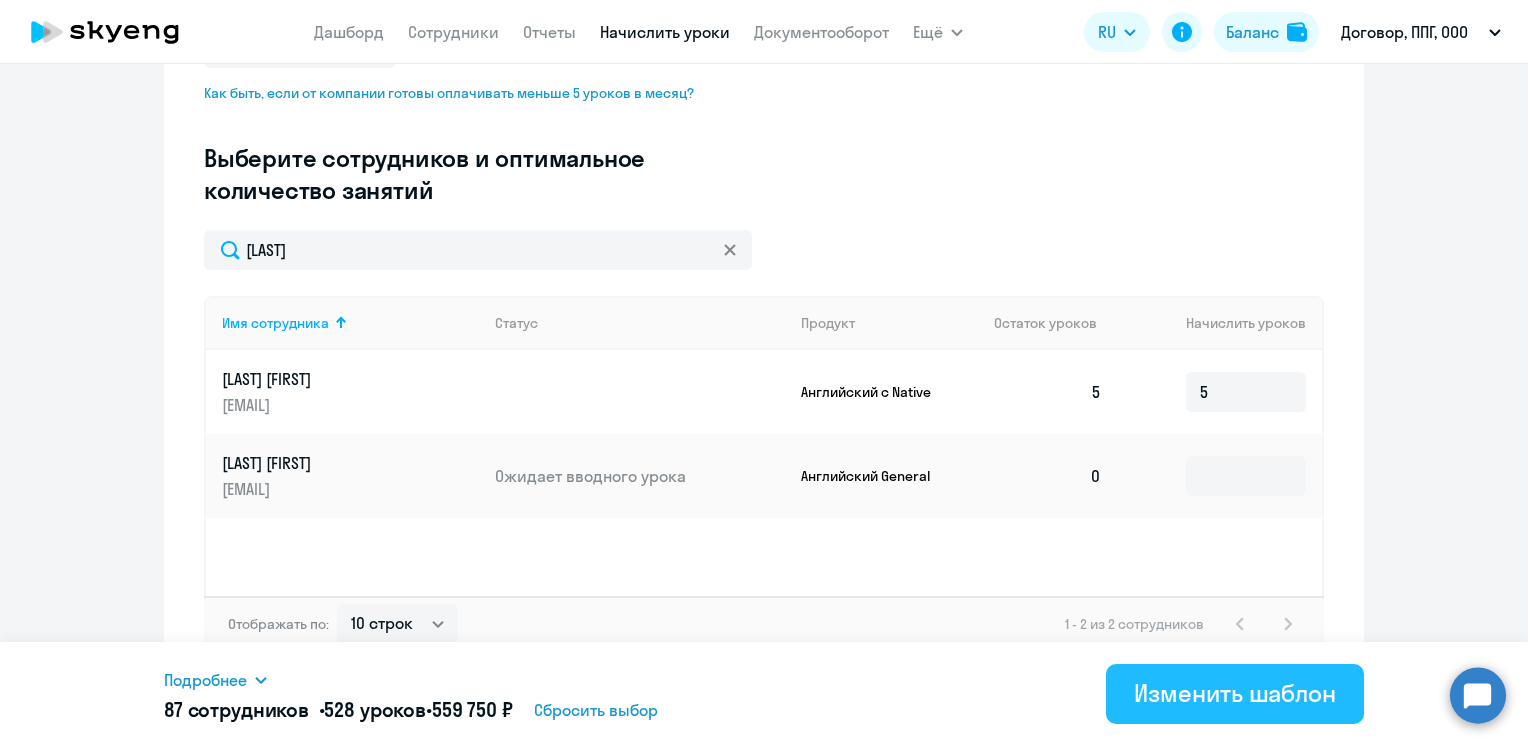 click on "Изменить шаблон" at bounding box center (1235, 693) 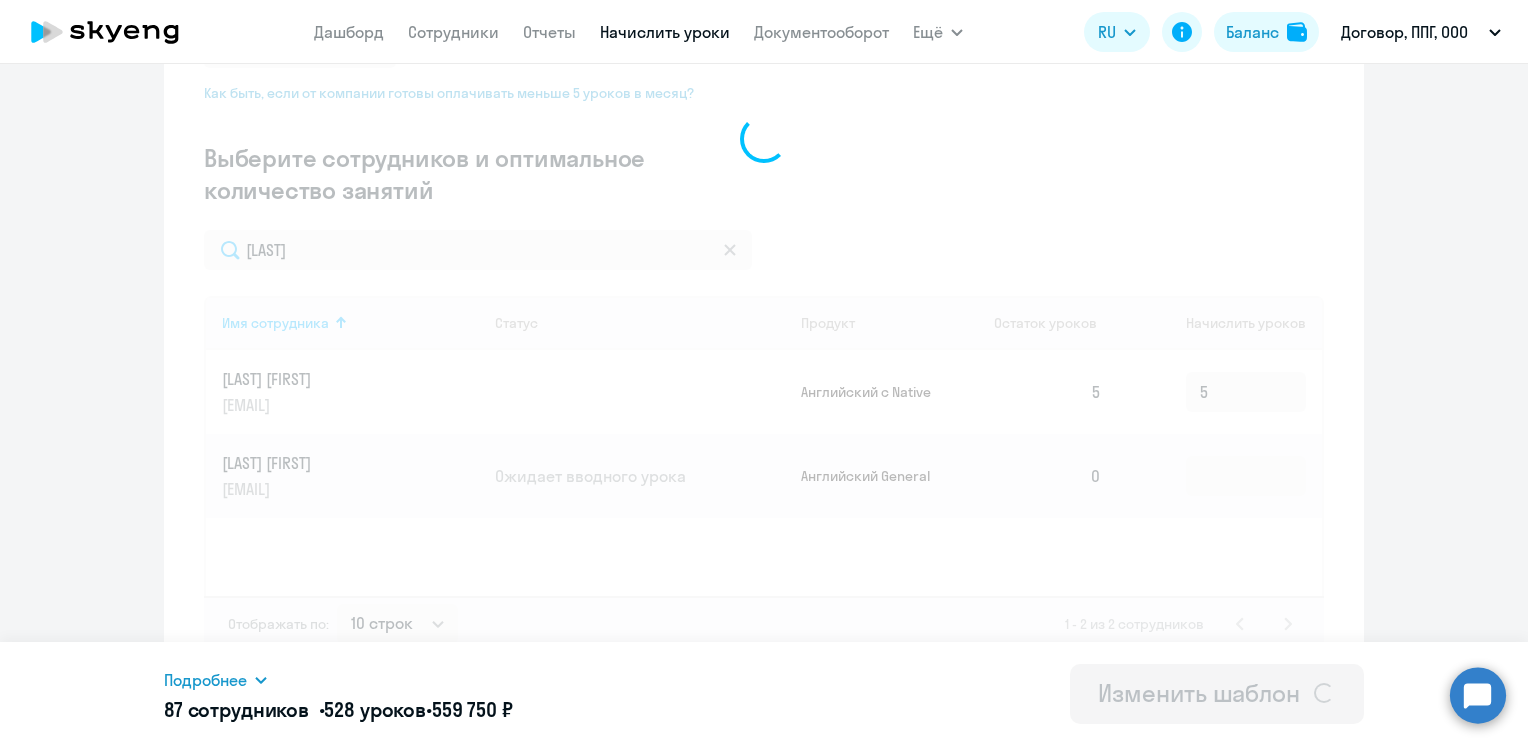 scroll, scrollTop: 0, scrollLeft: 0, axis: both 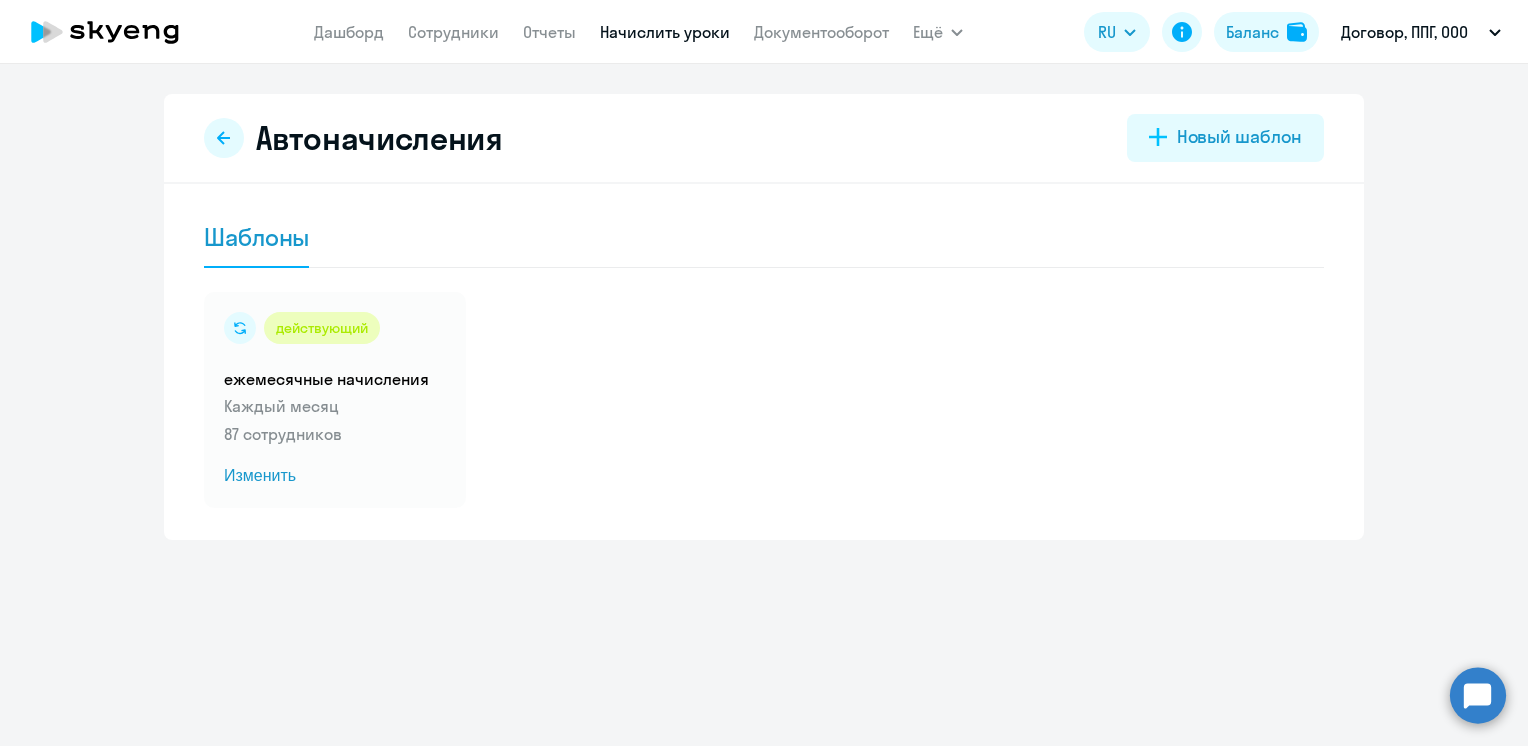 click 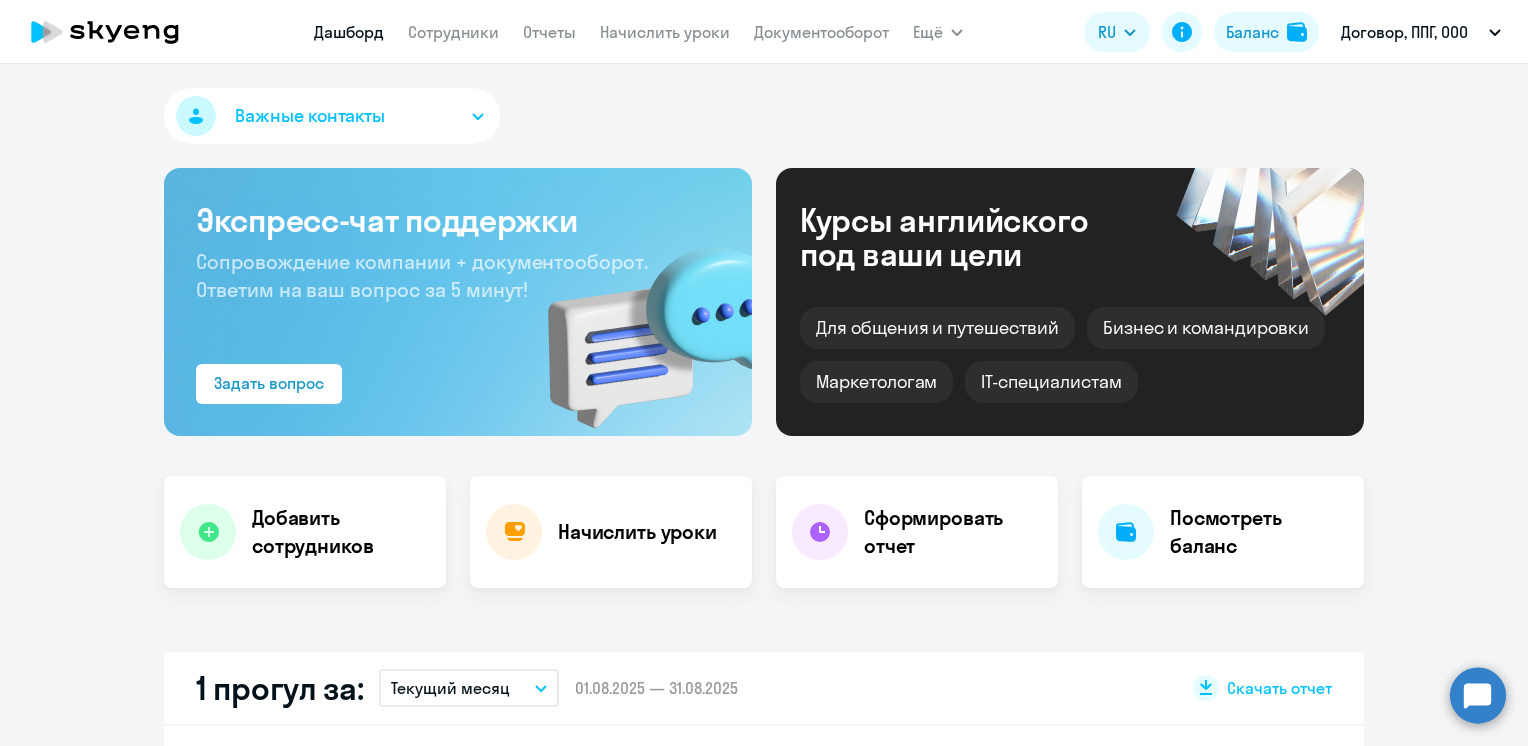 click on "Важные контакты" at bounding box center (332, 116) 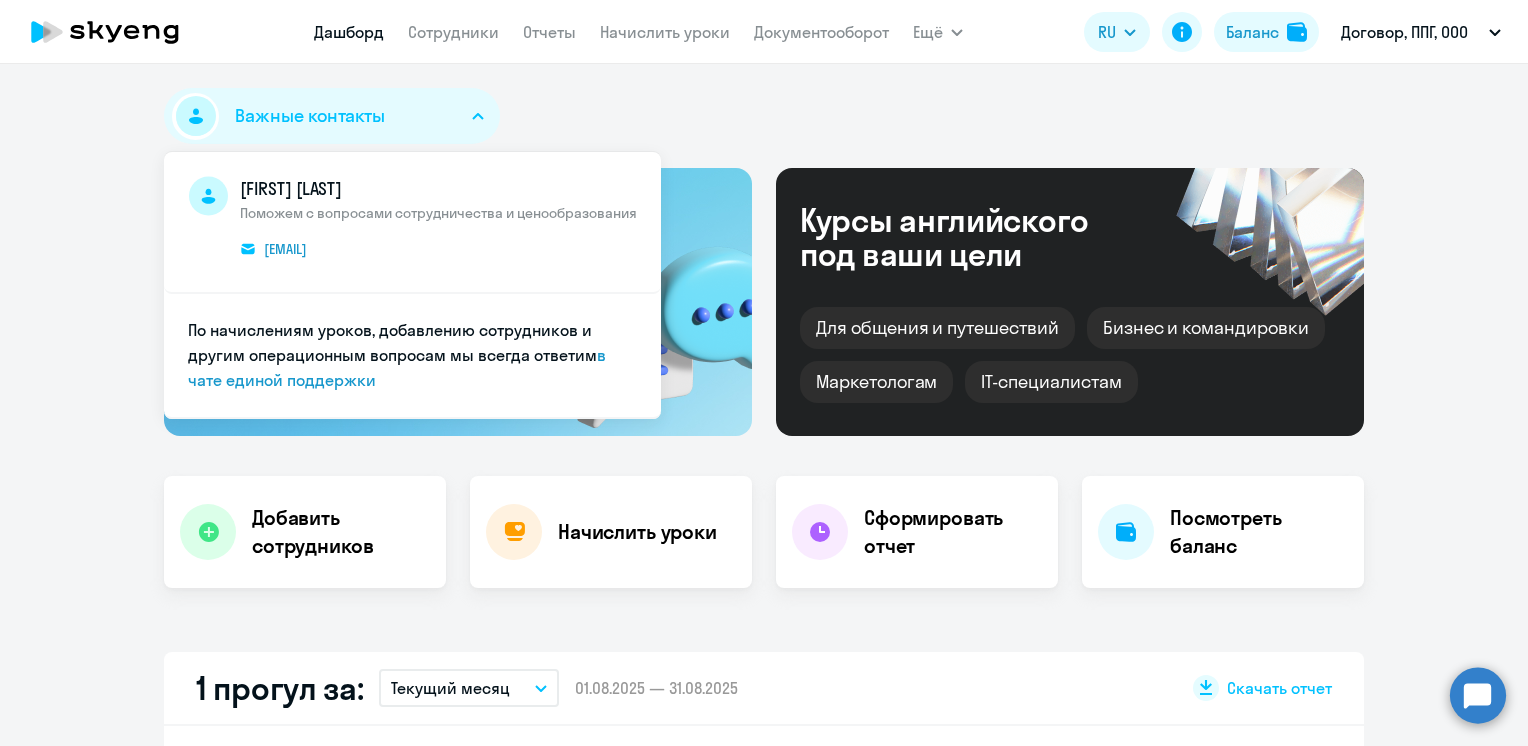 select on "30" 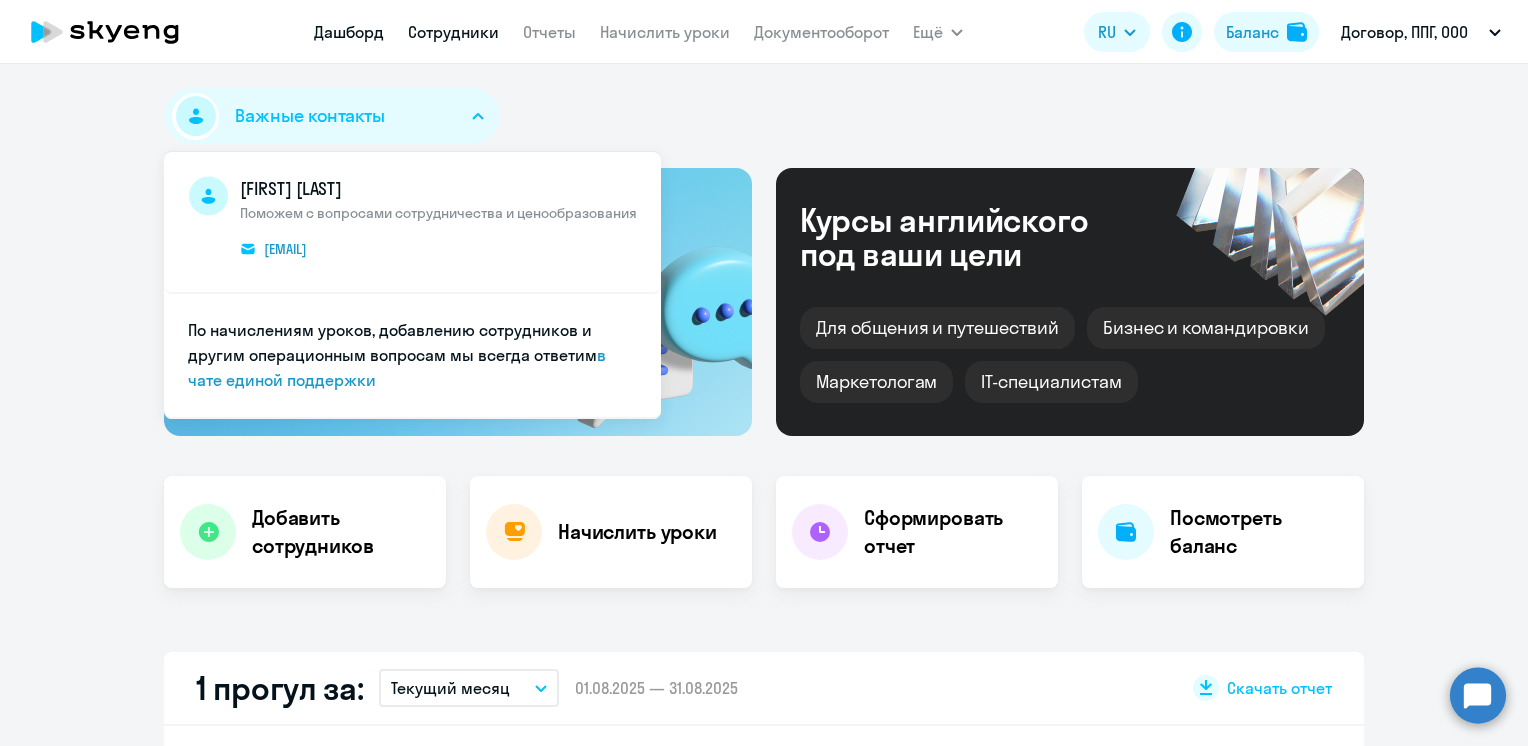 click on "Сотрудники" at bounding box center (453, 32) 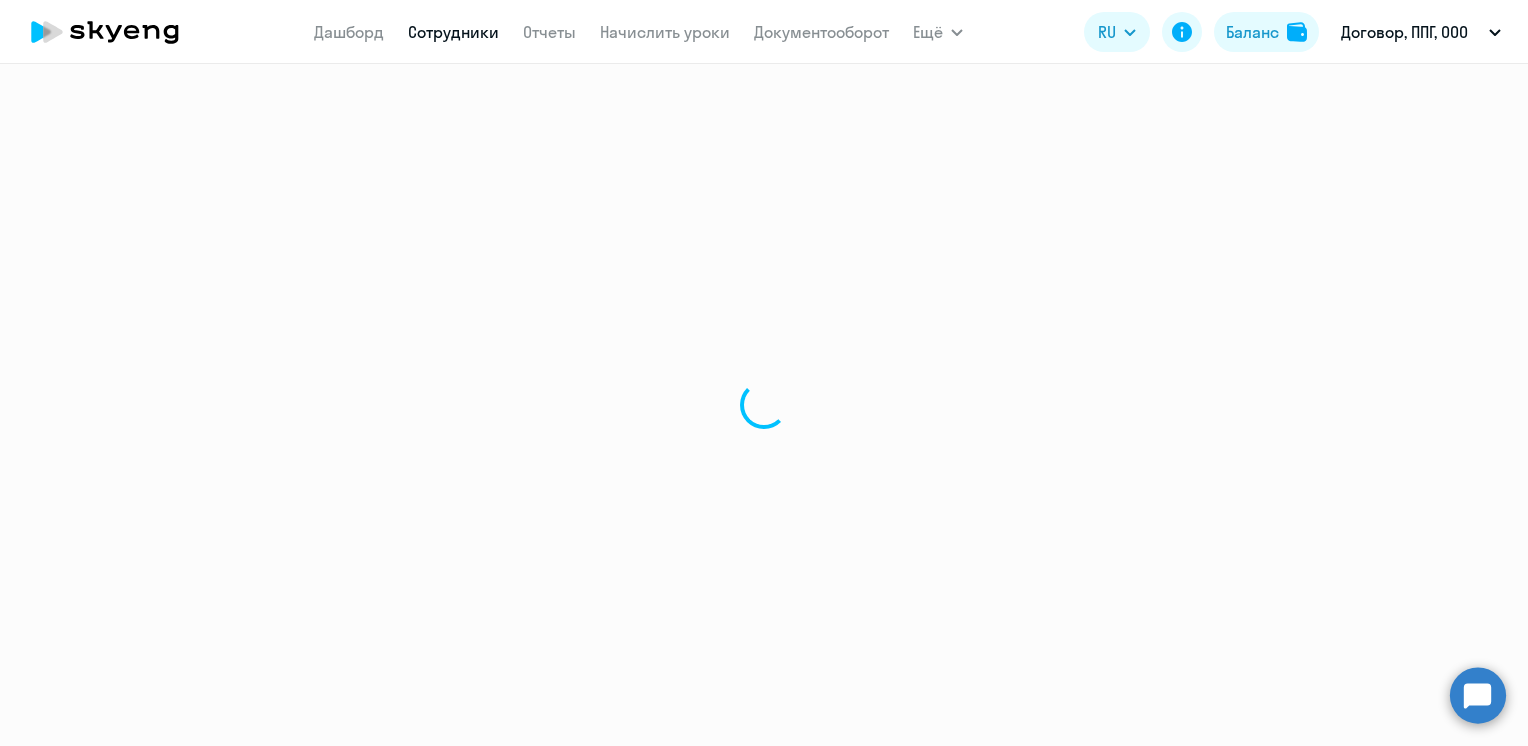 select on "30" 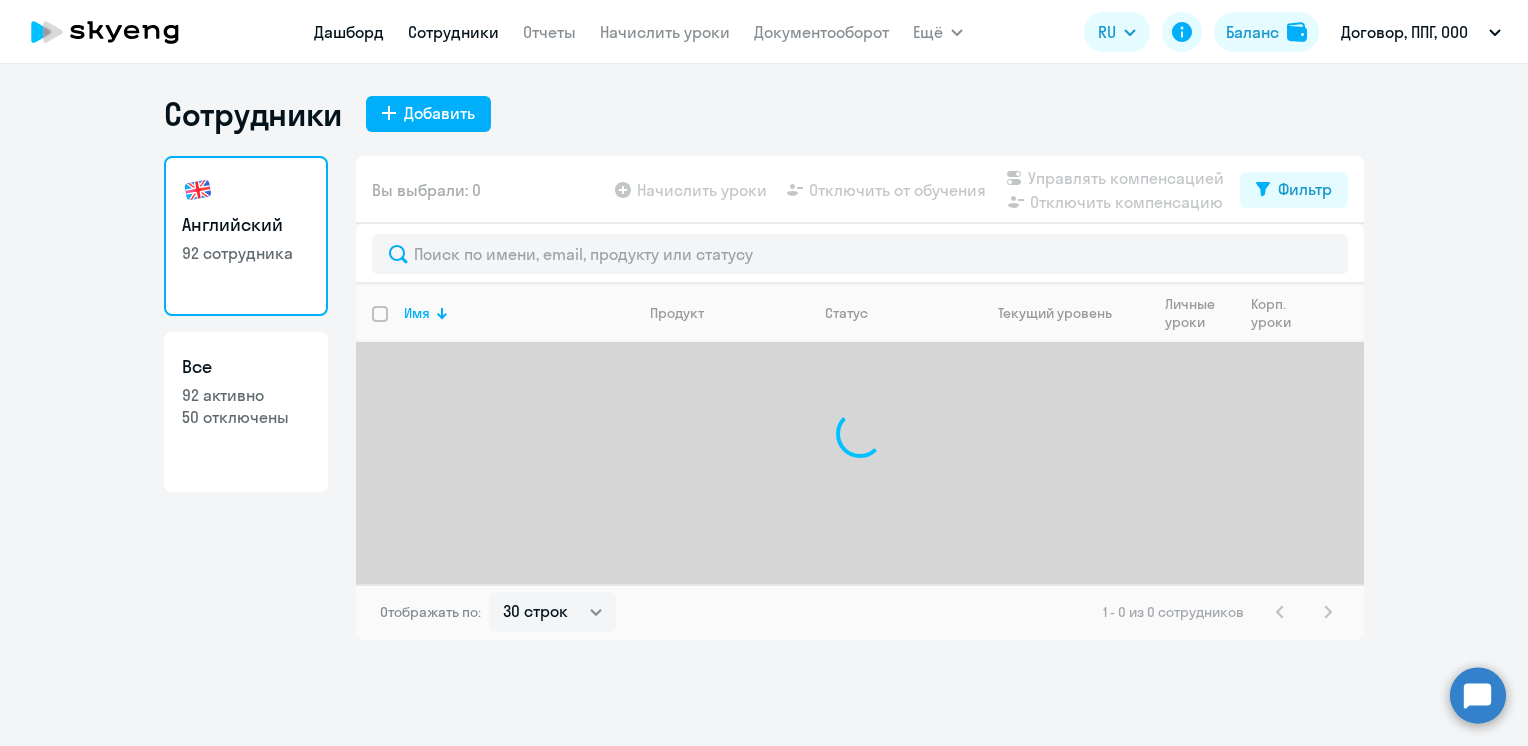click on "Дашборд" at bounding box center (349, 32) 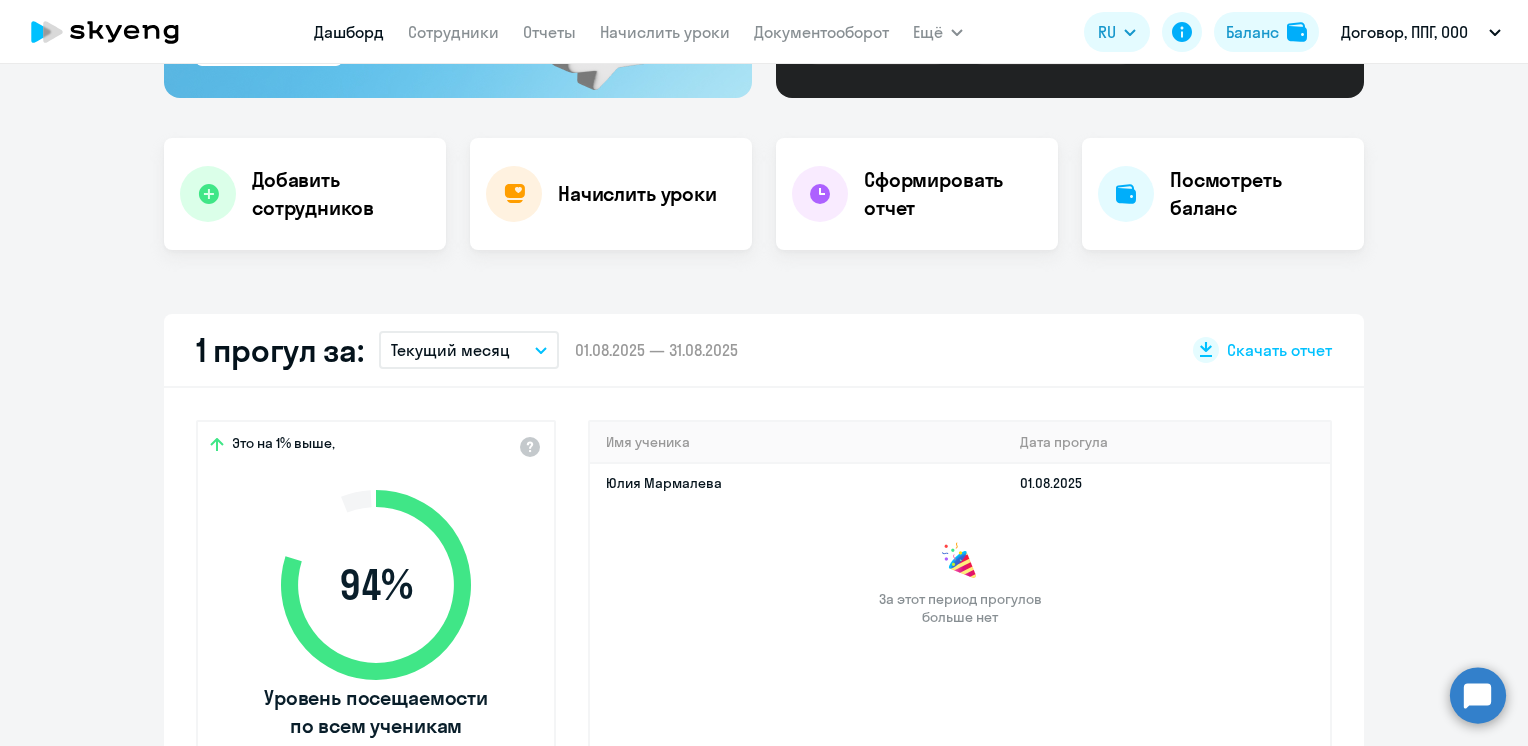 scroll, scrollTop: 500, scrollLeft: 0, axis: vertical 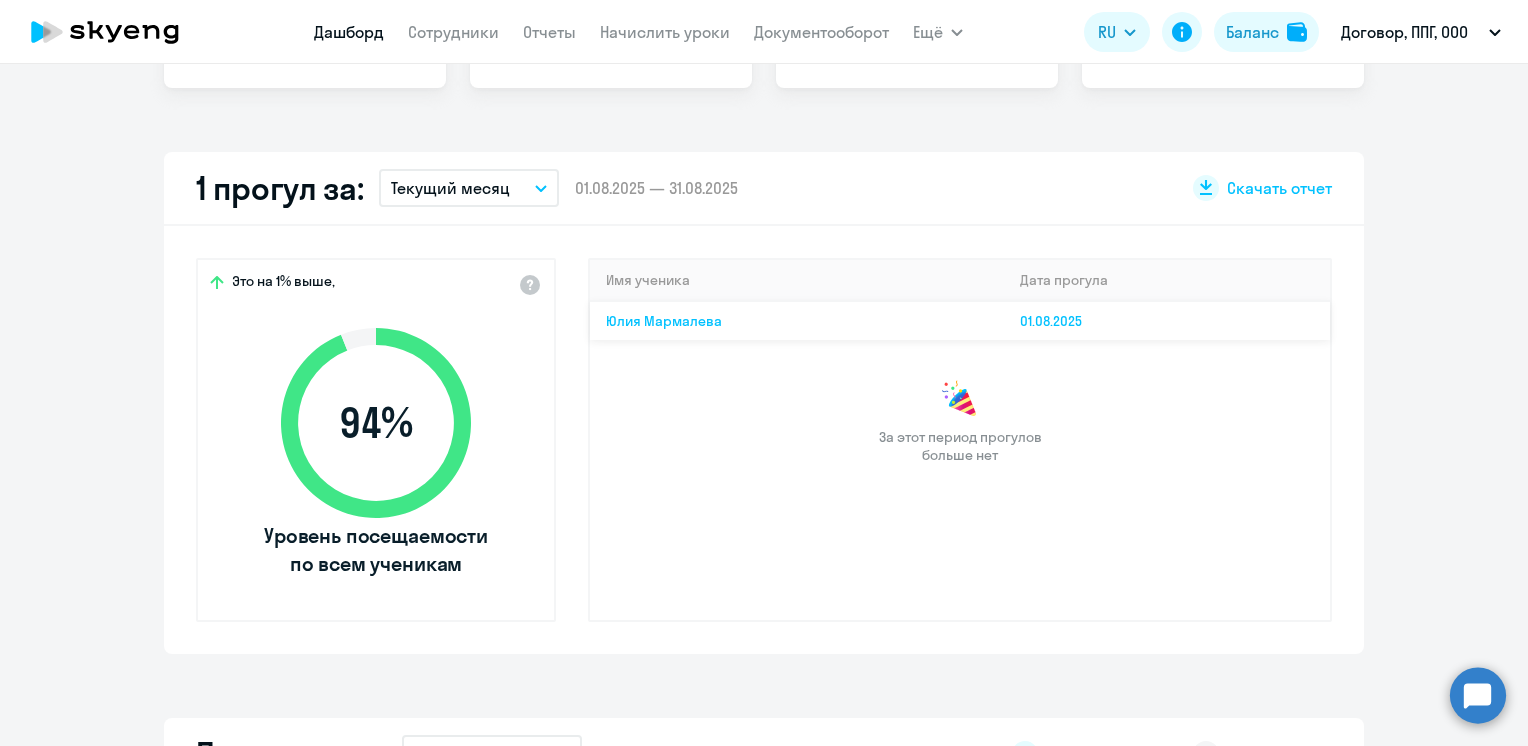 click on "Юлия Мармалева" 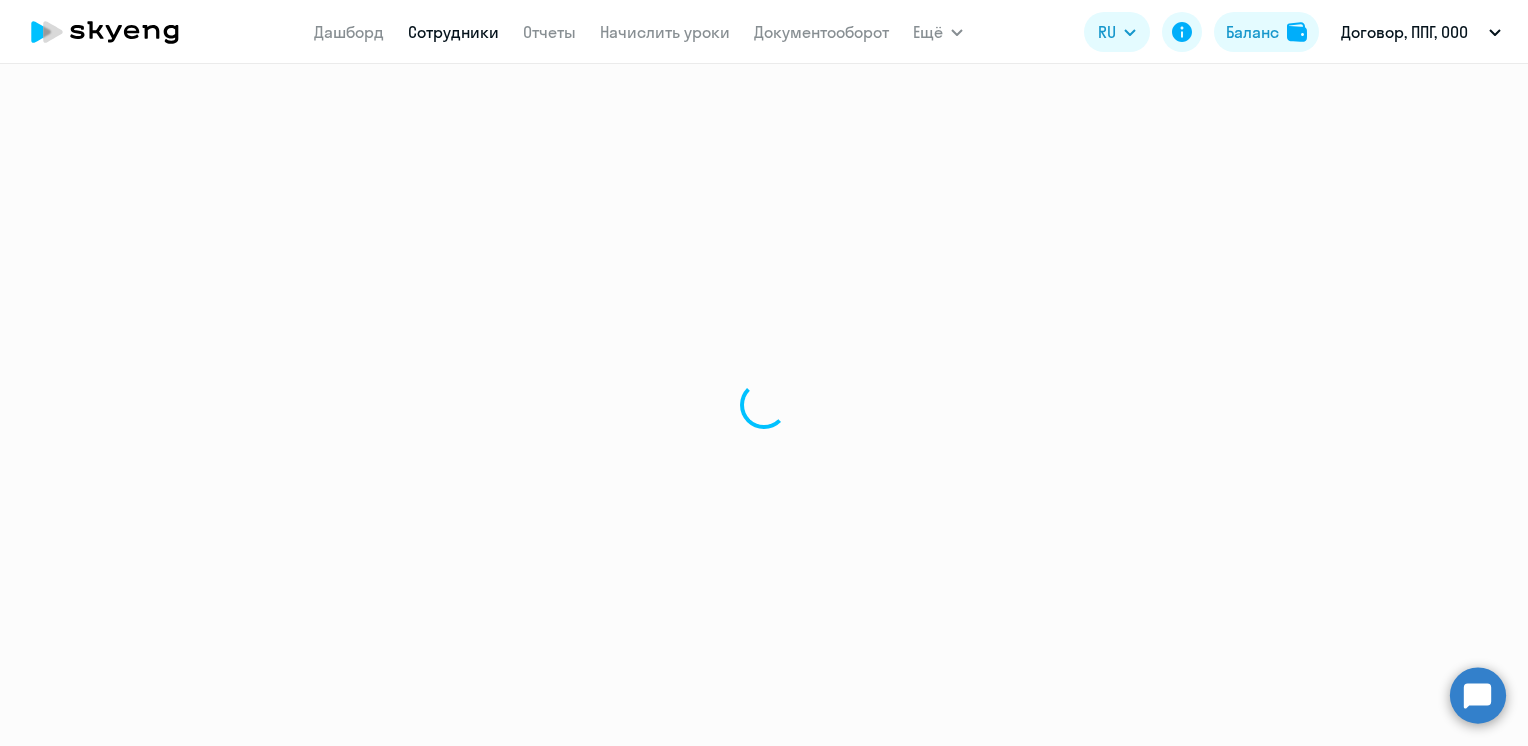 select on "english" 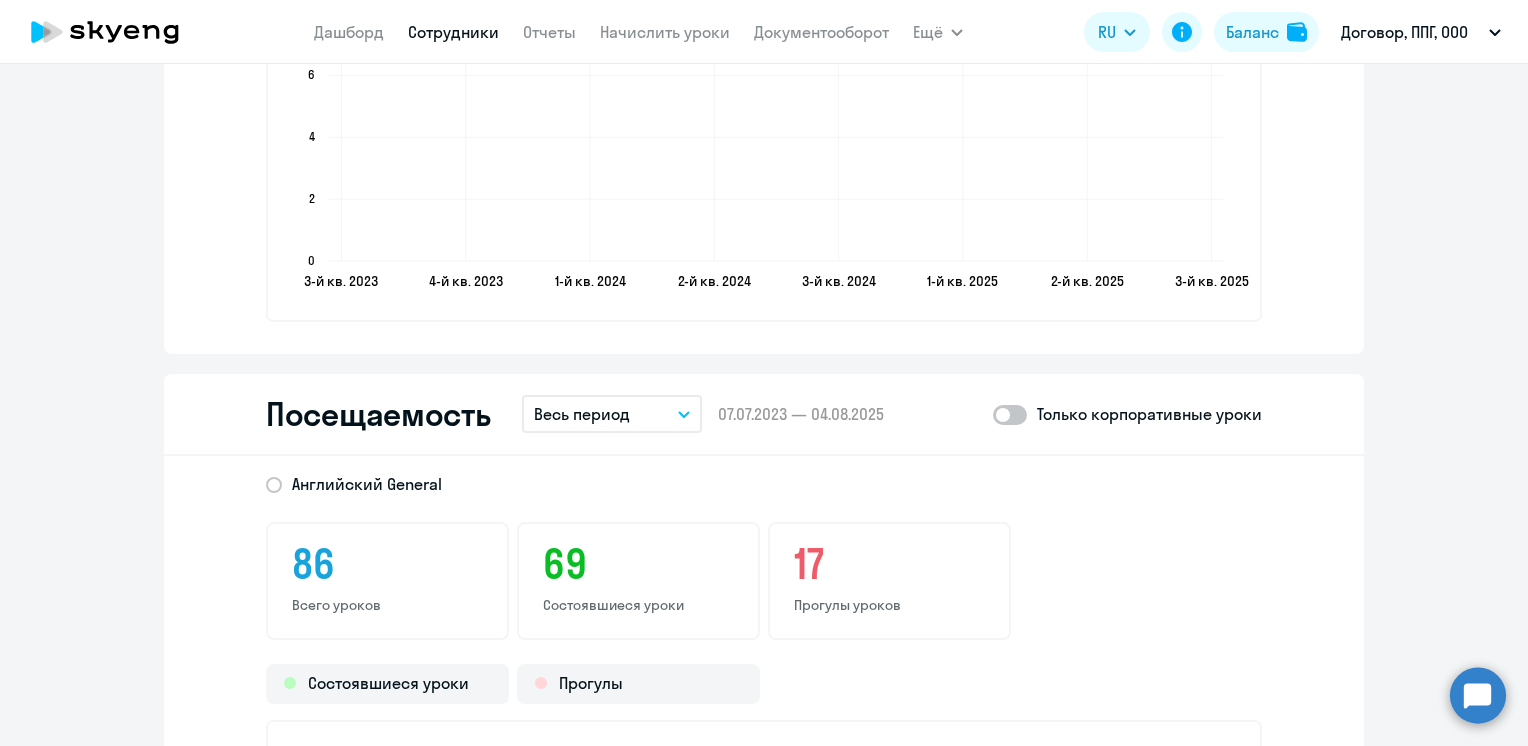 scroll, scrollTop: 2400, scrollLeft: 0, axis: vertical 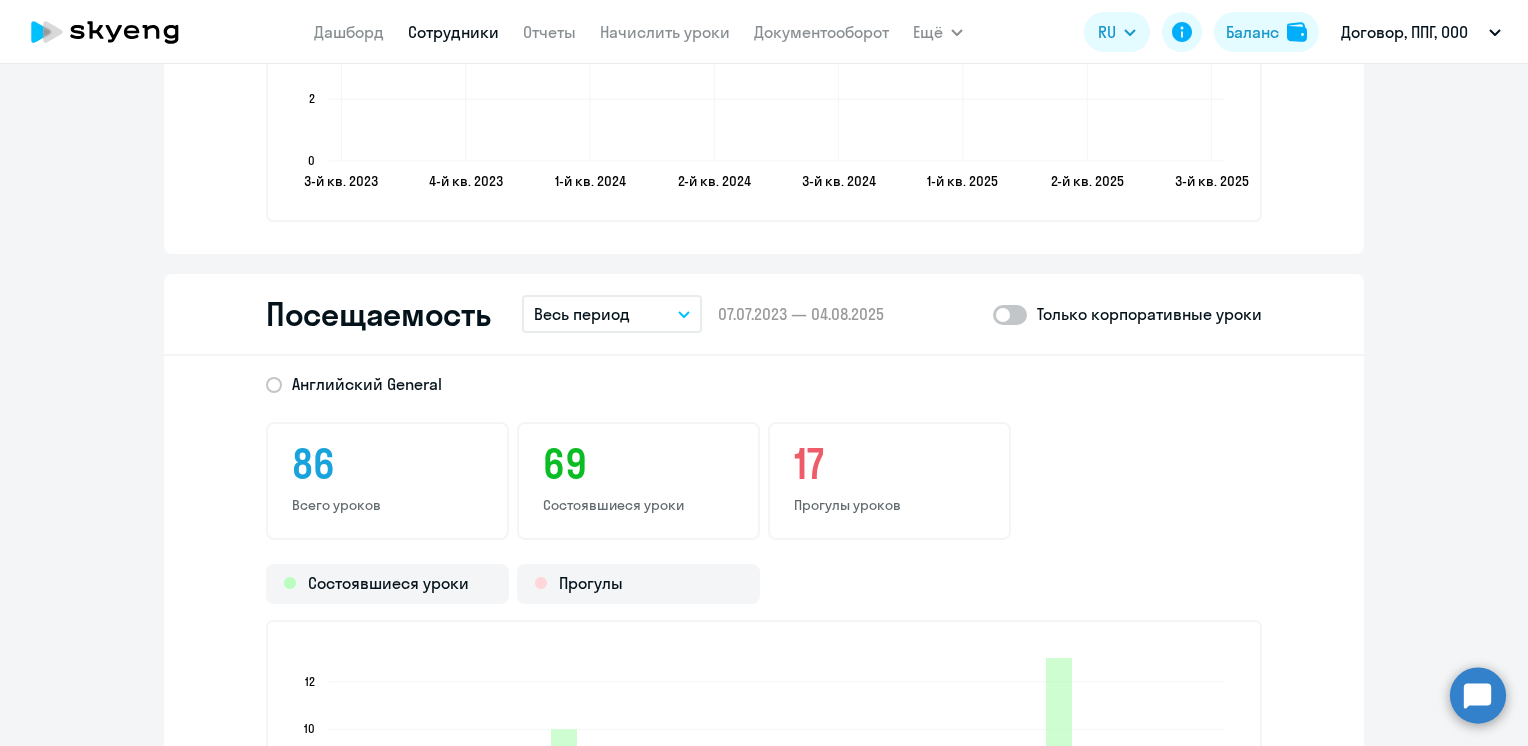 click 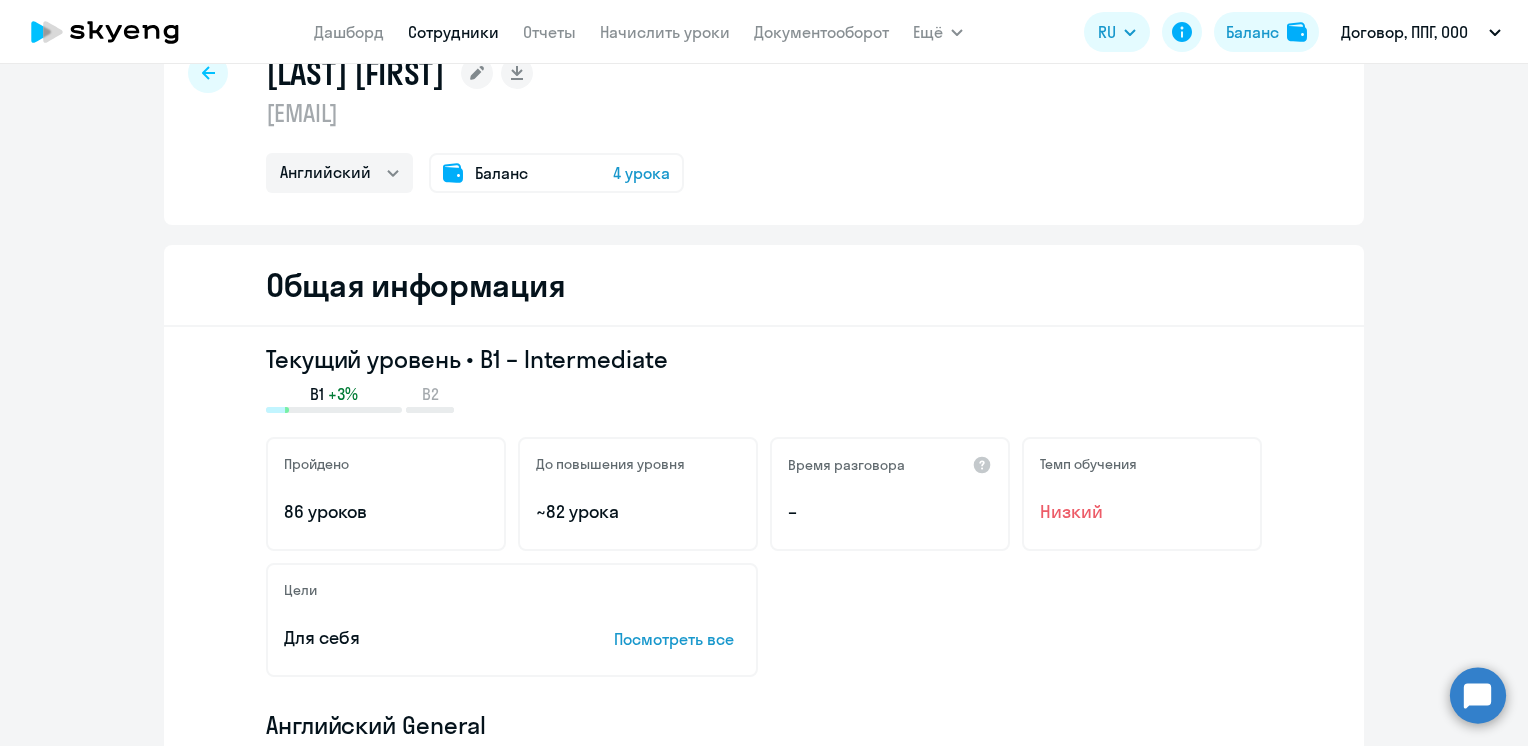 scroll, scrollTop: 0, scrollLeft: 0, axis: both 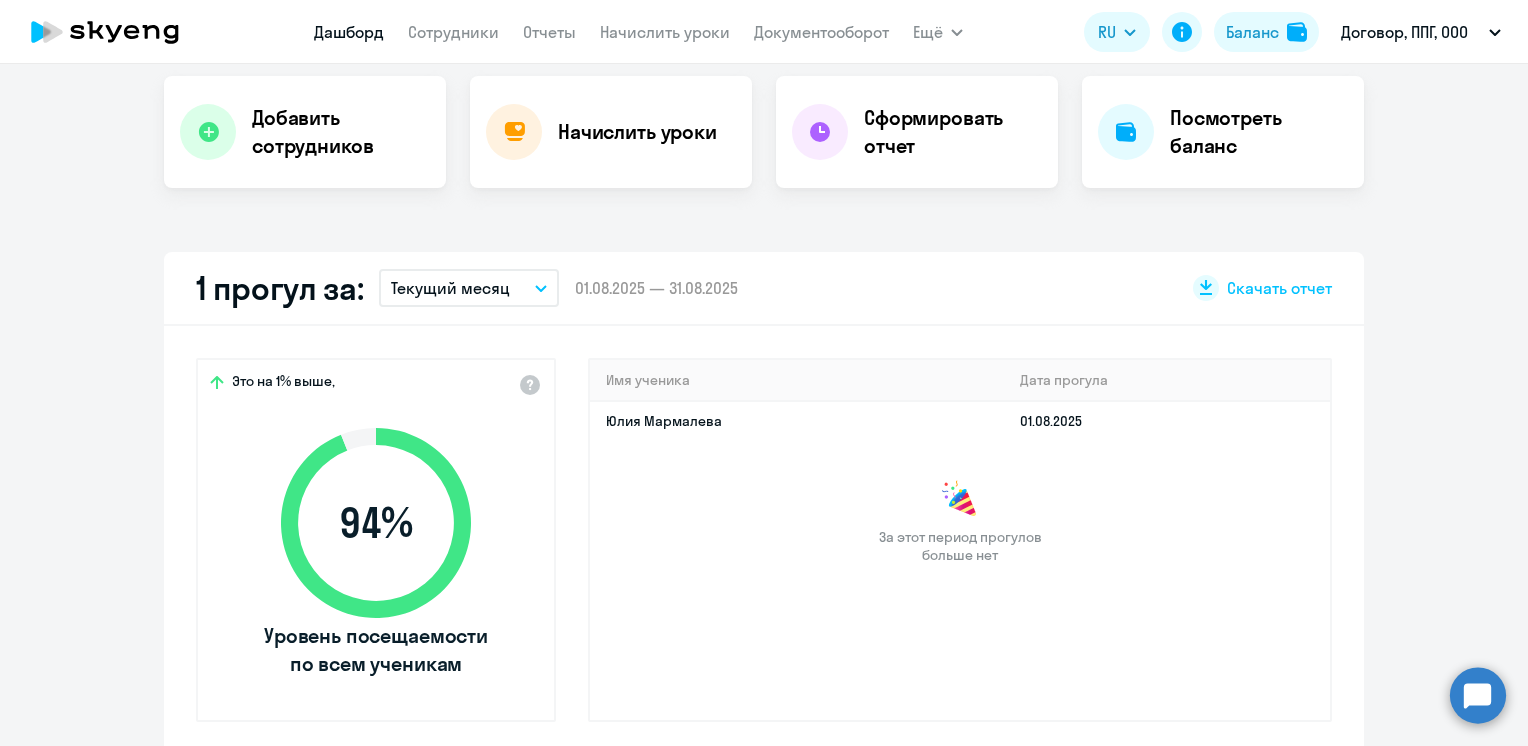 click on "Текущий месяц" at bounding box center (469, 288) 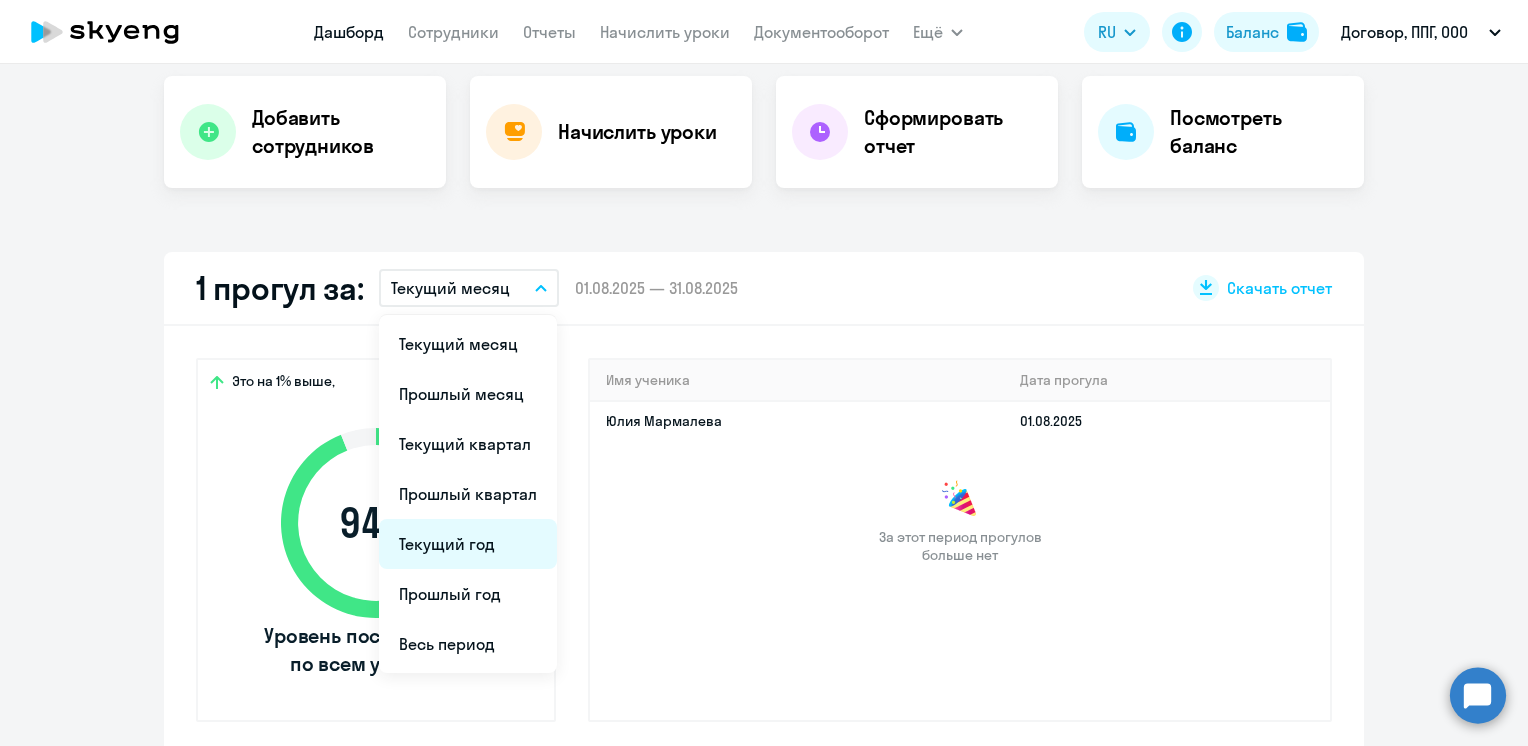 click on "Текущий год" at bounding box center (468, 544) 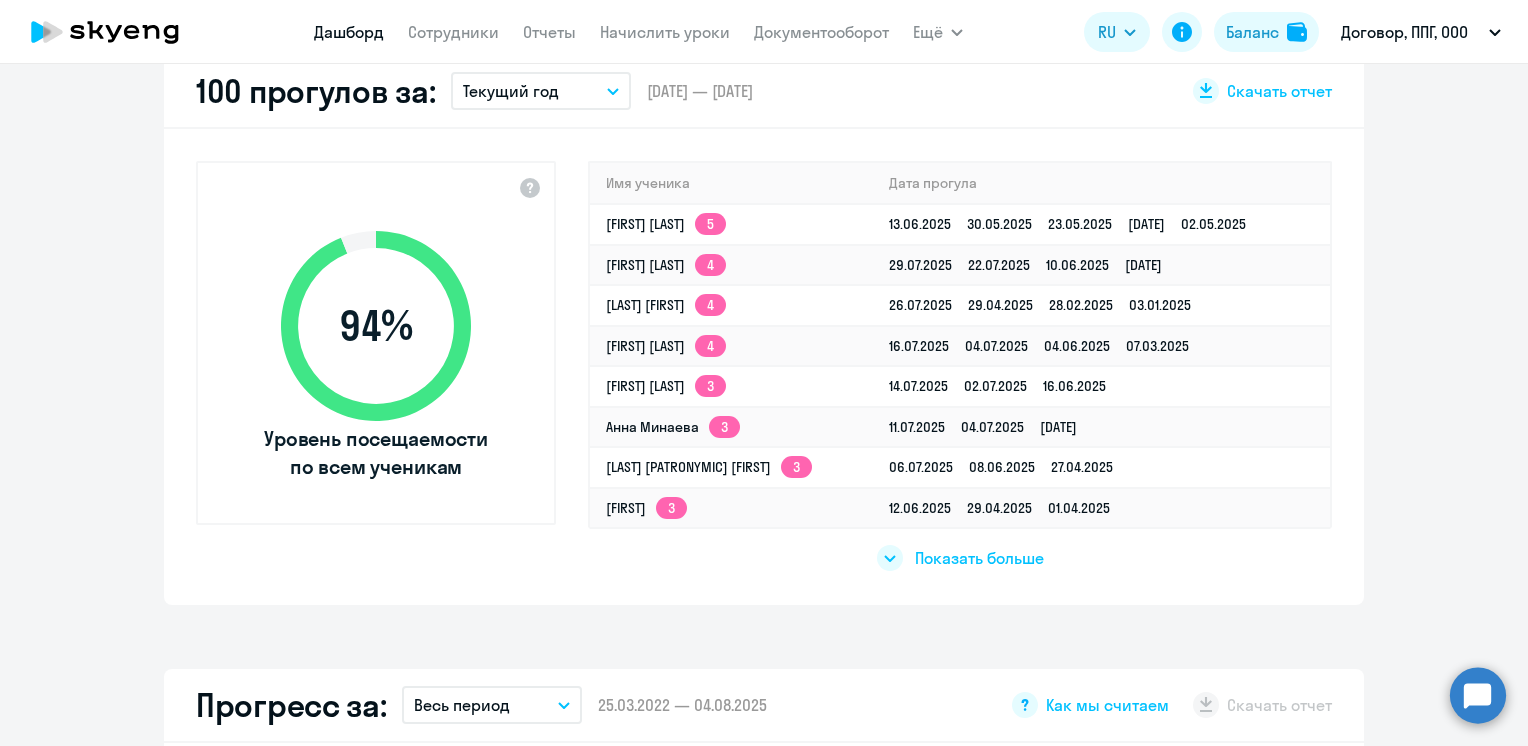 scroll, scrollTop: 600, scrollLeft: 0, axis: vertical 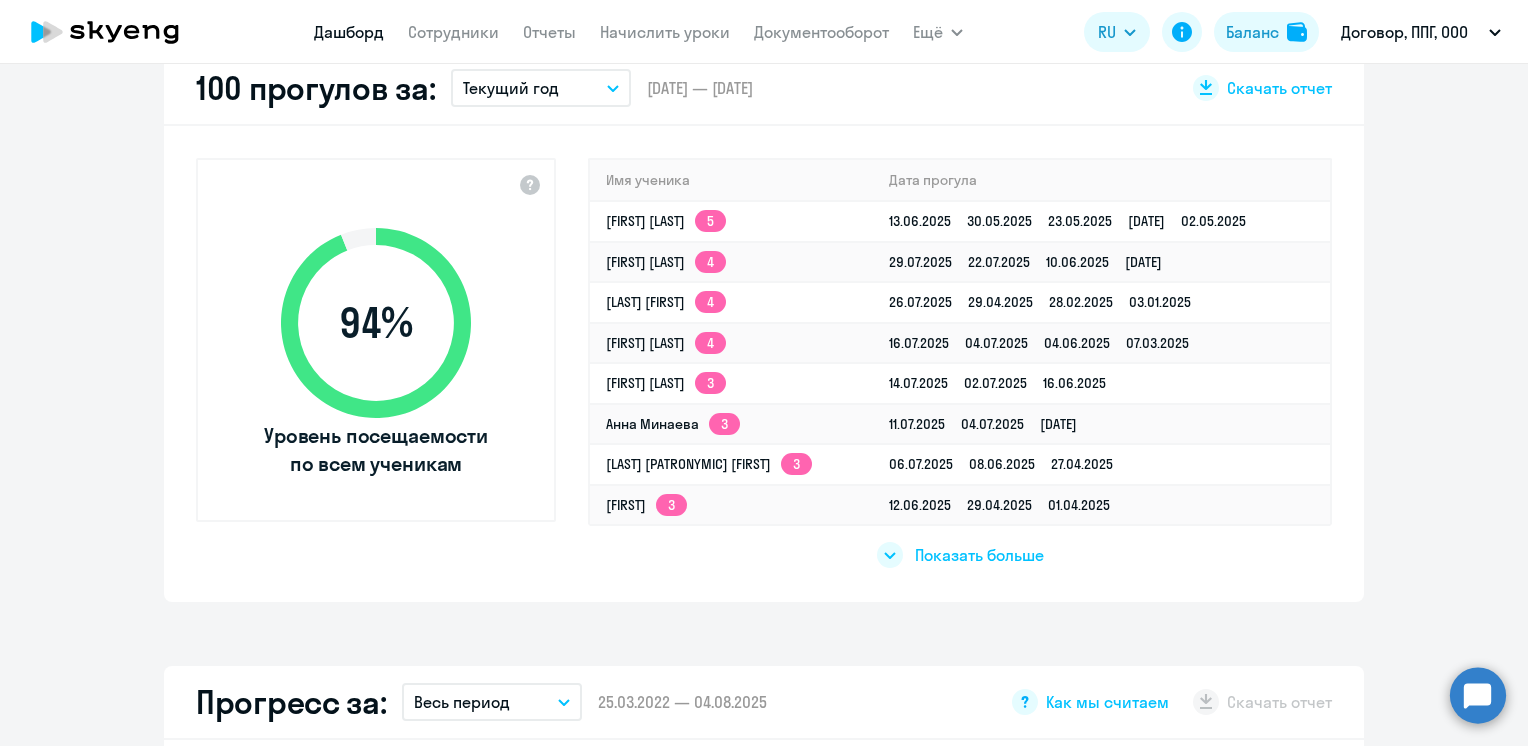click on "Показать больше" 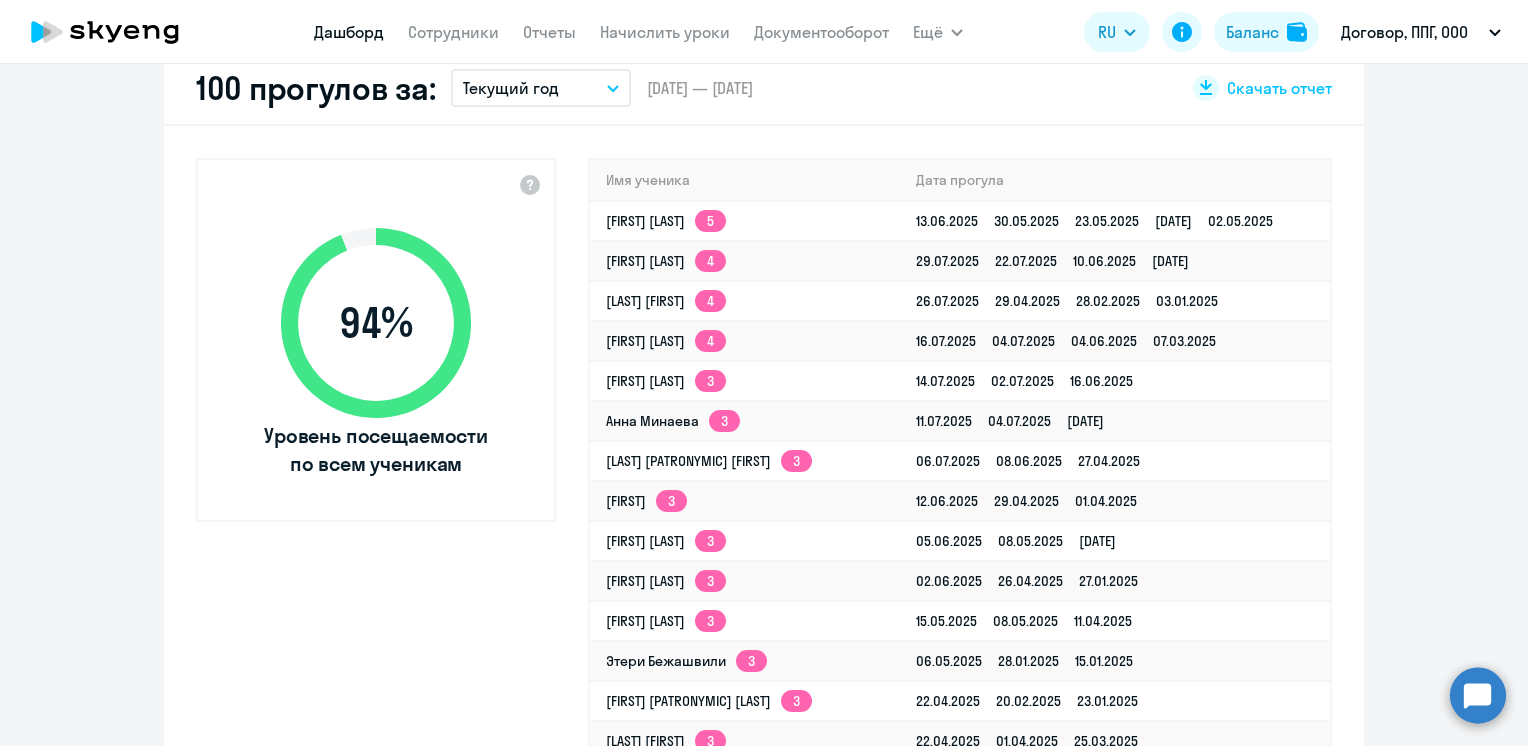 select on "30" 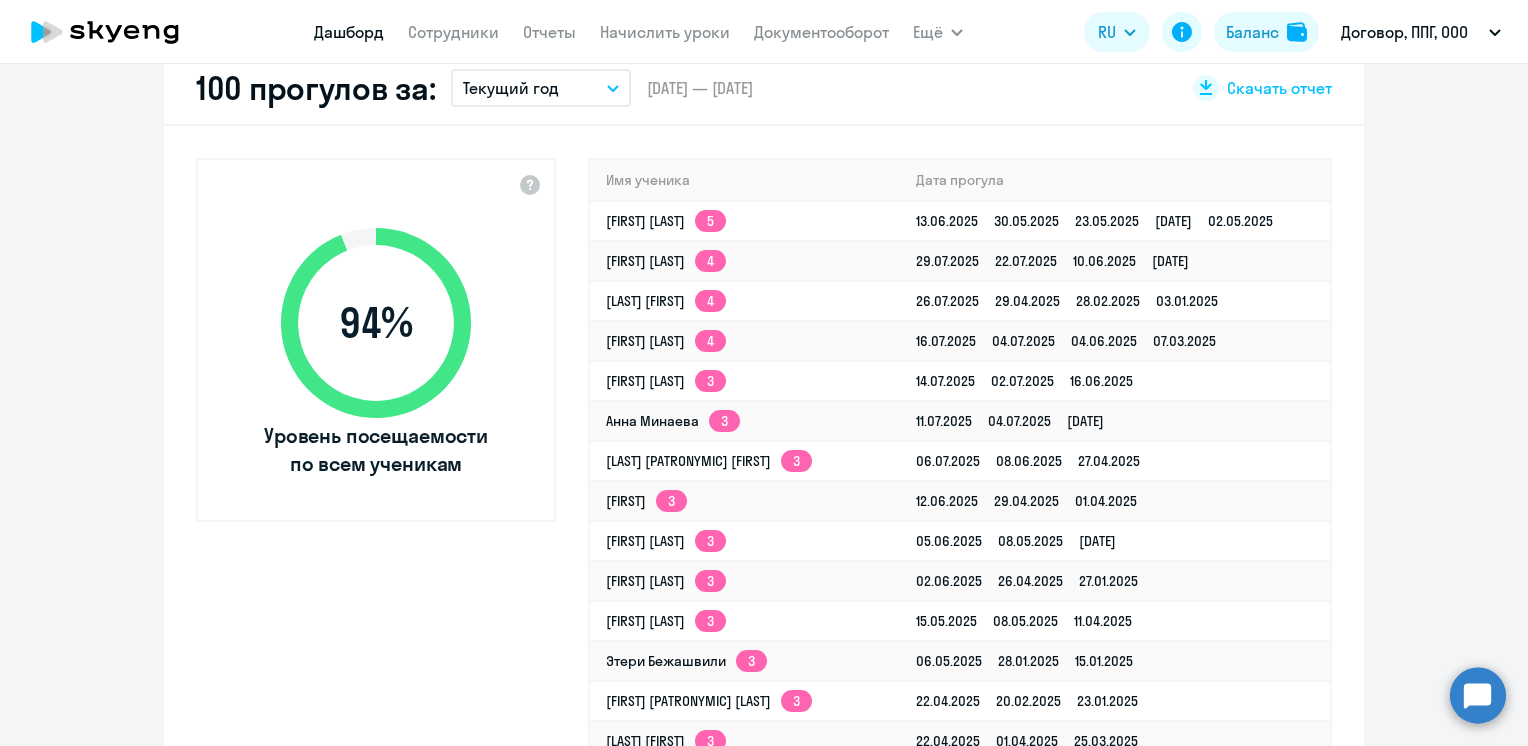 click on "Текущий год" at bounding box center (541, 88) 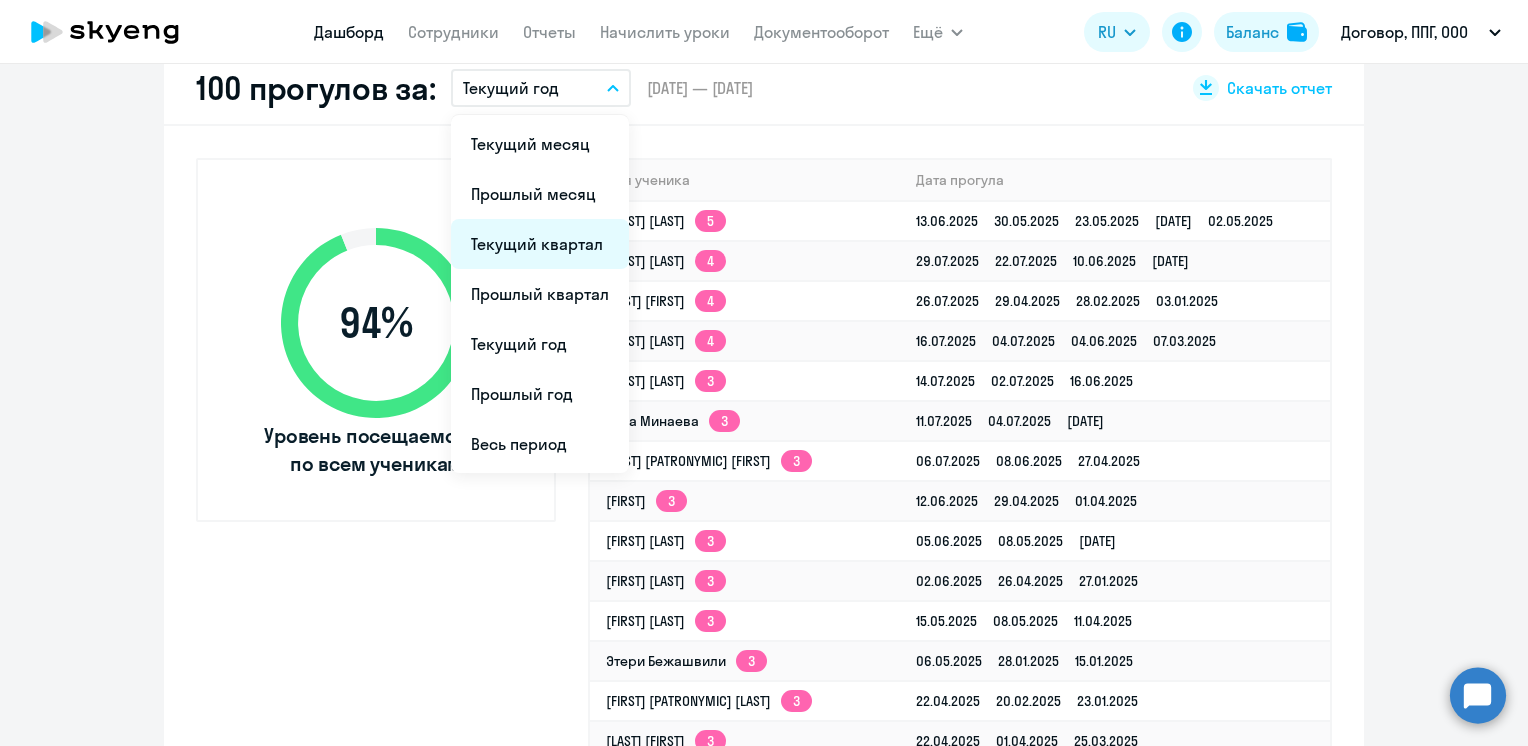 click on "Текущий квартал" at bounding box center (540, 244) 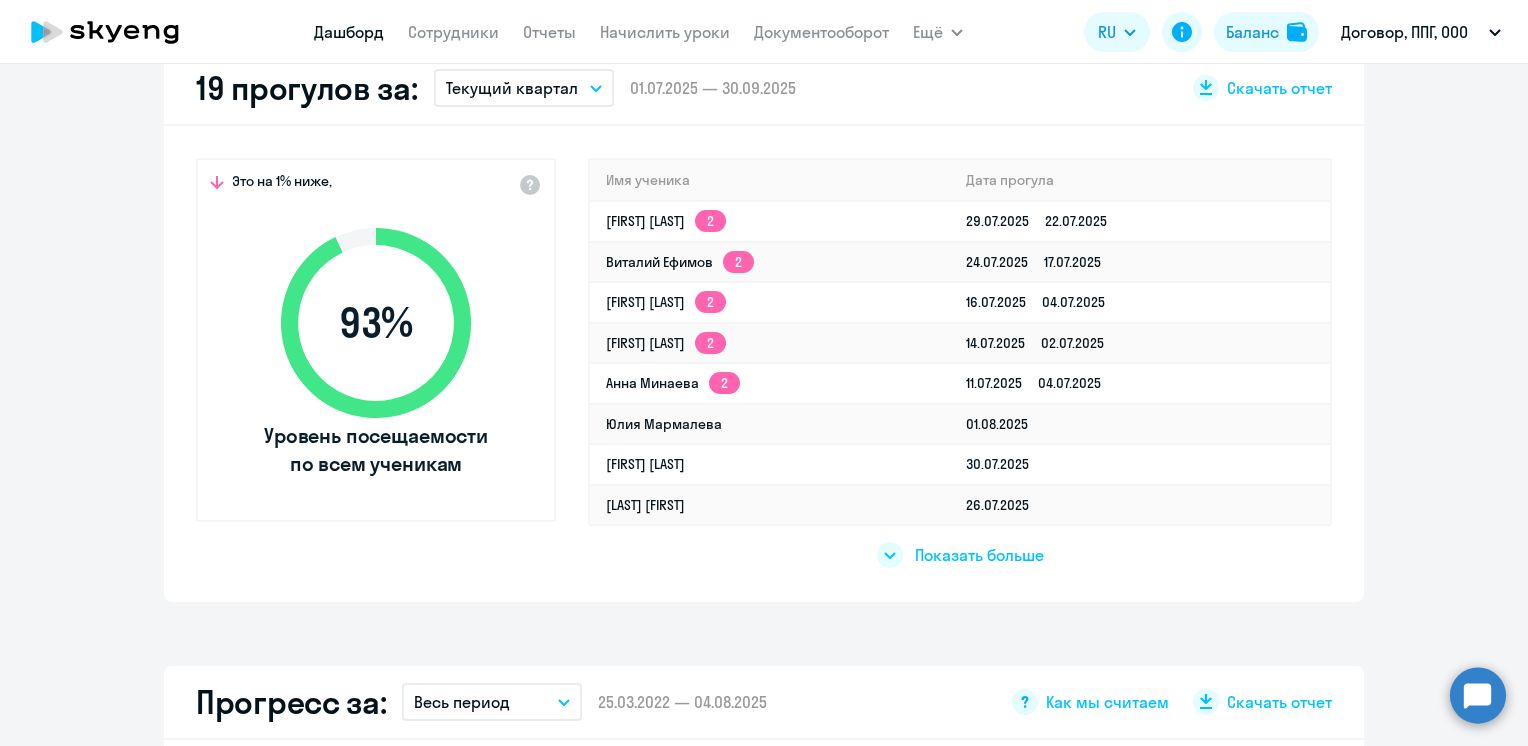 click on "Текущий квартал" at bounding box center (512, 88) 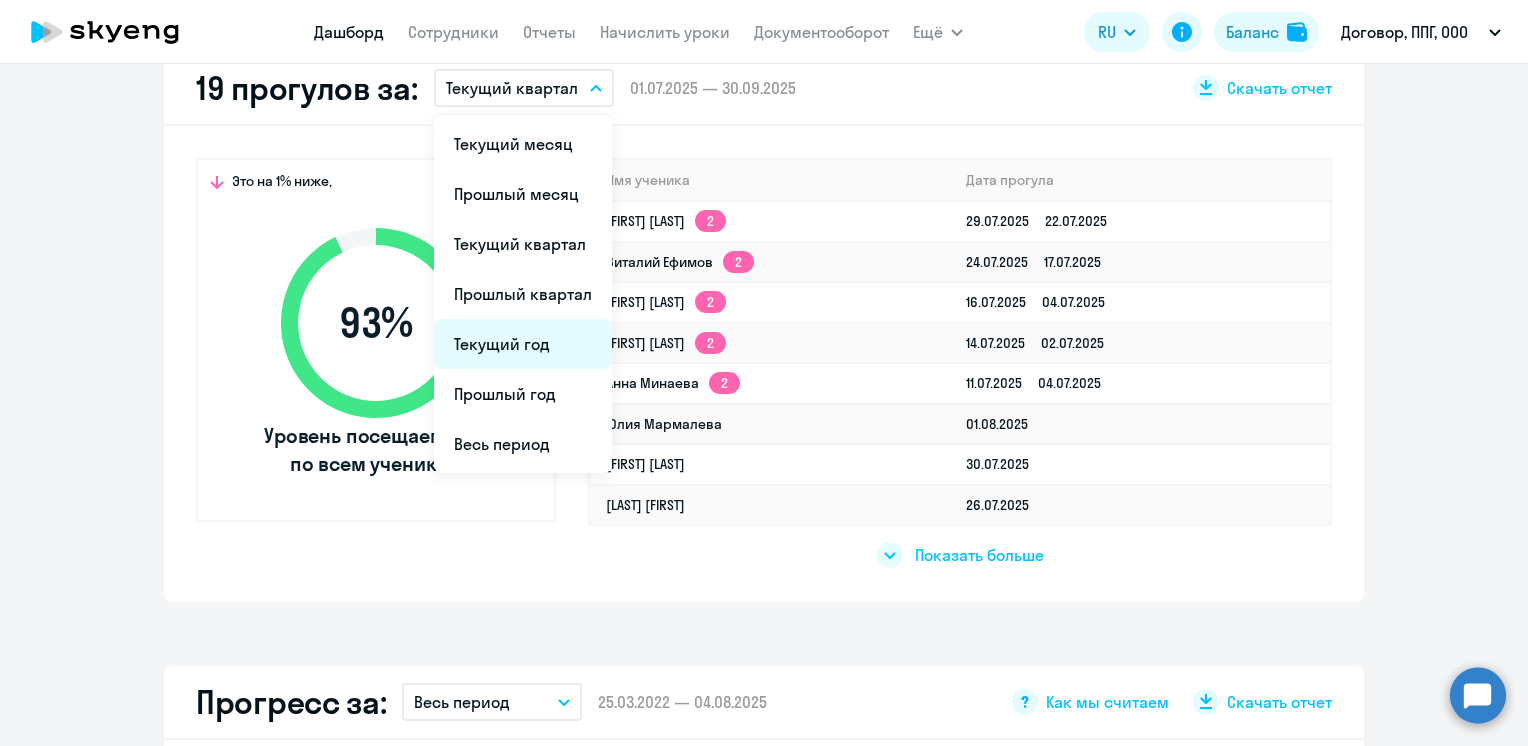 click on "Текущий год" at bounding box center [523, 344] 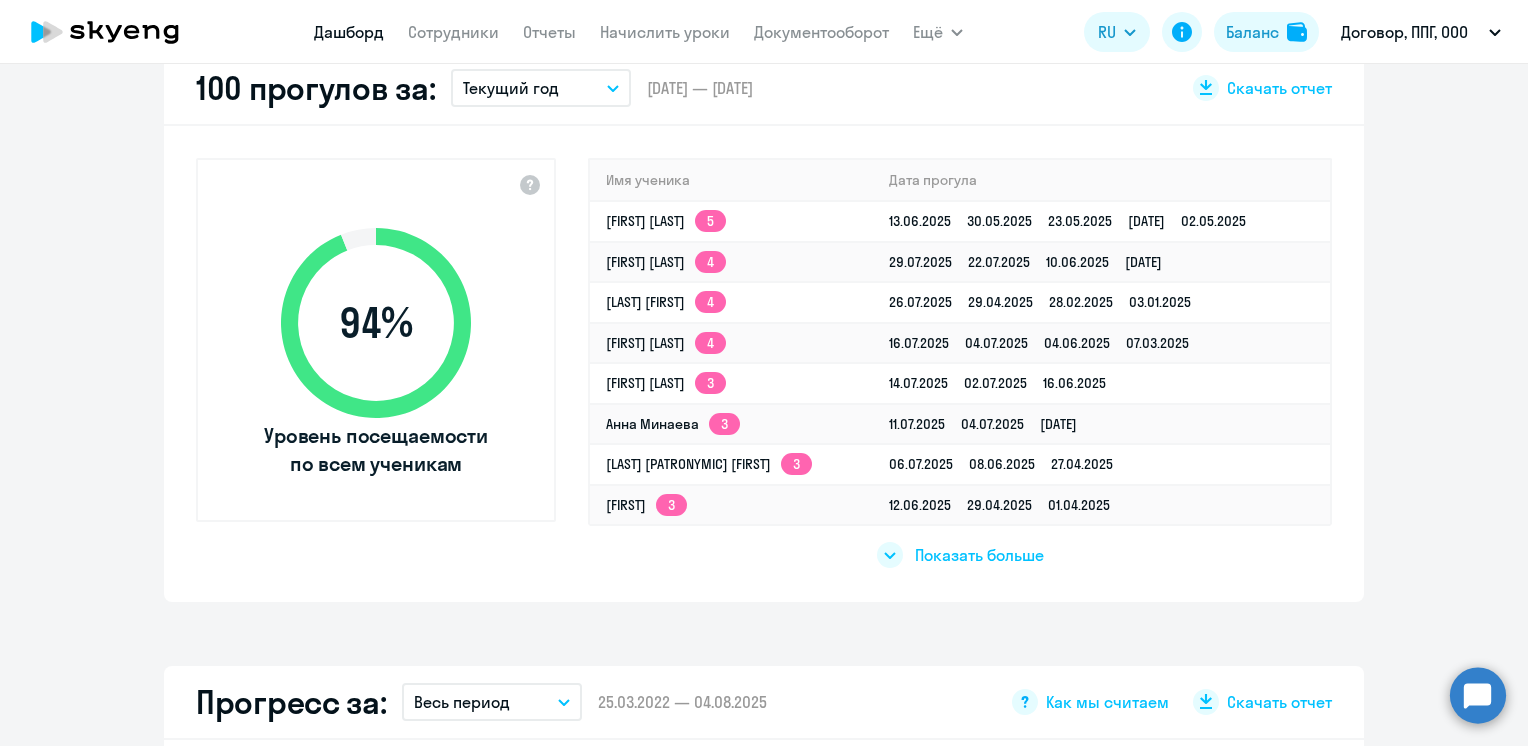 scroll, scrollTop: 700, scrollLeft: 0, axis: vertical 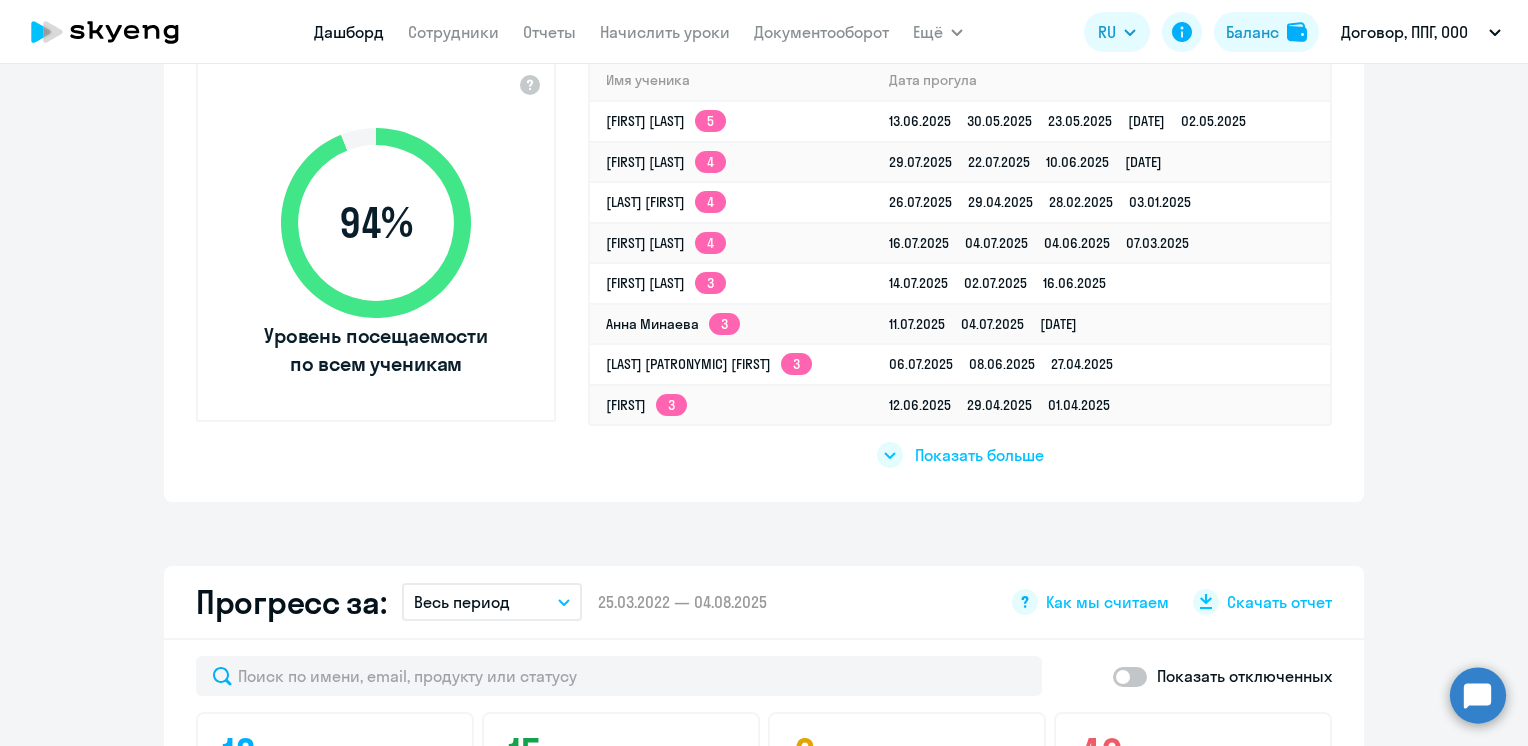 click on "Показать больше" 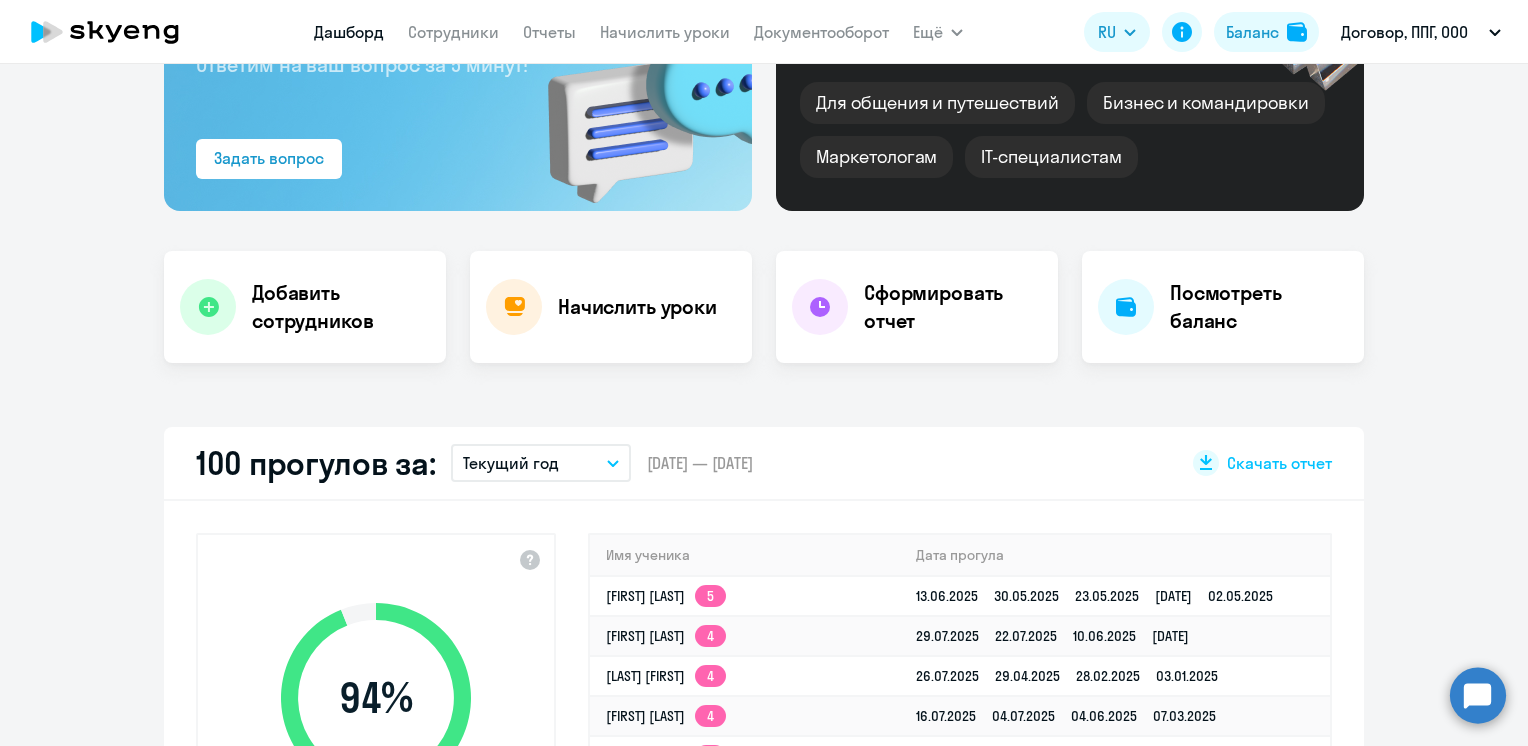scroll, scrollTop: 0, scrollLeft: 0, axis: both 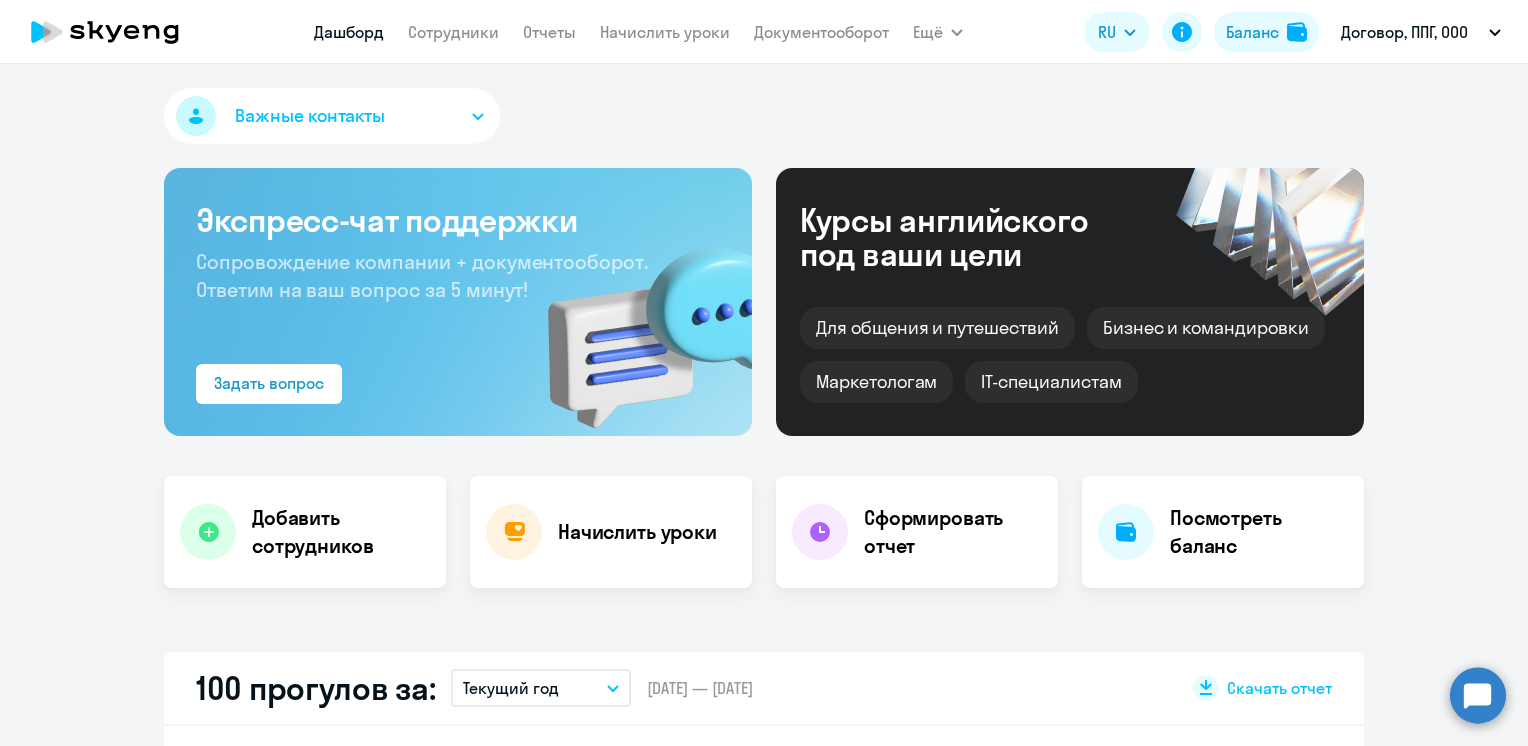 click on "Дашборд" at bounding box center (349, 32) 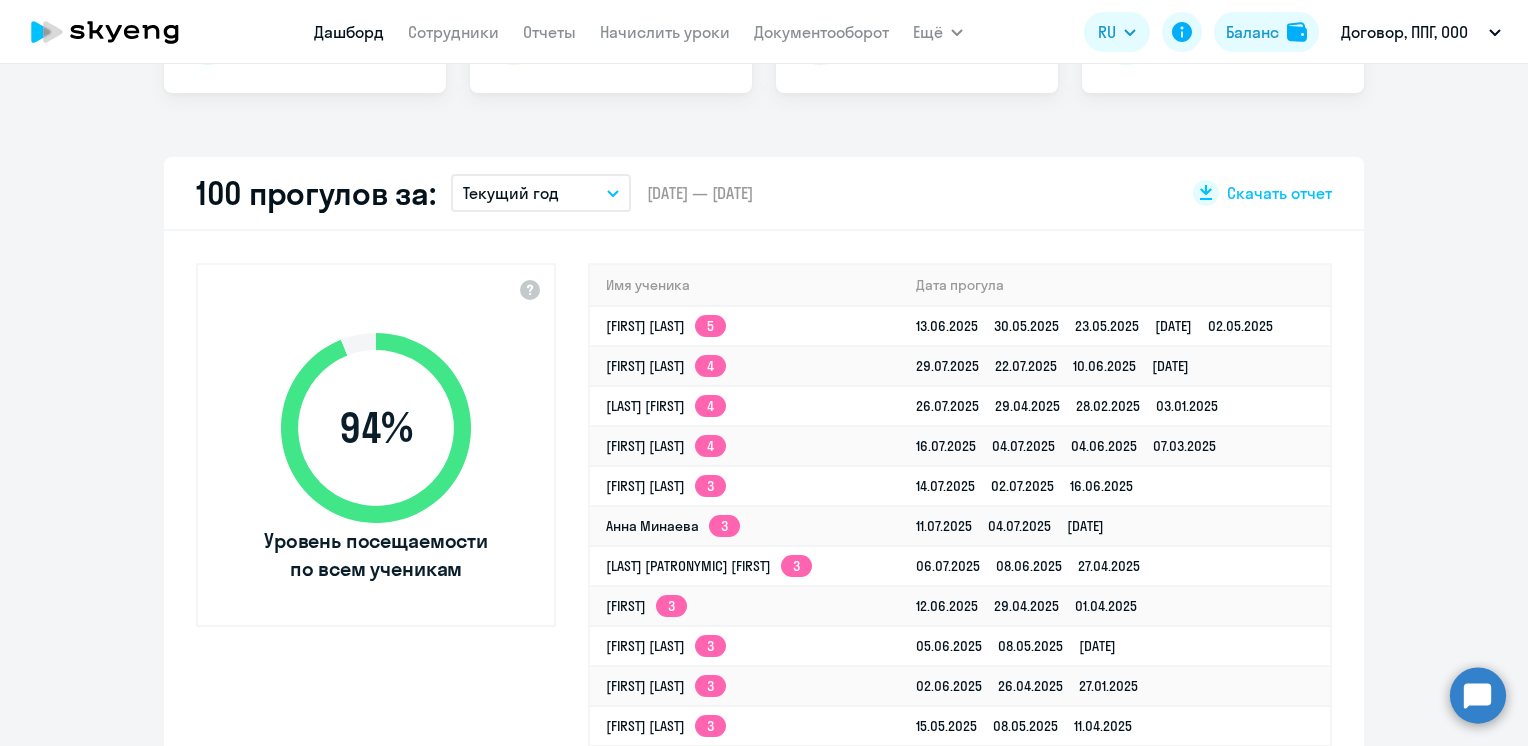 scroll, scrollTop: 500, scrollLeft: 0, axis: vertical 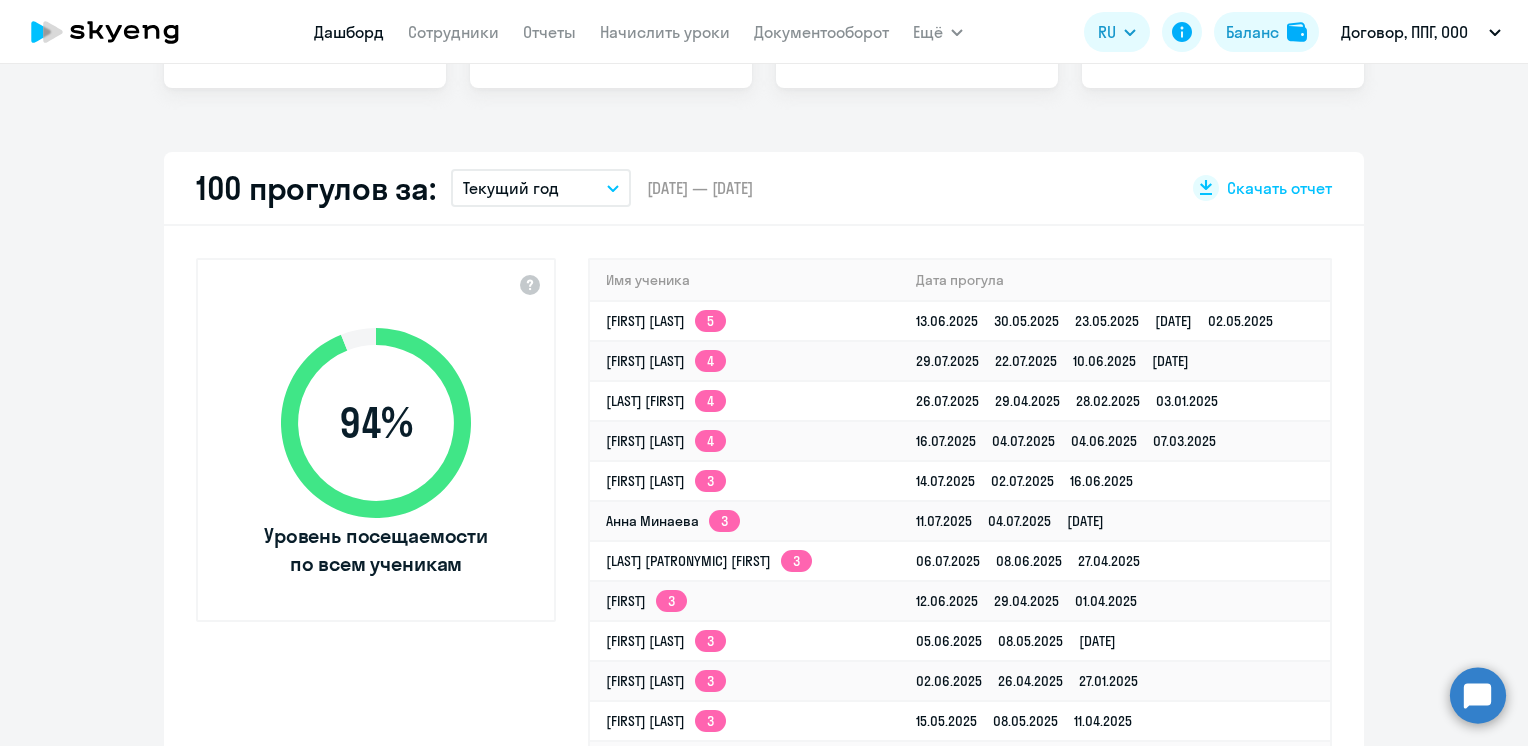 click on "Текущий год" at bounding box center [511, 188] 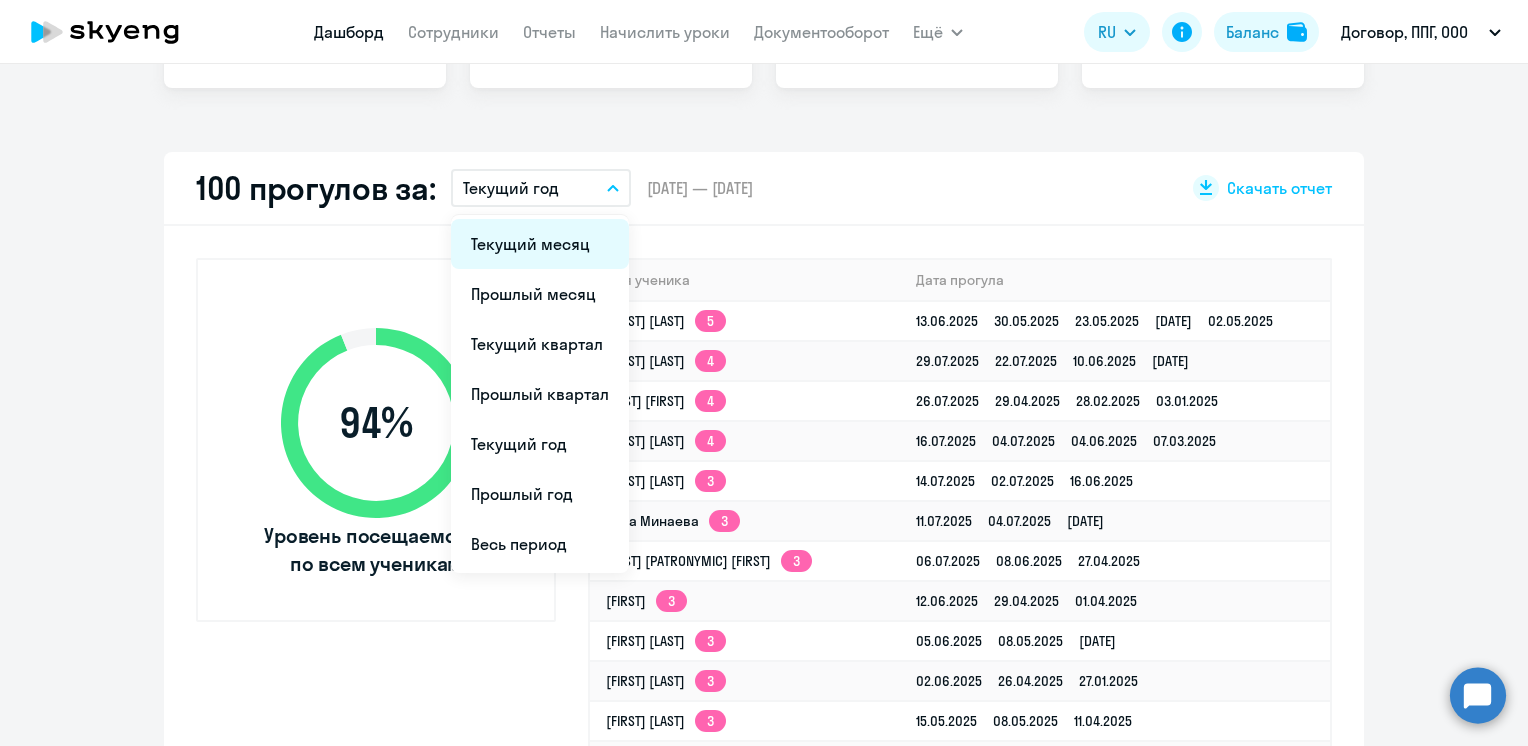 click on "Текущий месяц" at bounding box center (540, 244) 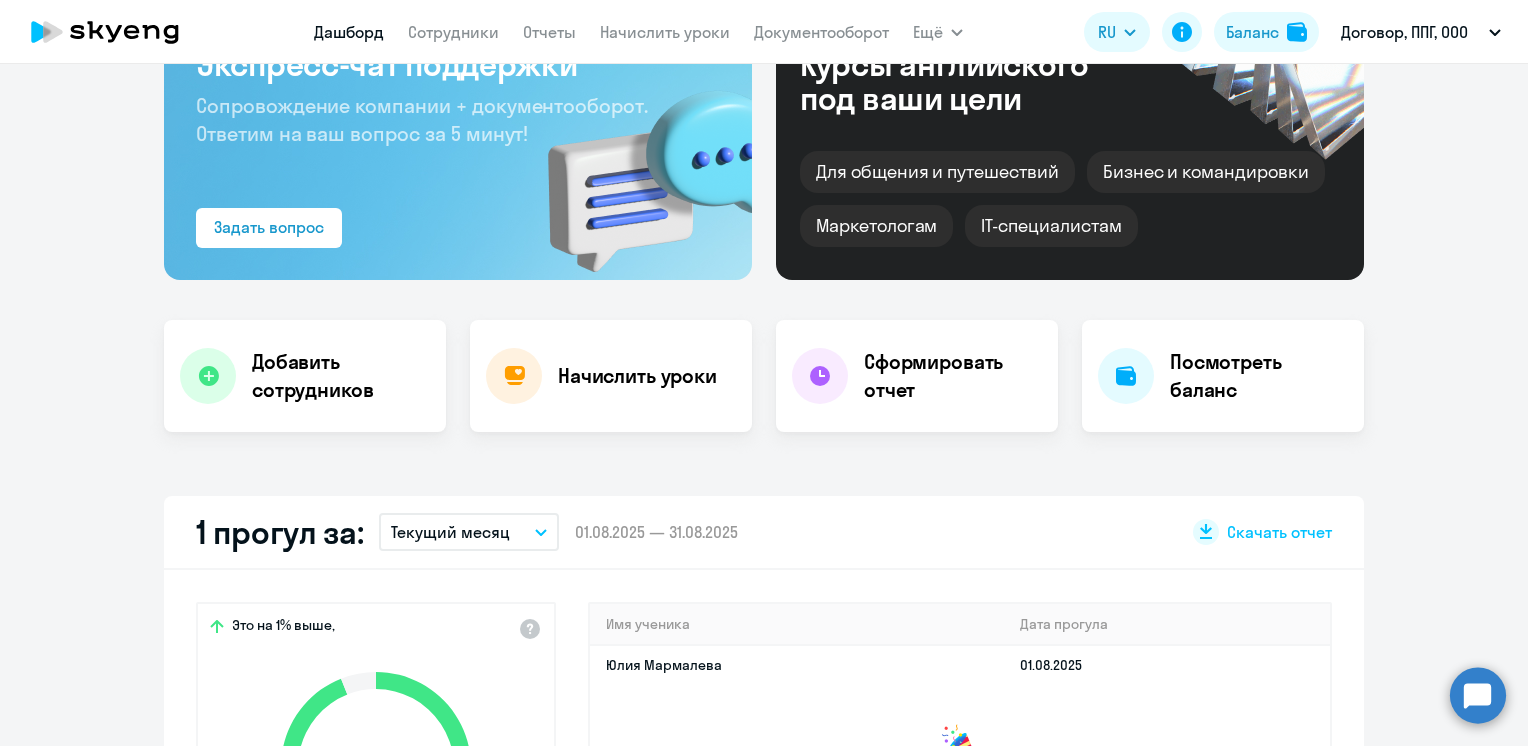 scroll, scrollTop: 0, scrollLeft: 0, axis: both 